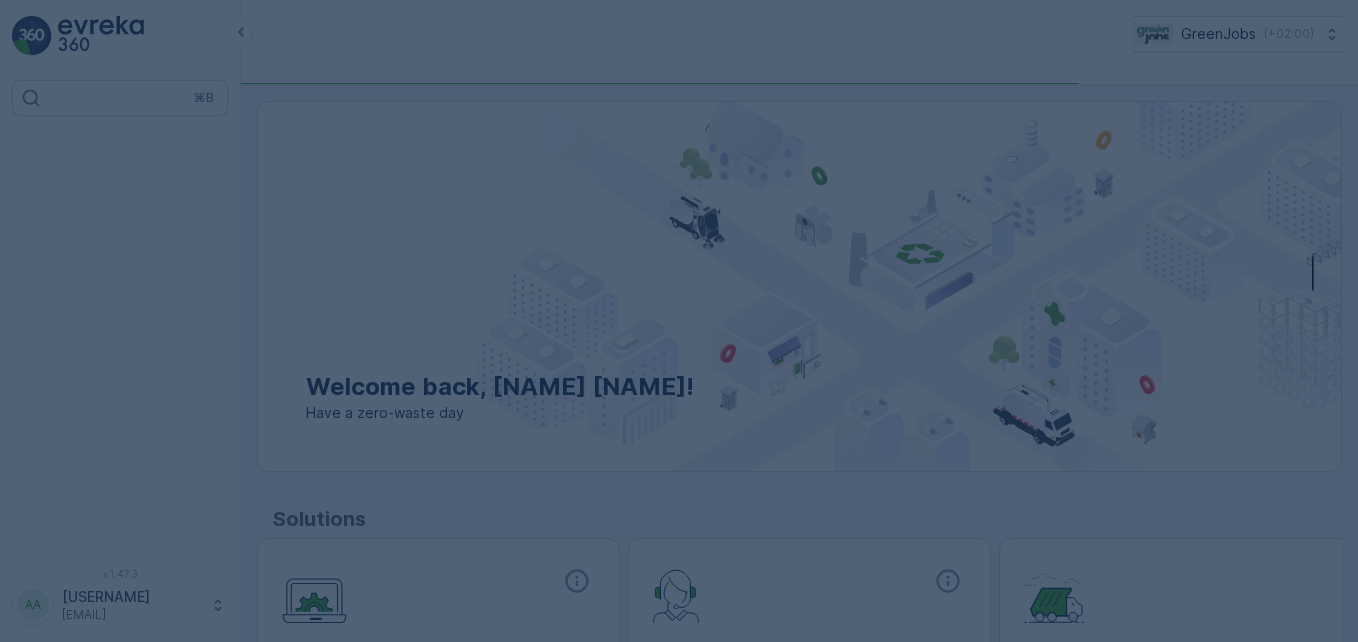 scroll, scrollTop: 0, scrollLeft: 0, axis: both 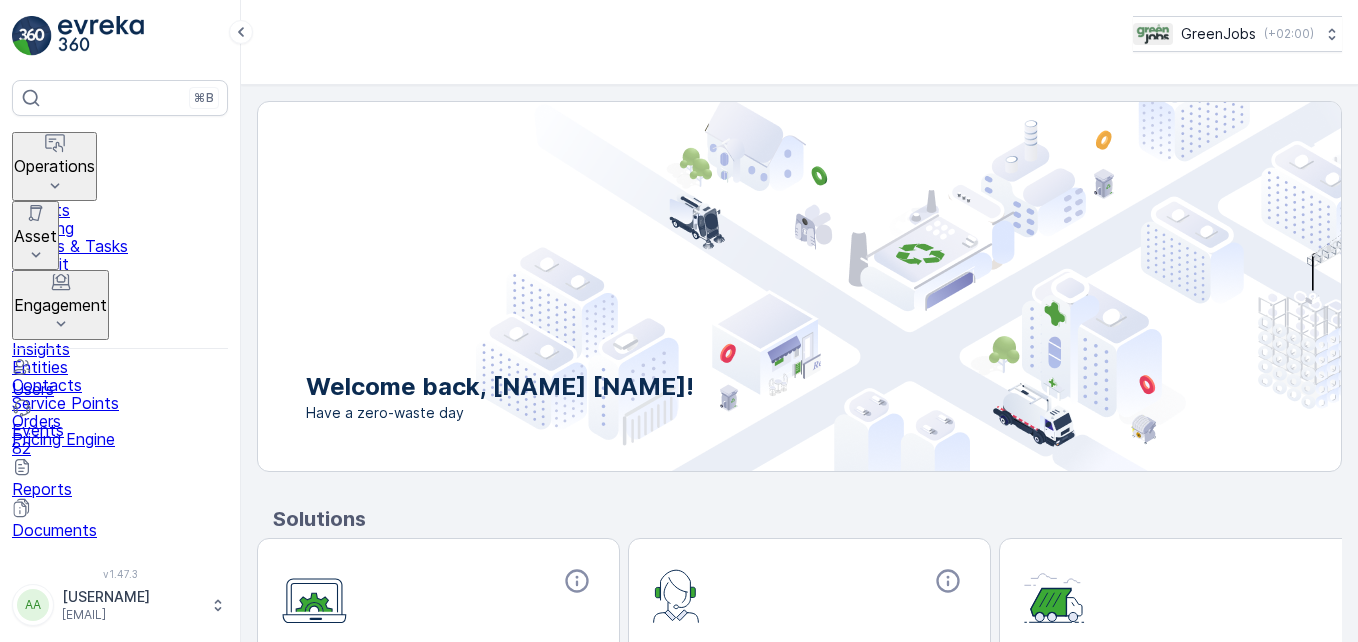 click 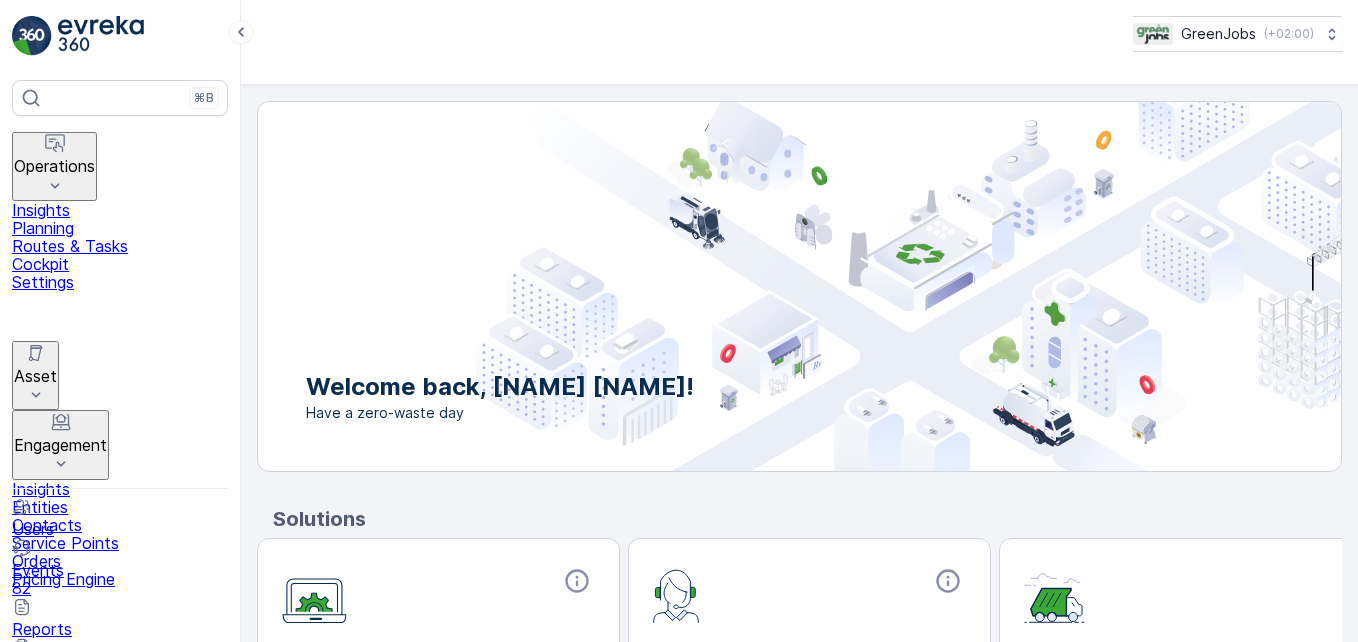 click on "Routes & Tasks" at bounding box center [120, 246] 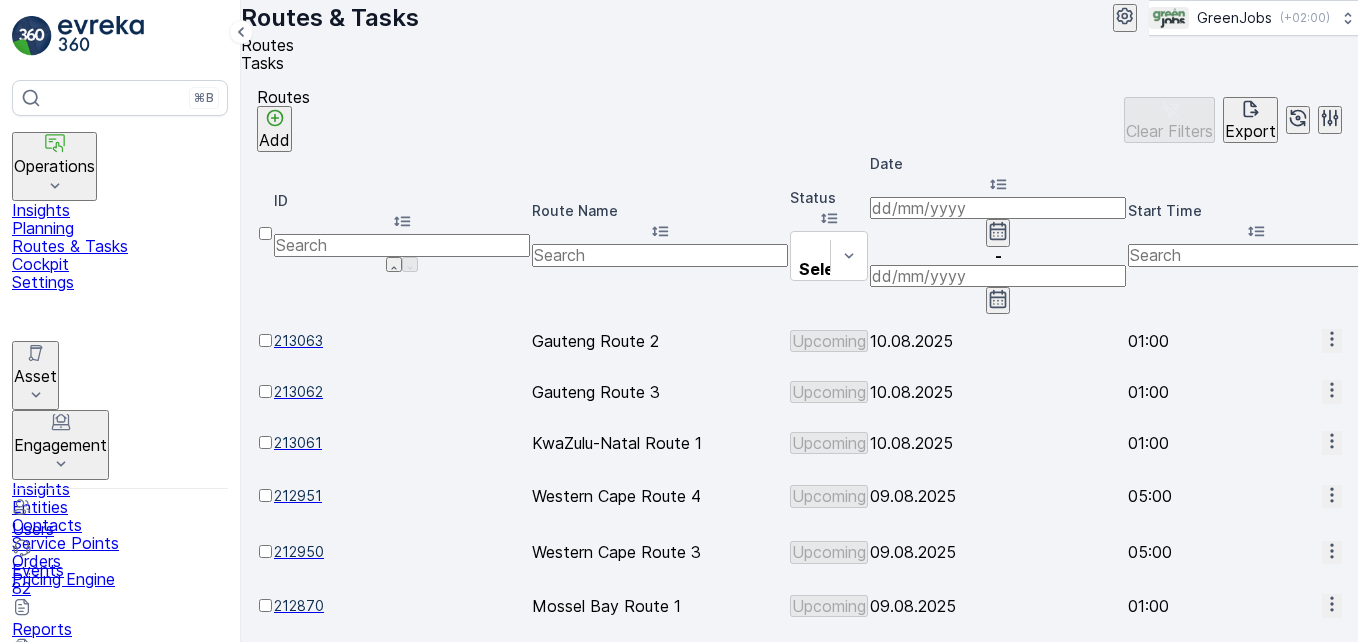 click on "Routes Add Clear Filters Export" at bounding box center (799, 120) 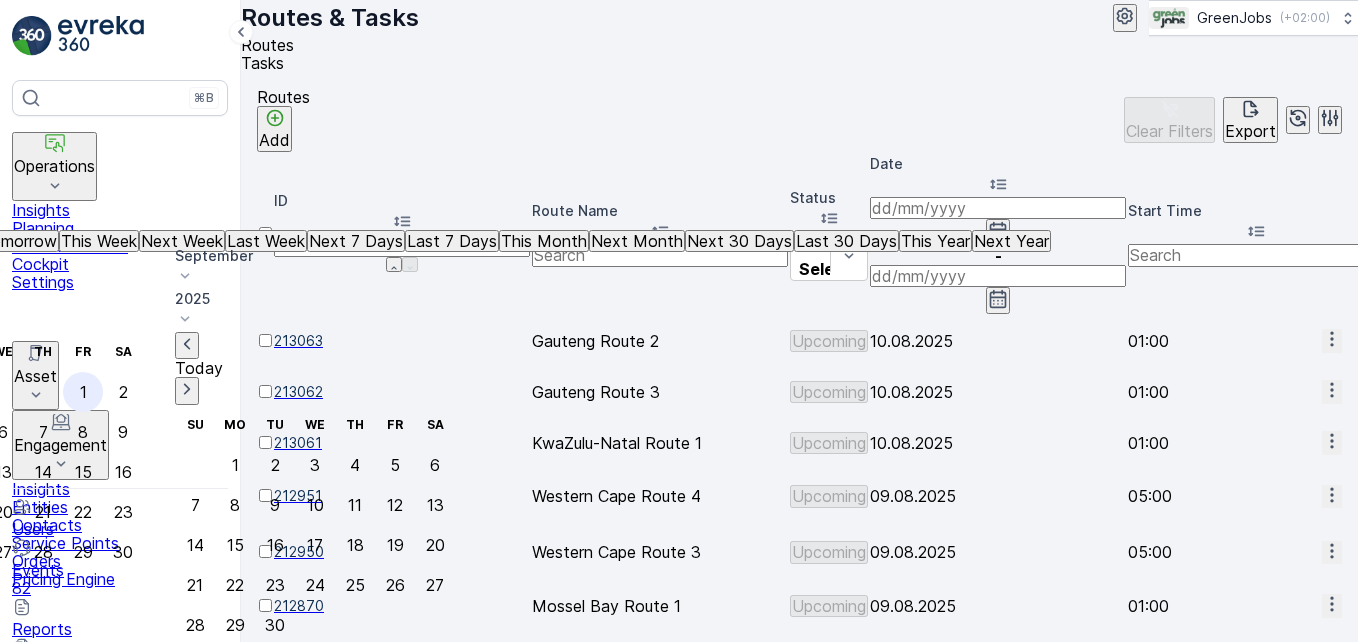 click on "1" at bounding box center (83, 392) 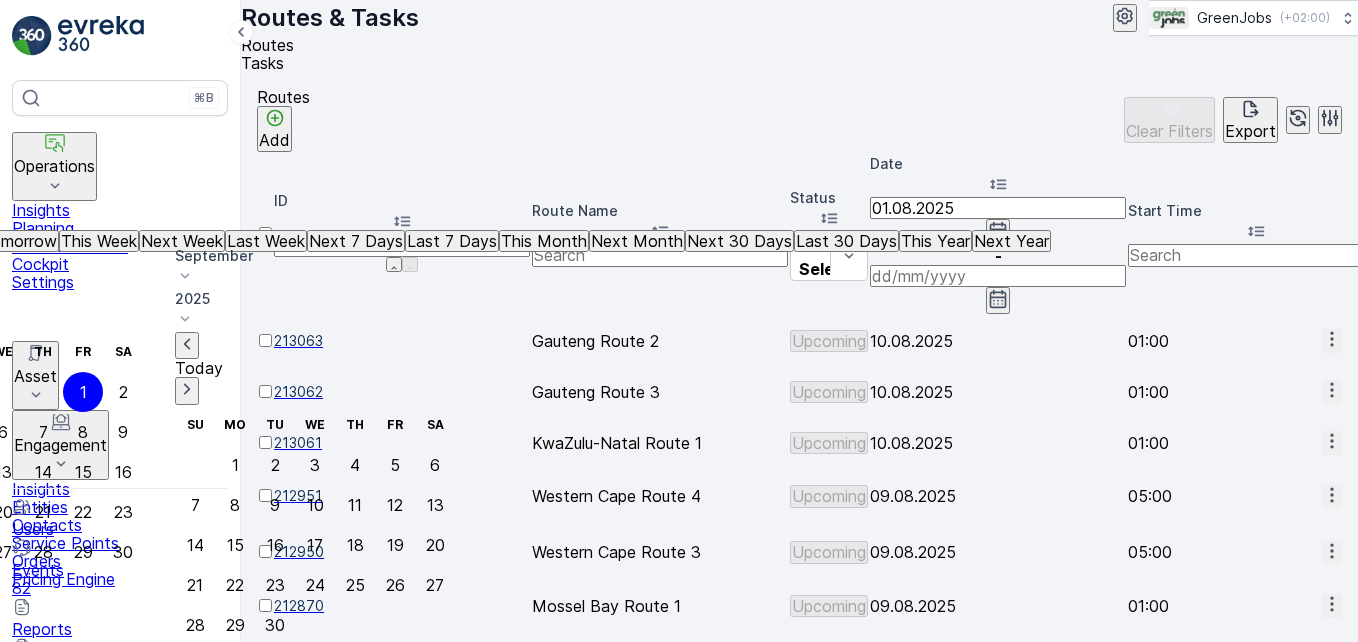 click on "1" at bounding box center [83, 392] 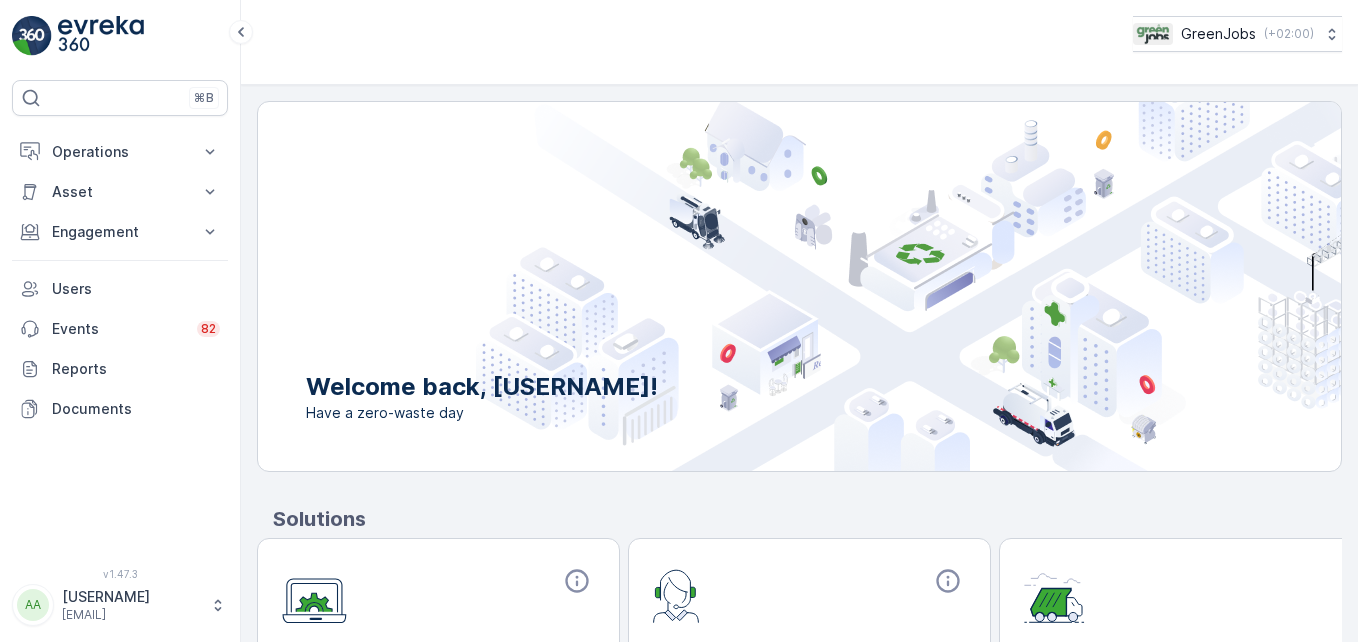 scroll, scrollTop: 0, scrollLeft: 0, axis: both 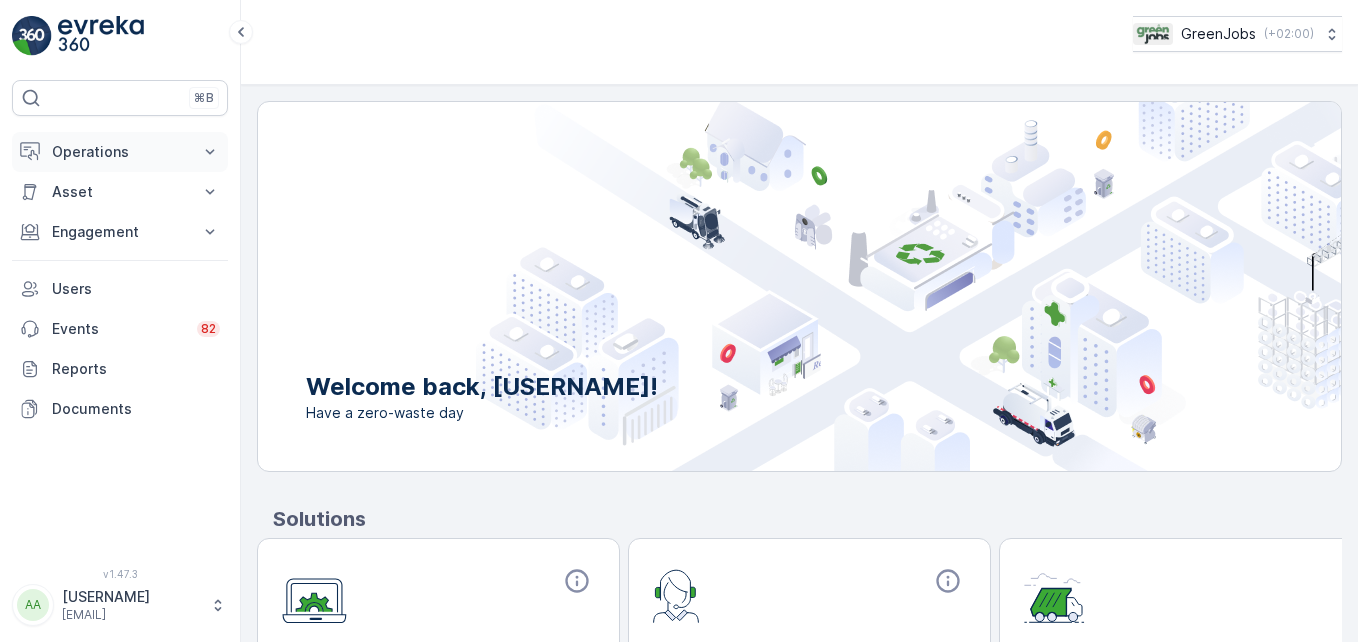 click 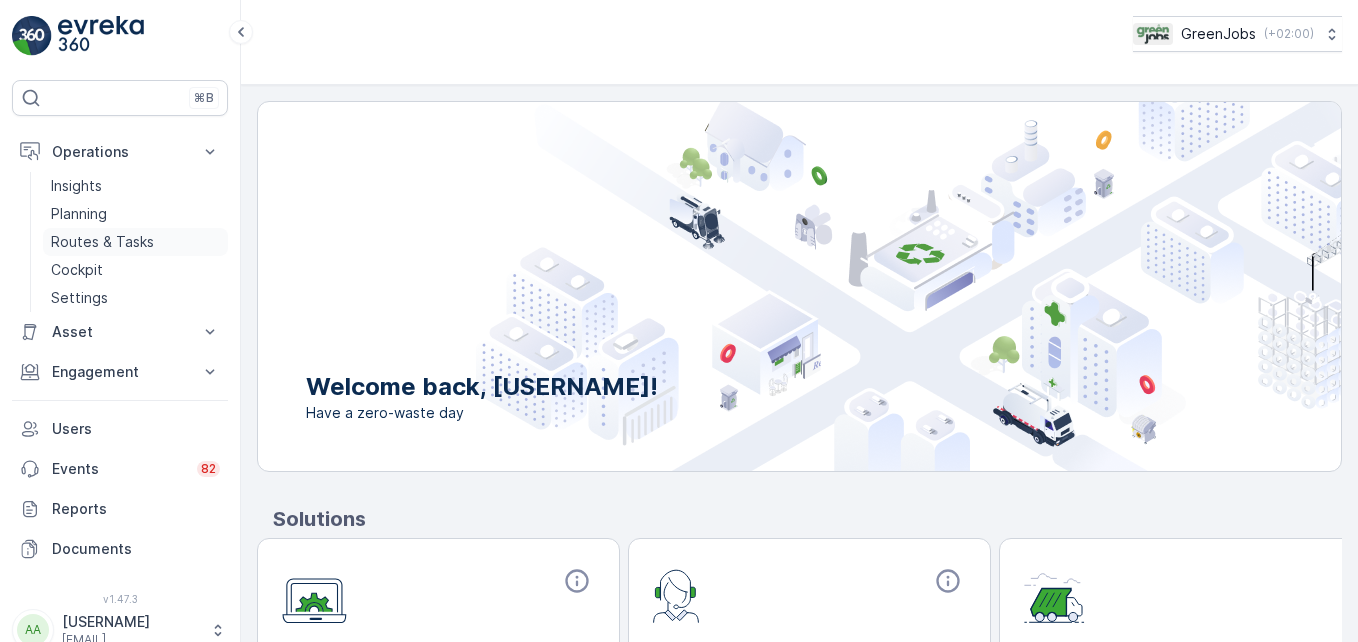 click on "Routes & Tasks" at bounding box center [102, 242] 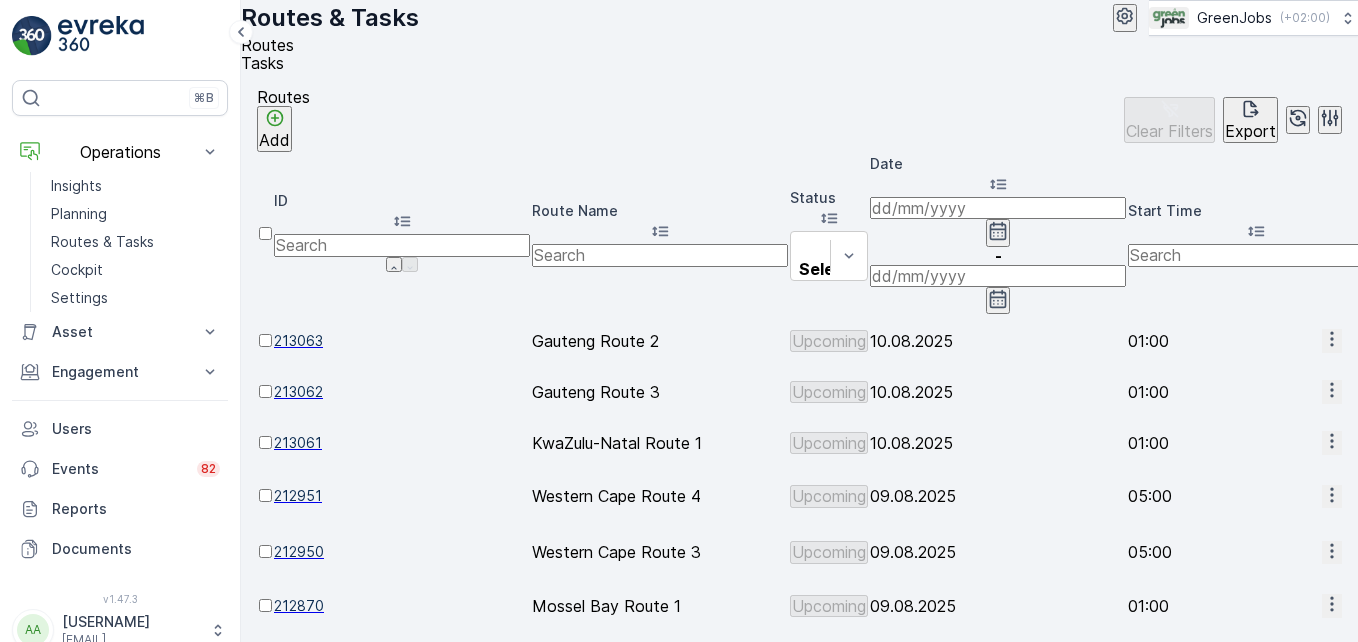 click at bounding box center (998, 208) 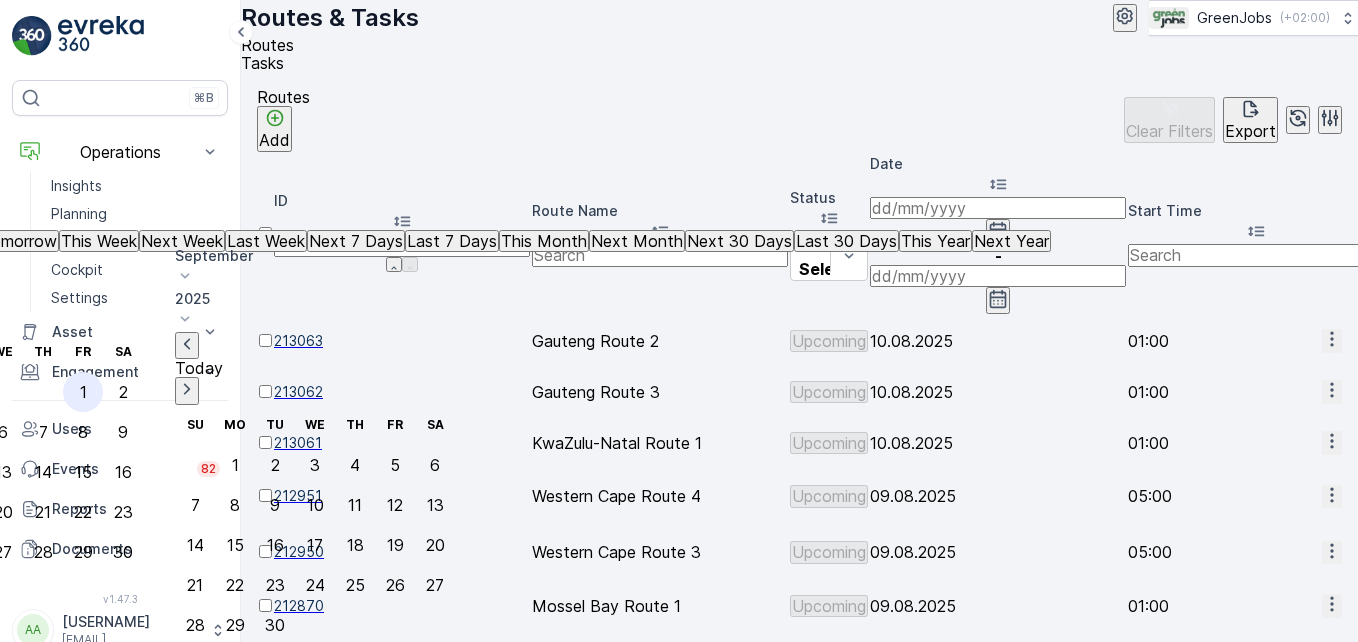 click on "1" at bounding box center (83, 392) 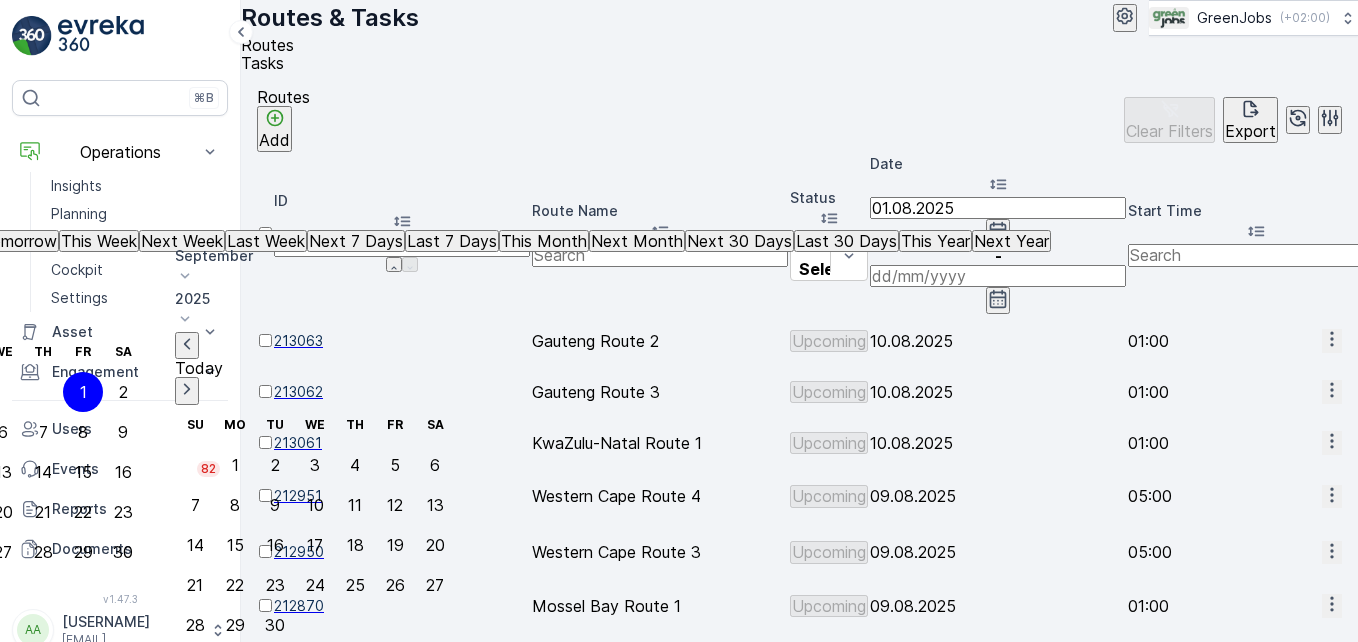 click on "1" at bounding box center (83, 392) 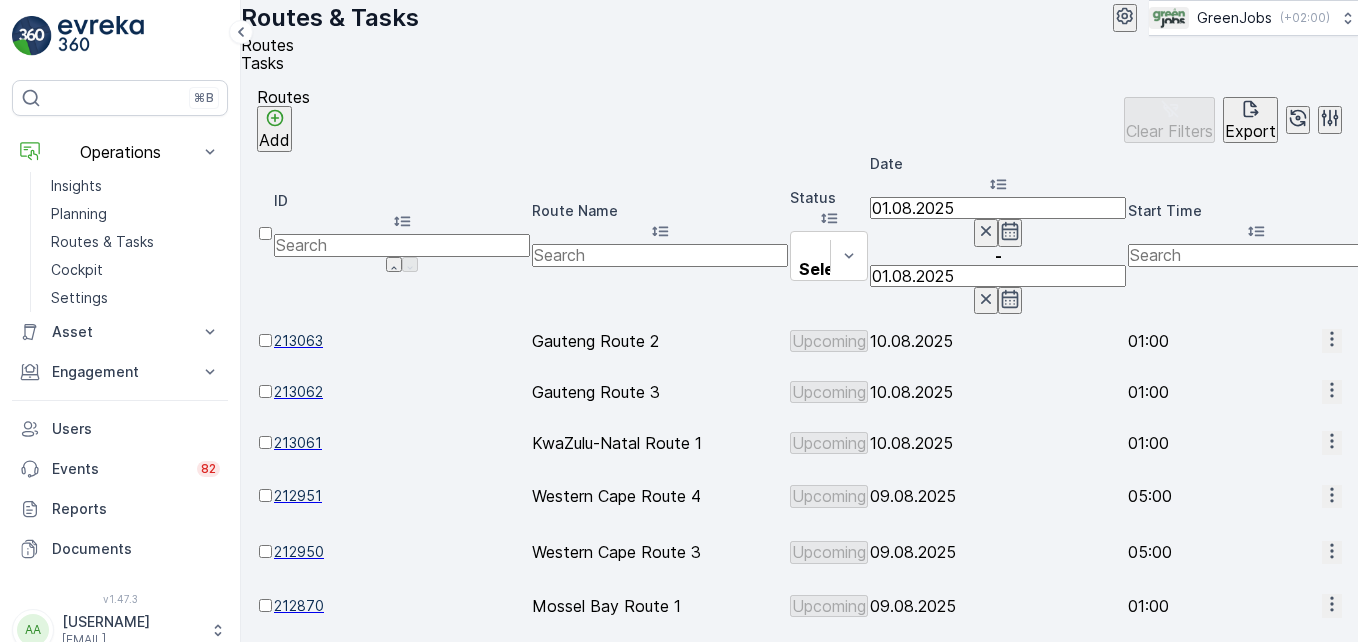 type on "01.08.2025" 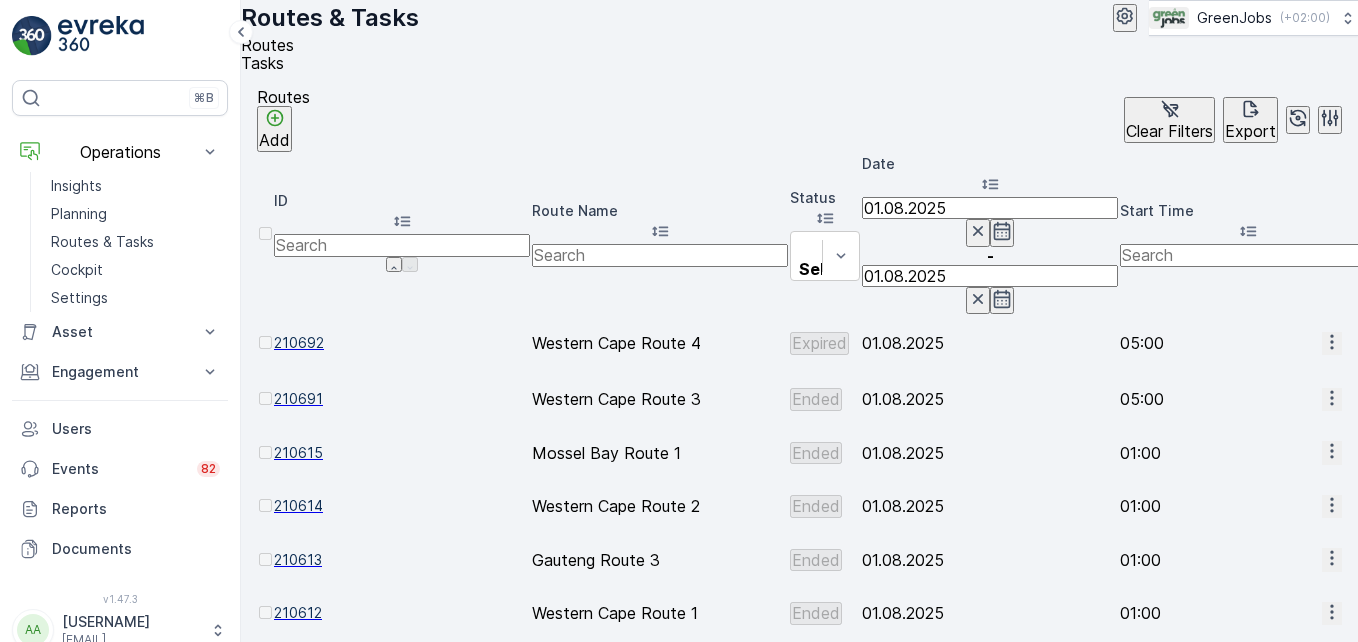 click 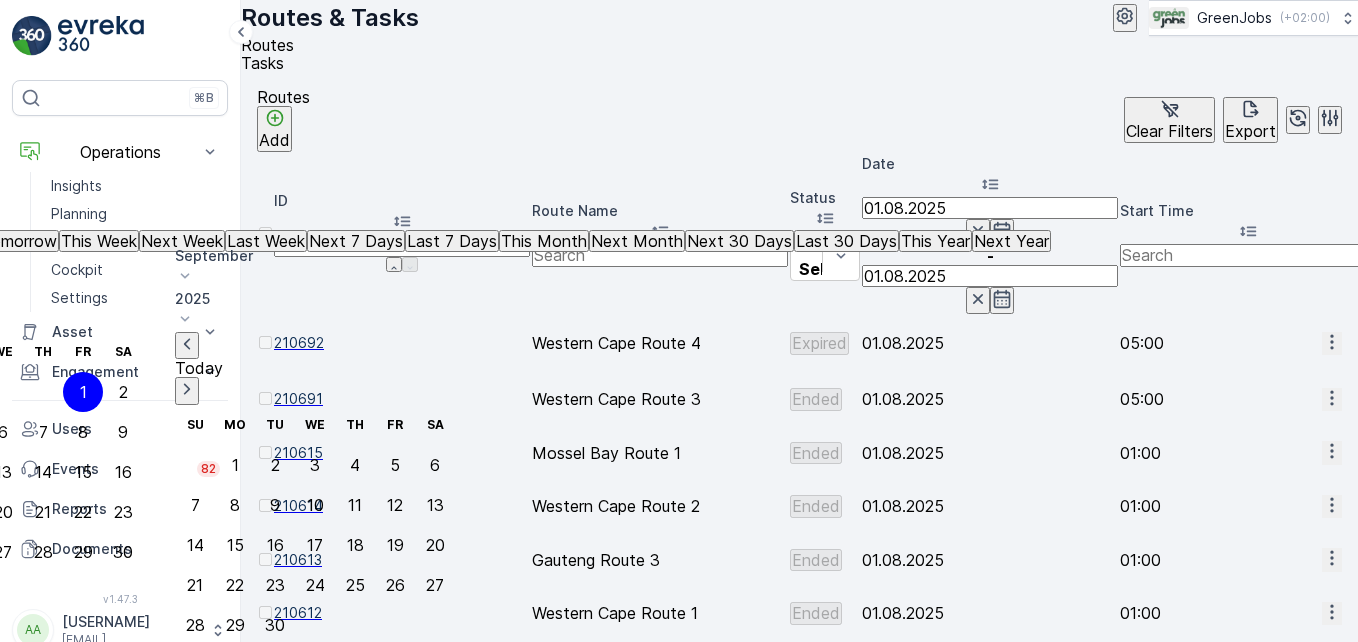 click on "4" at bounding box center (-77, 432) 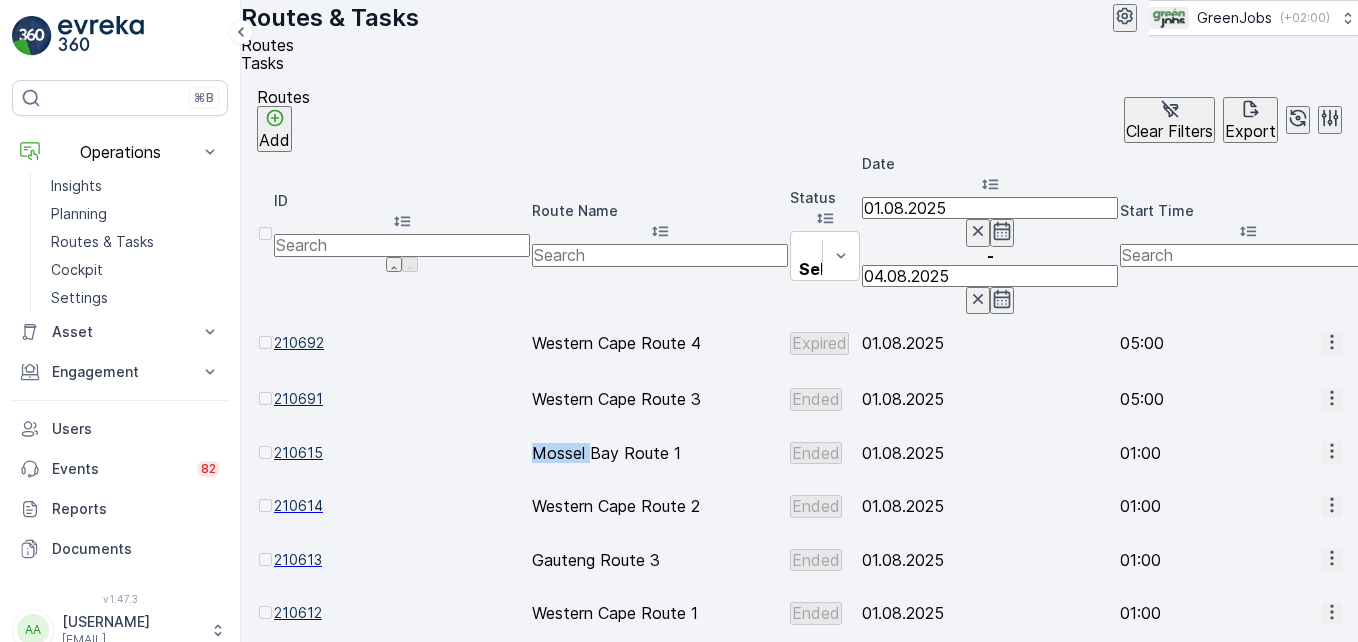 click on "Mossel Bay Route 1" at bounding box center (660, 452) 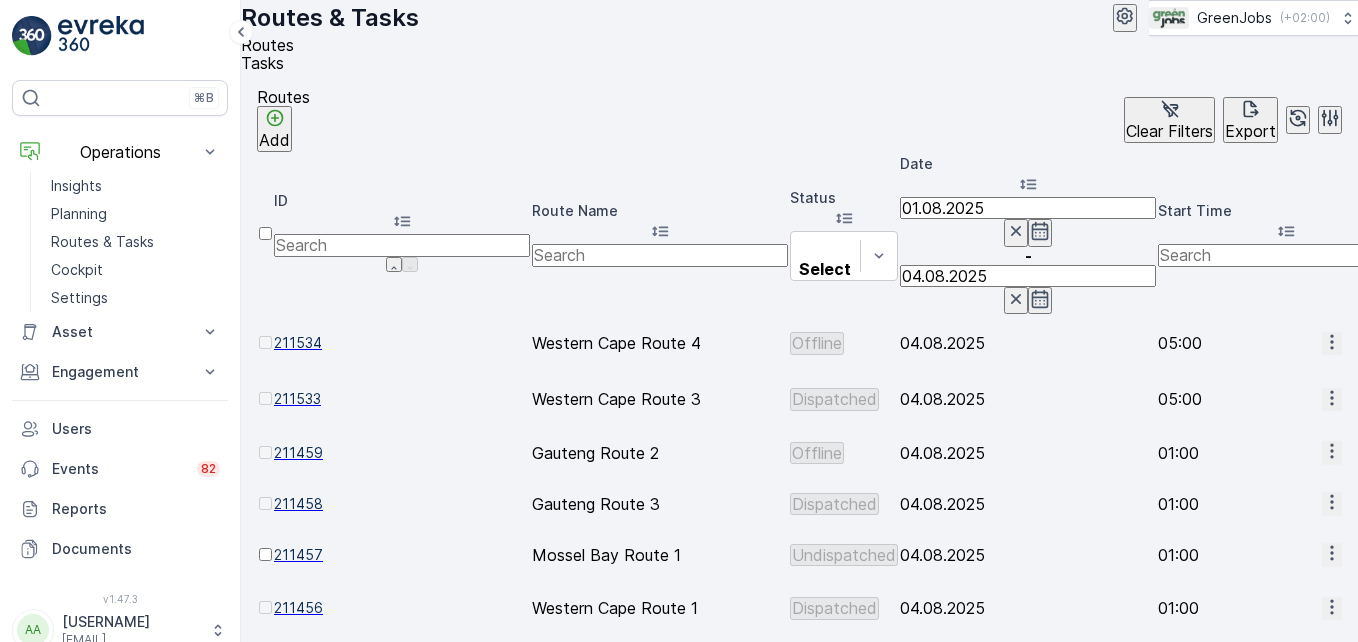 click 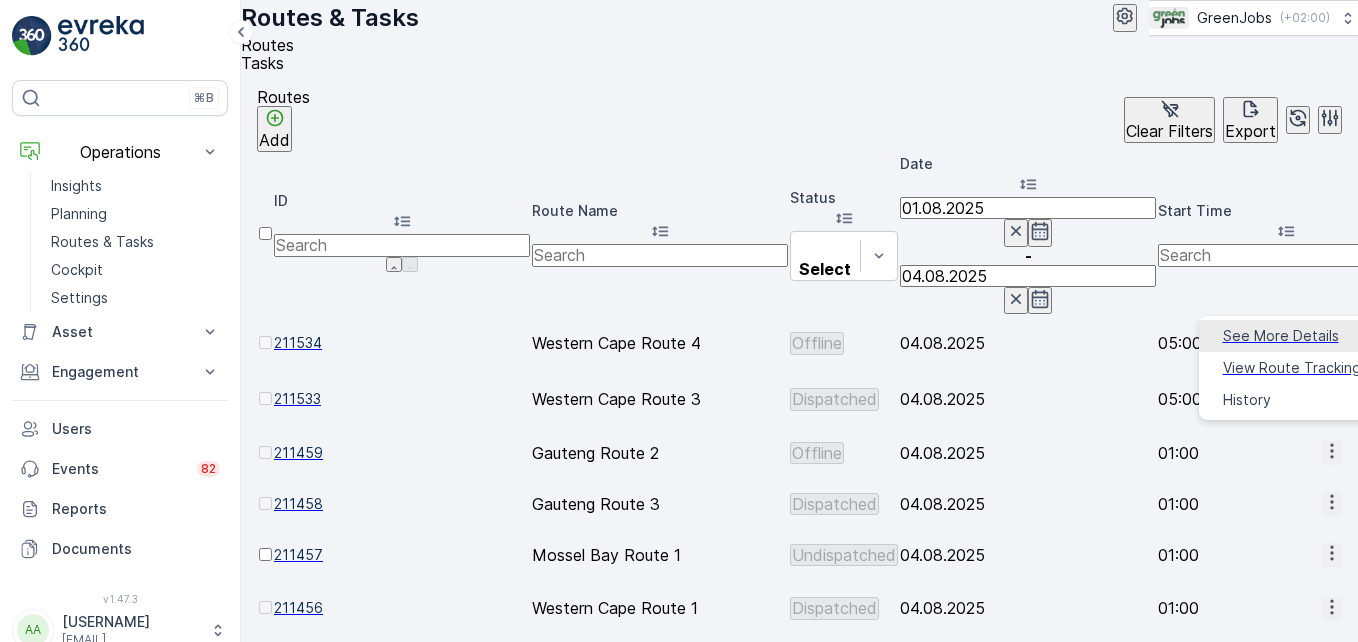 click on "See More Details" at bounding box center (1281, 336) 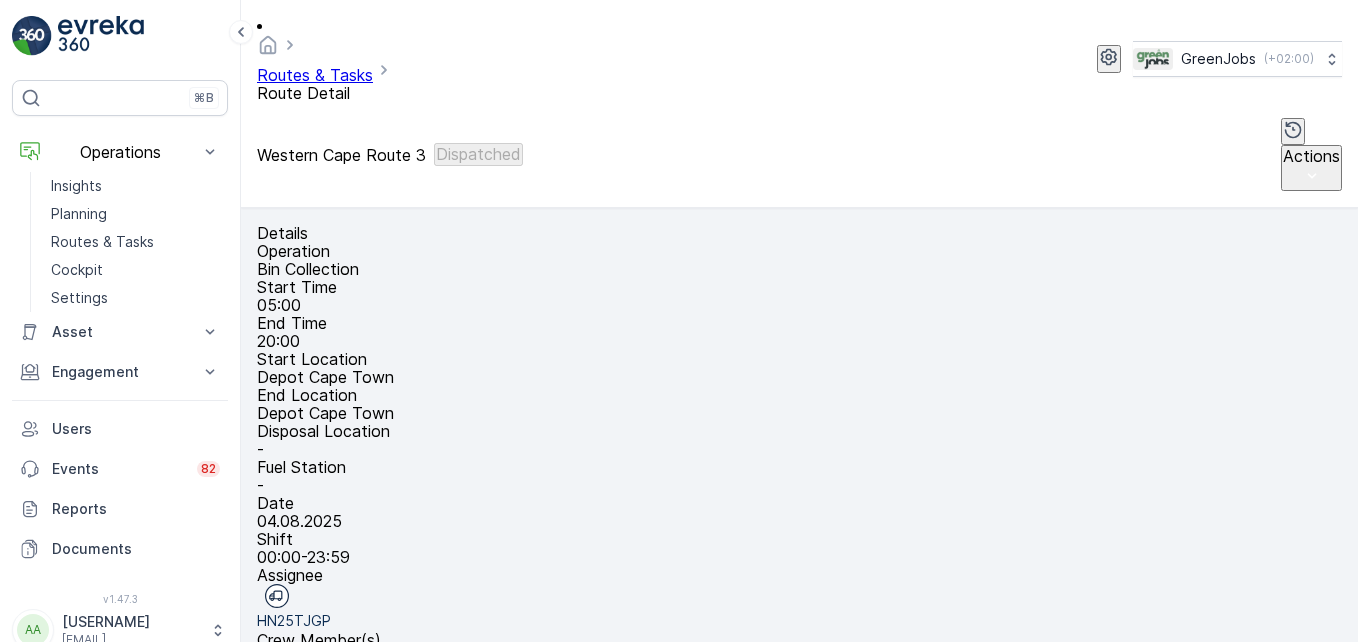 scroll, scrollTop: 511, scrollLeft: 0, axis: vertical 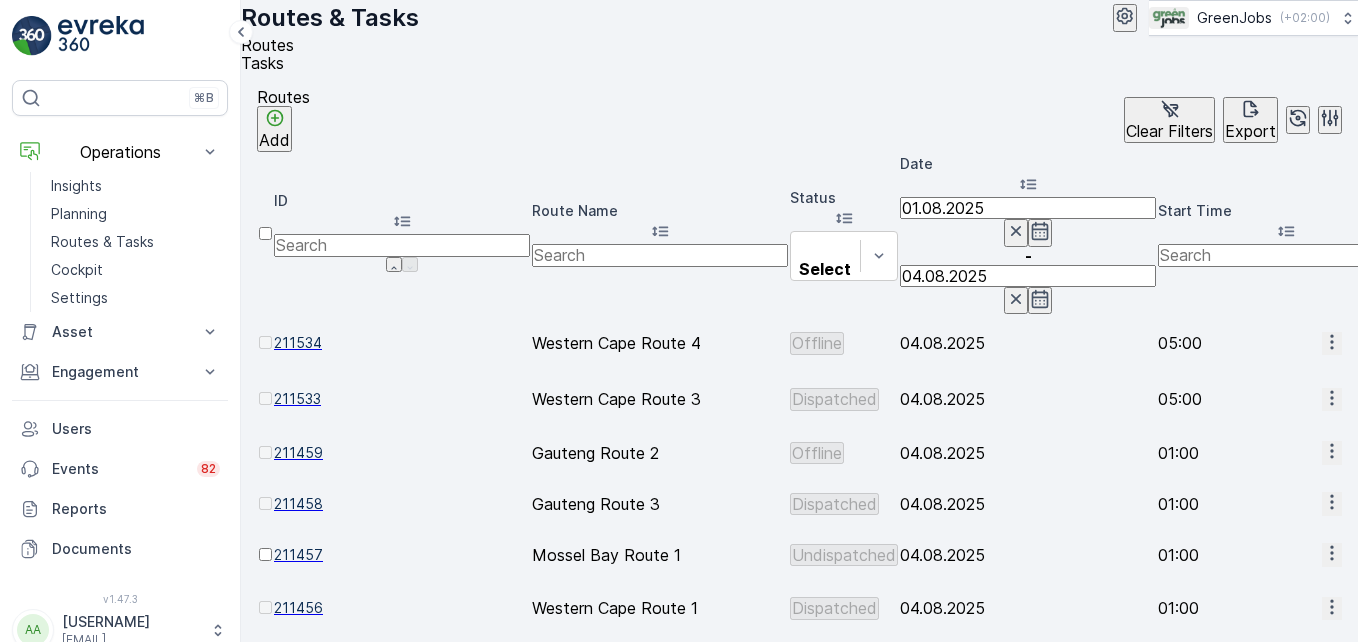 click 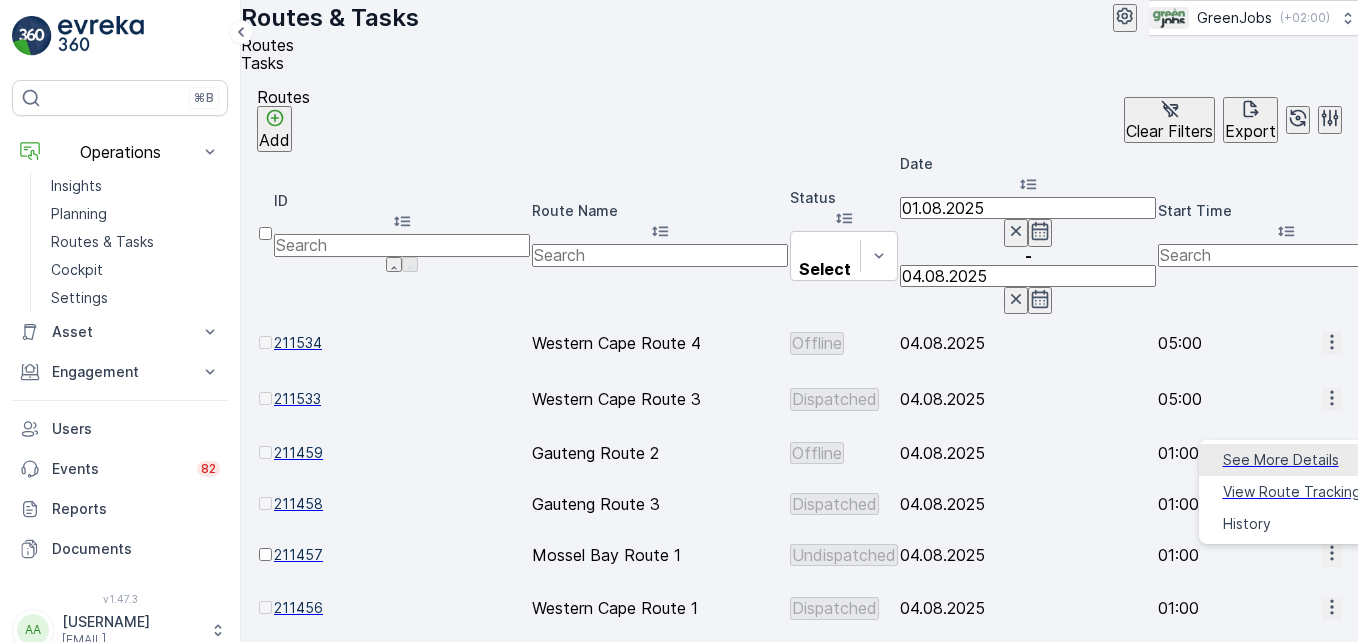click on "See More Details" at bounding box center (1281, 460) 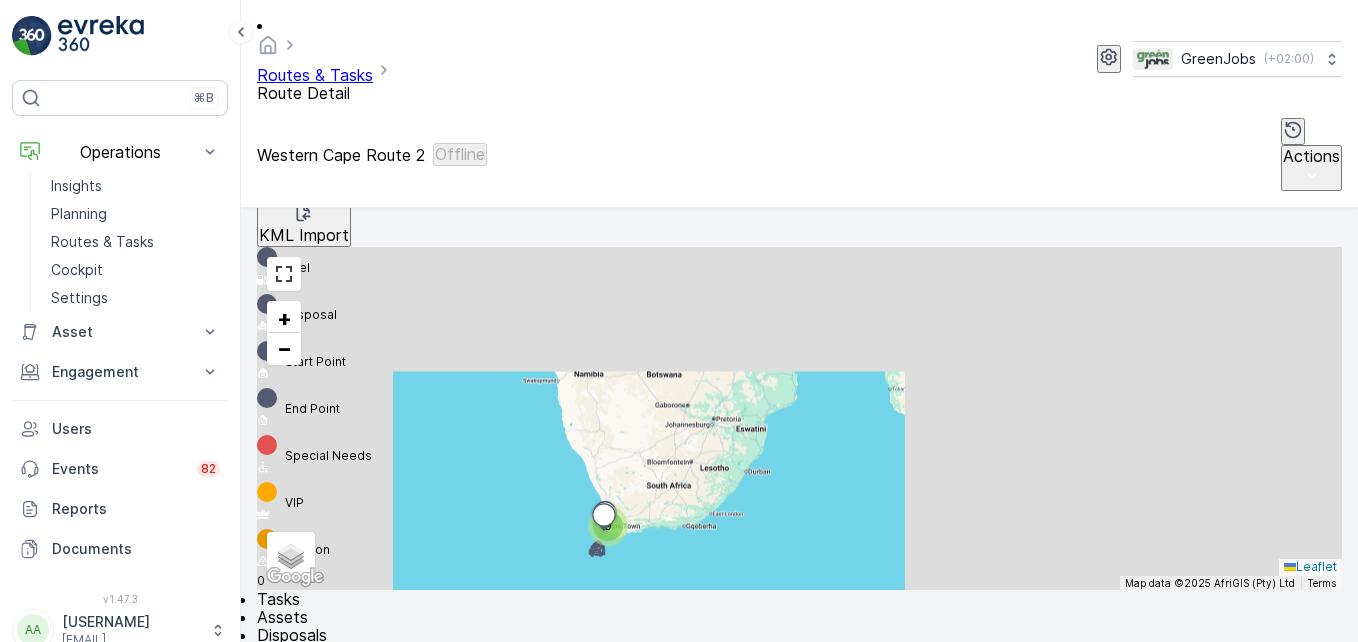 scroll, scrollTop: 600, scrollLeft: 0, axis: vertical 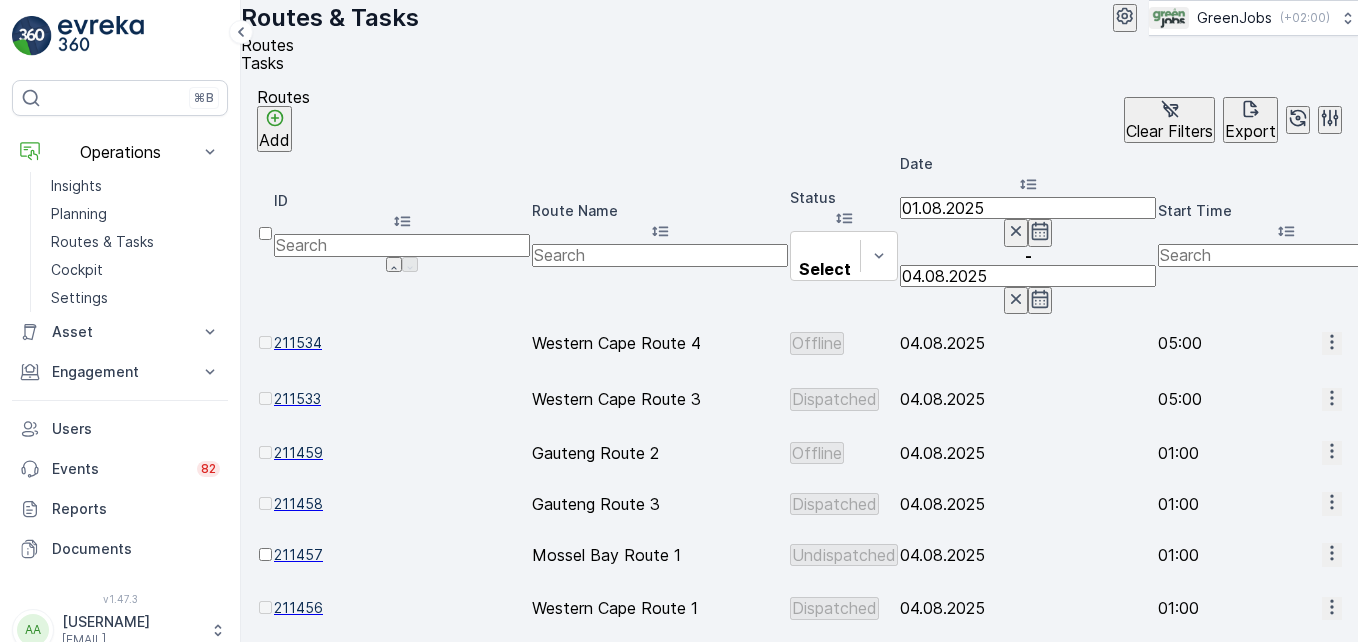 click 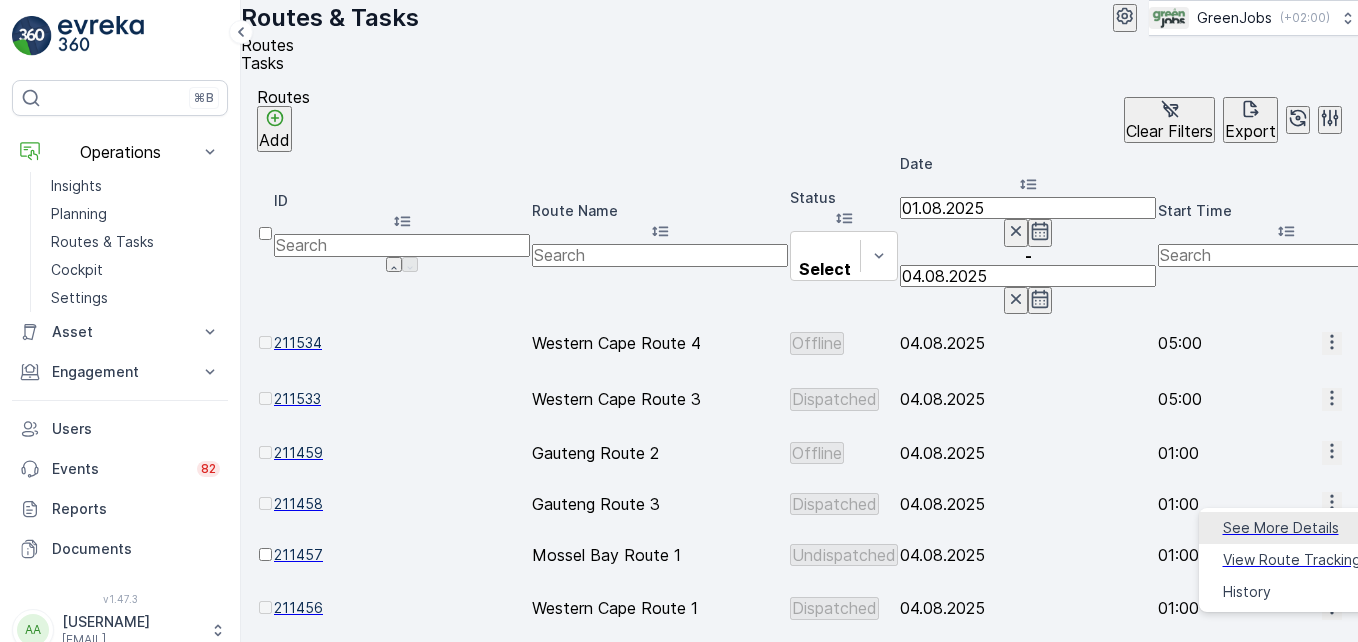 click on "See More Details" at bounding box center (1281, 528) 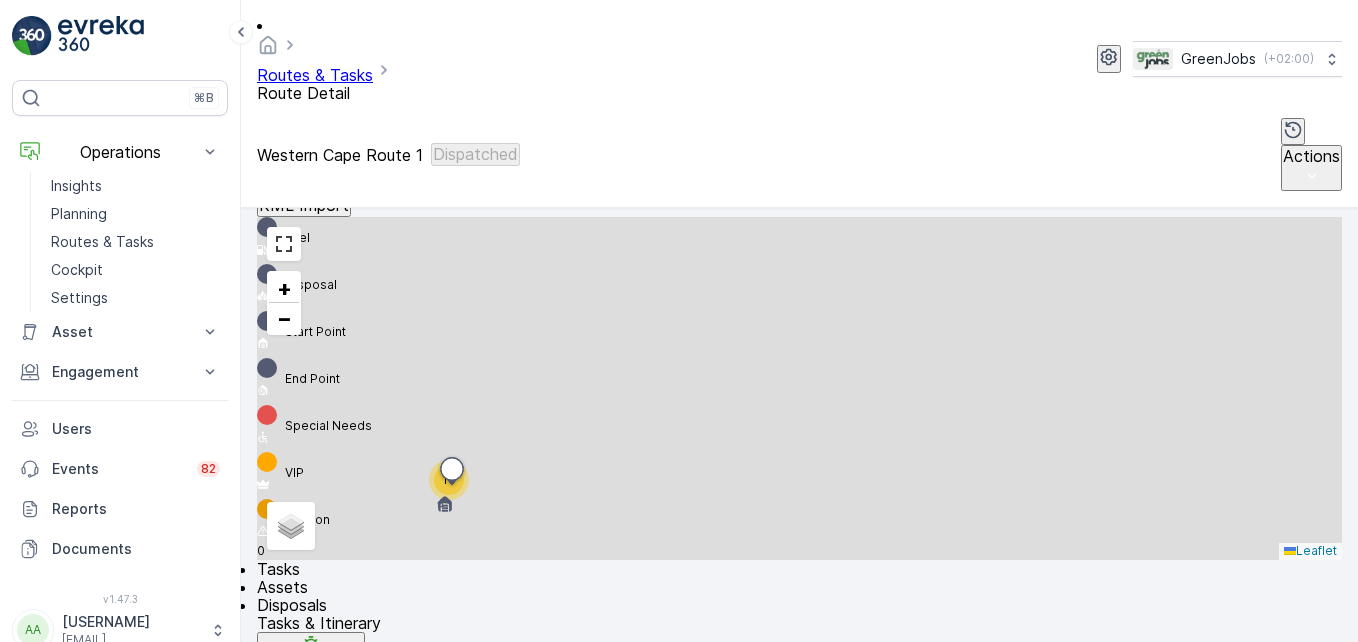 scroll, scrollTop: 655, scrollLeft: 0, axis: vertical 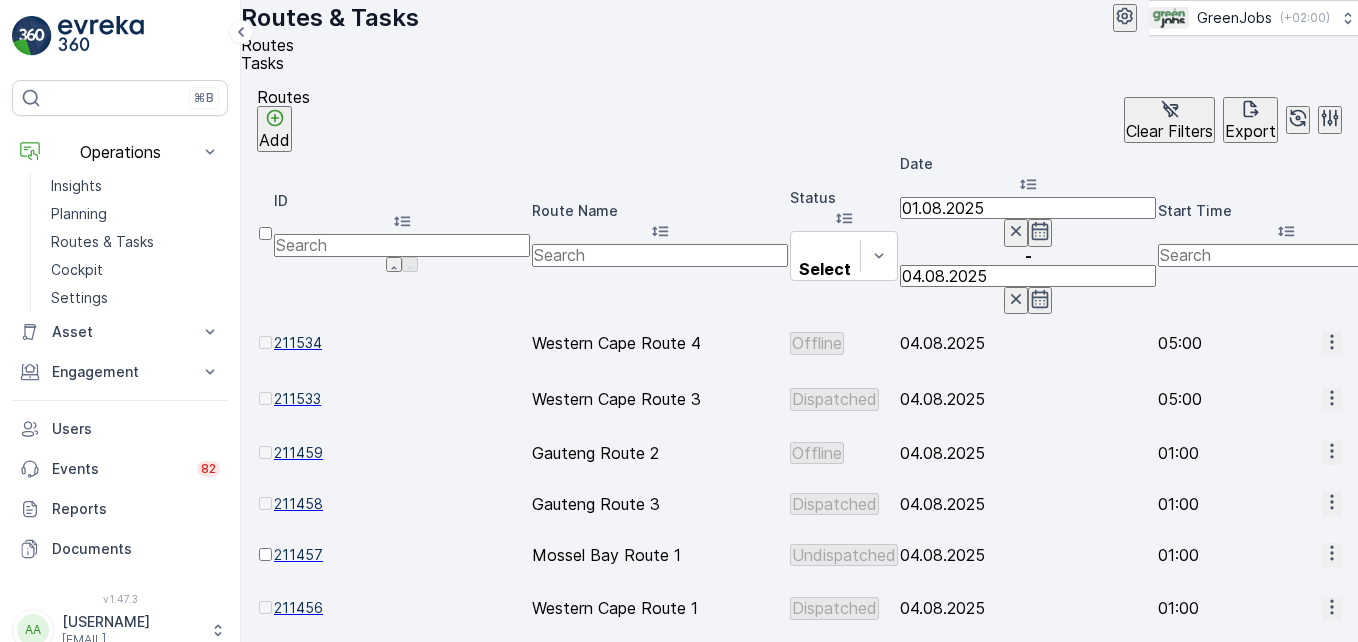 click 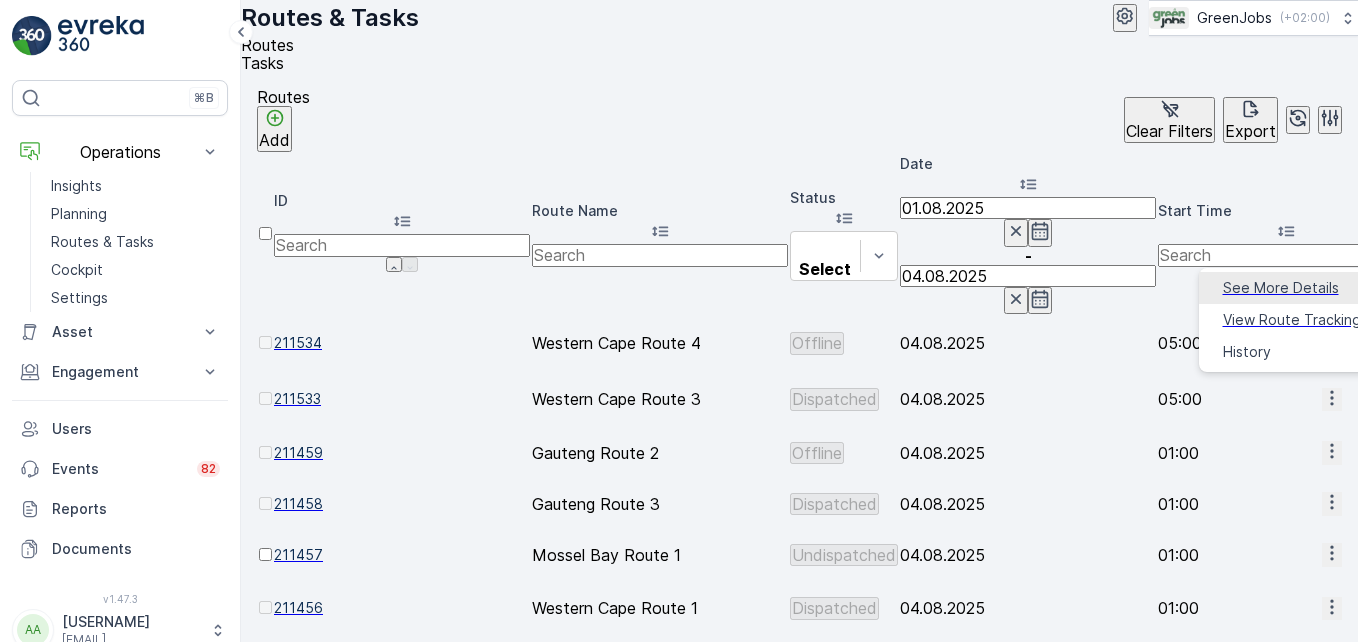 click on "See More Details" at bounding box center [1281, 288] 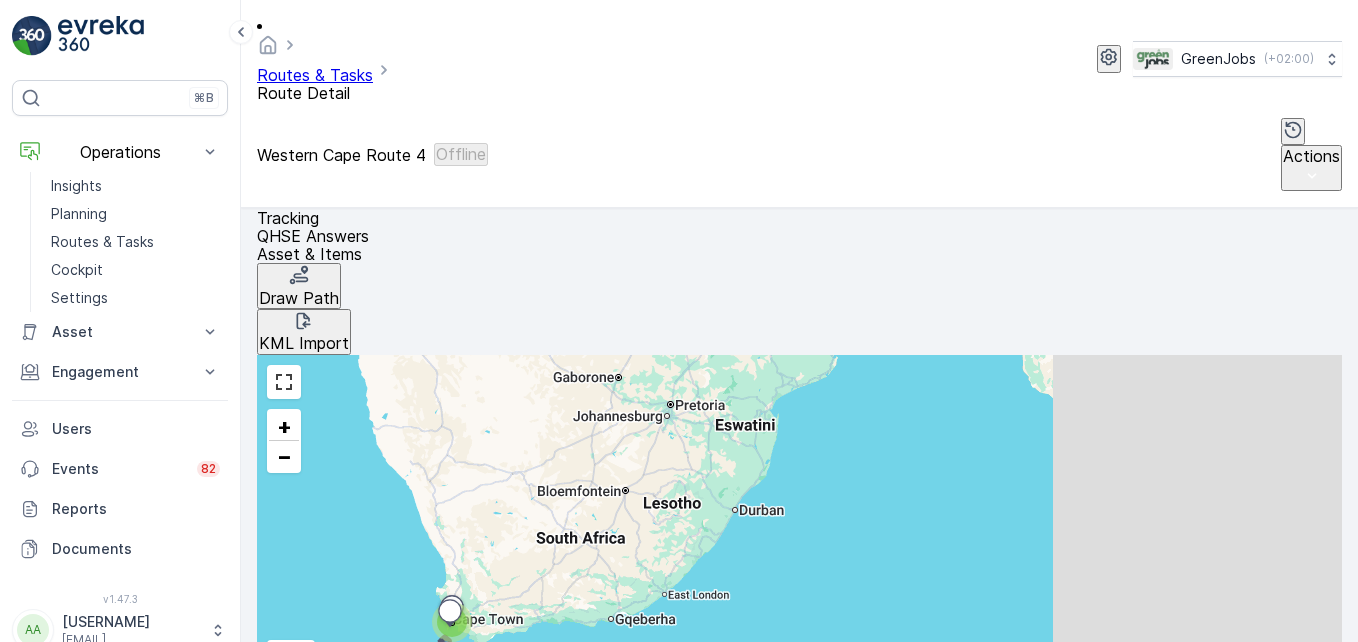 scroll, scrollTop: 560, scrollLeft: 0, axis: vertical 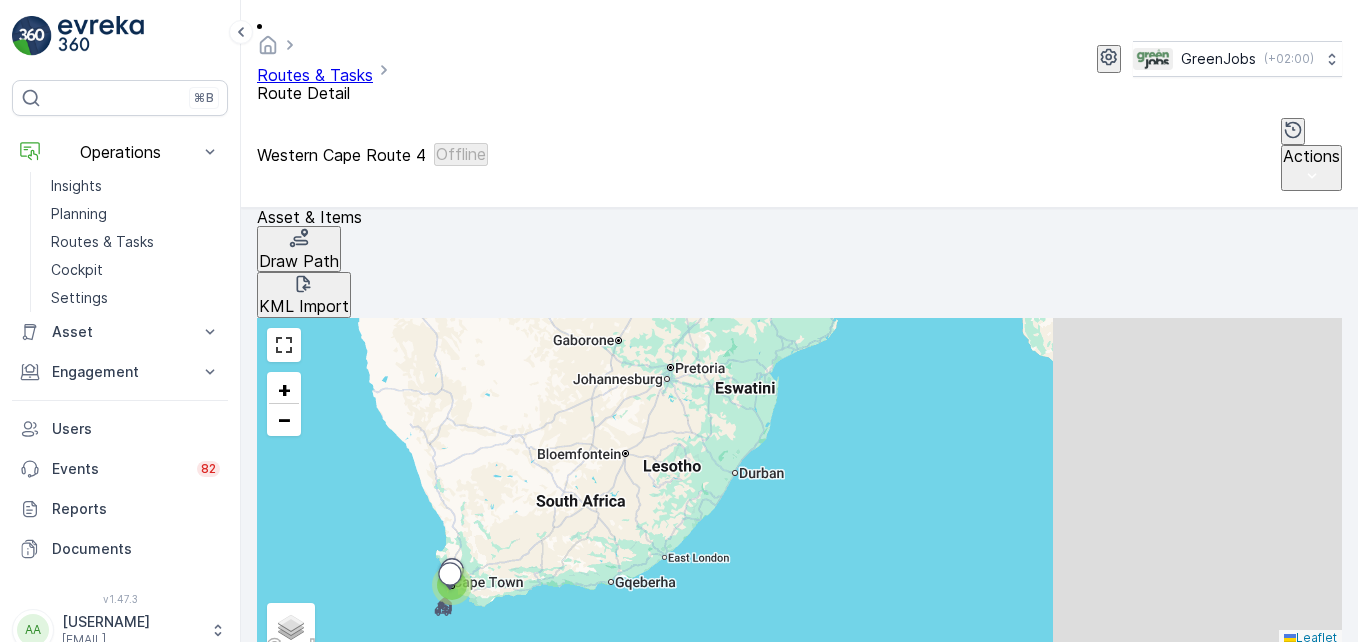 click 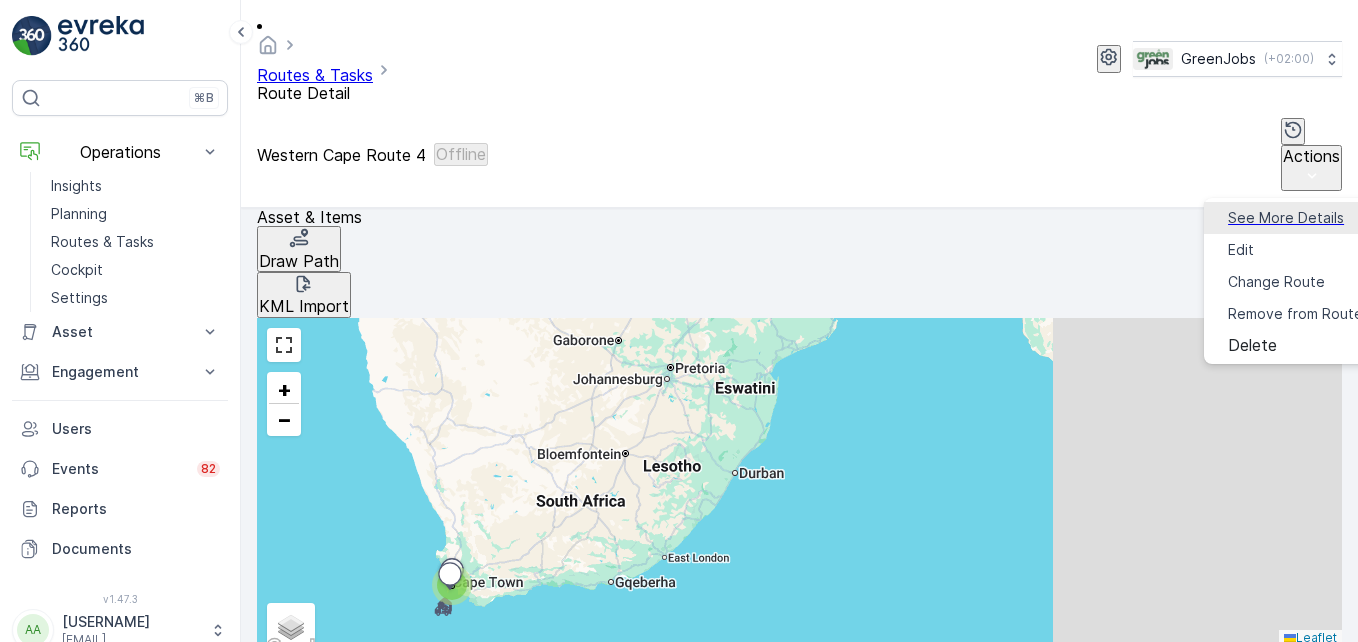 click on "See More Details" at bounding box center (1286, 218) 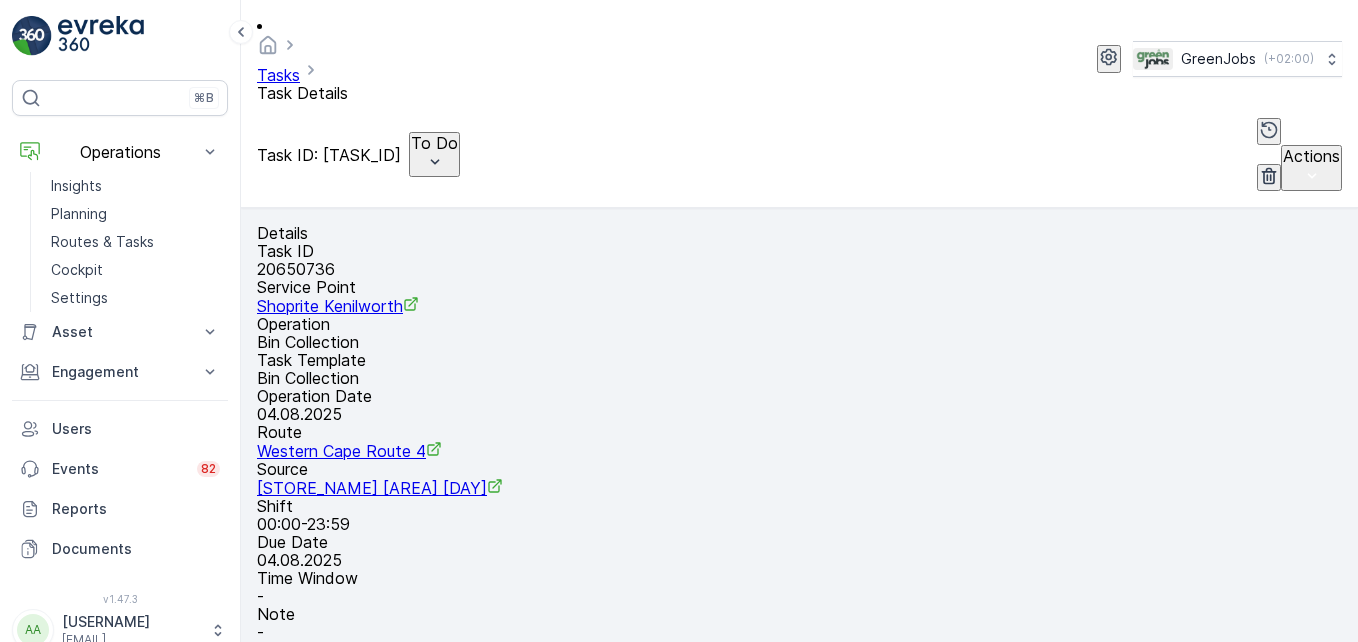 scroll, scrollTop: 600, scrollLeft: 0, axis: vertical 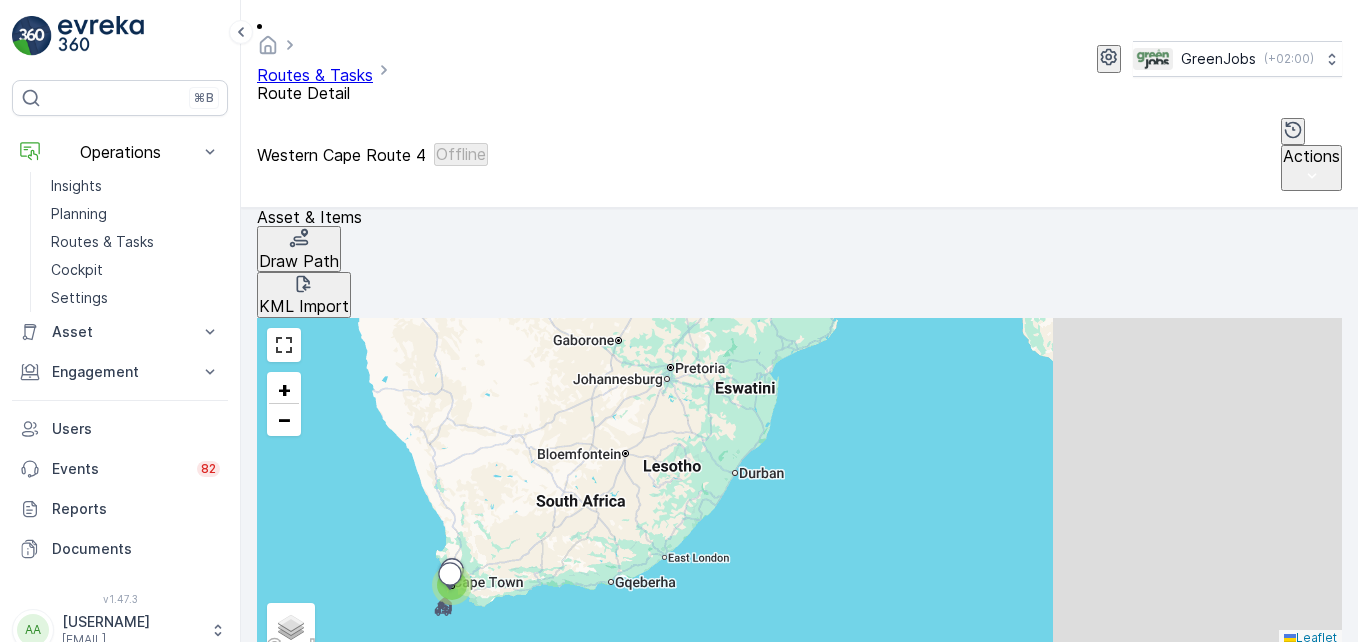 click 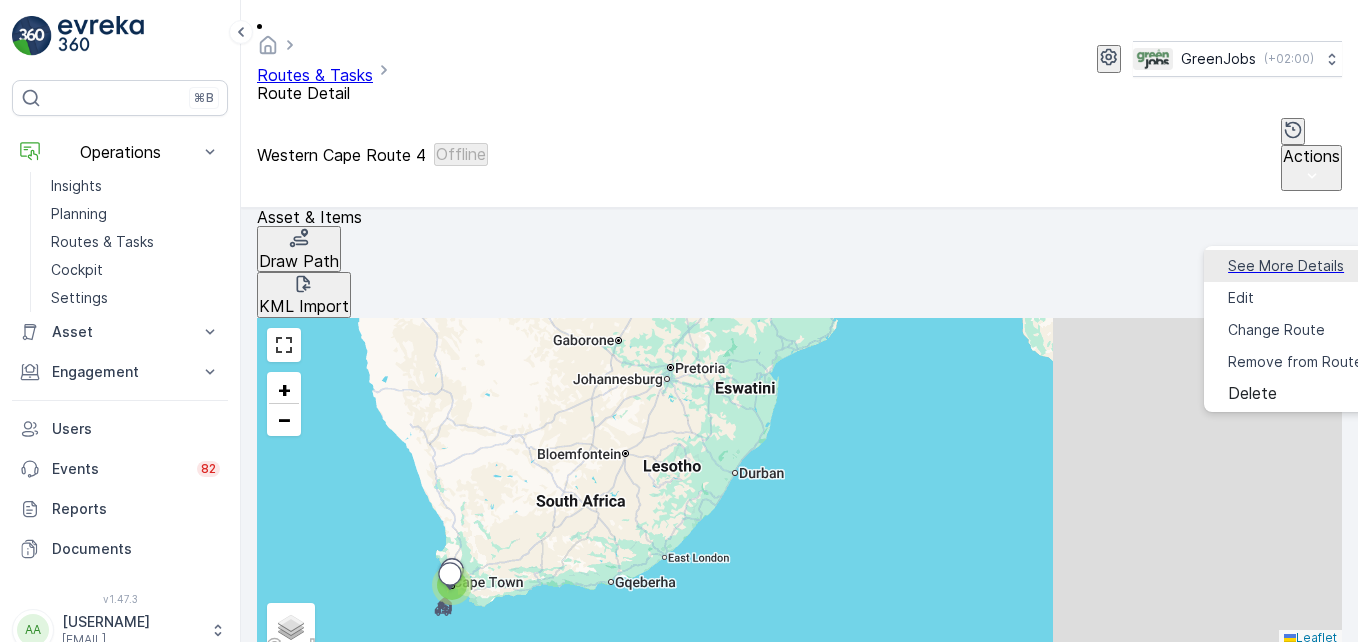 click on "See More Details" at bounding box center [1286, 266] 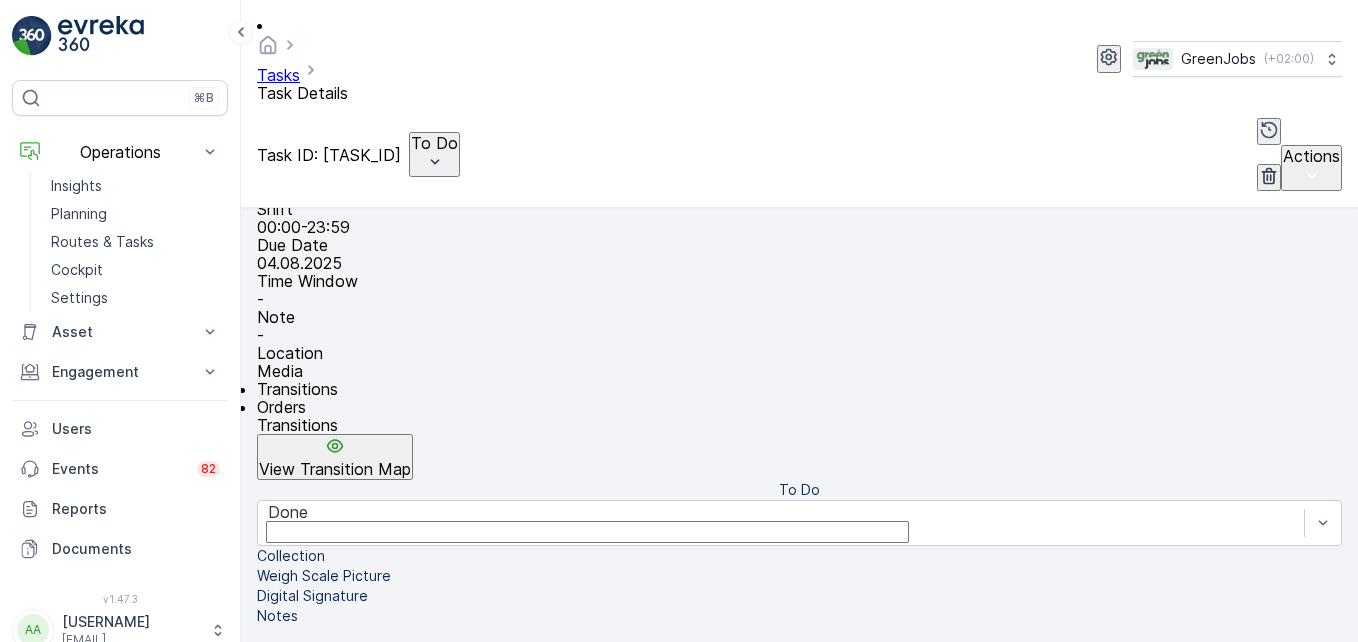 scroll, scrollTop: 519, scrollLeft: 0, axis: vertical 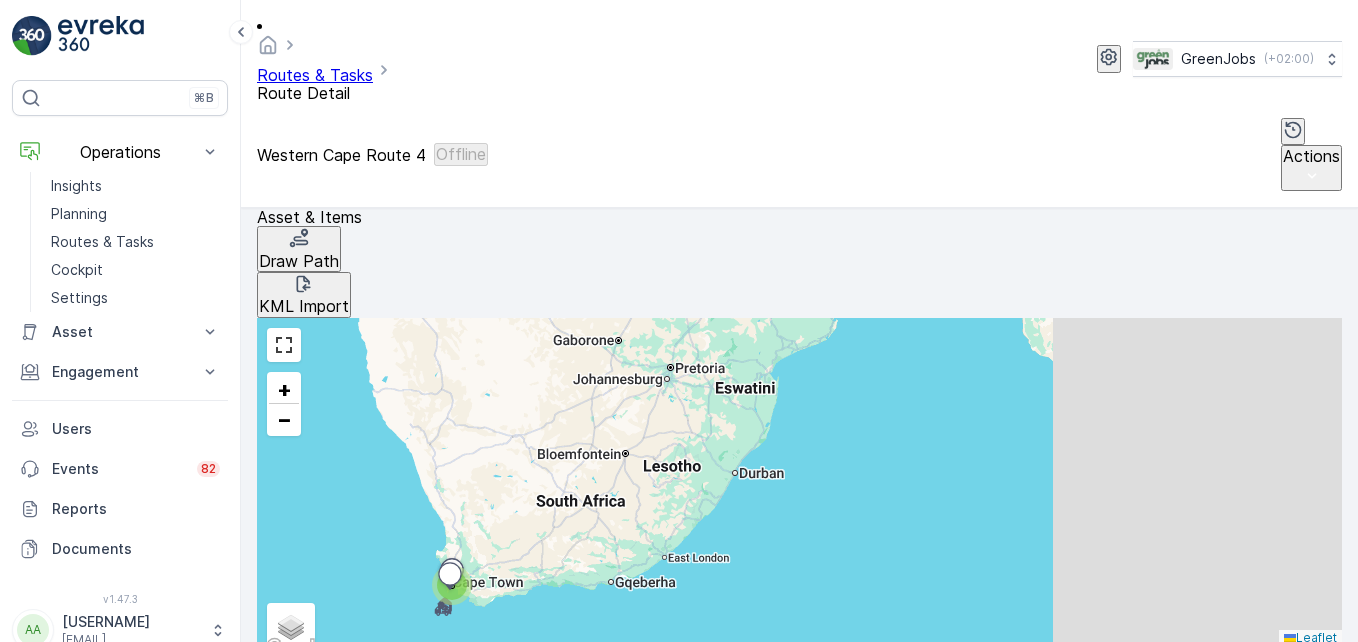 click 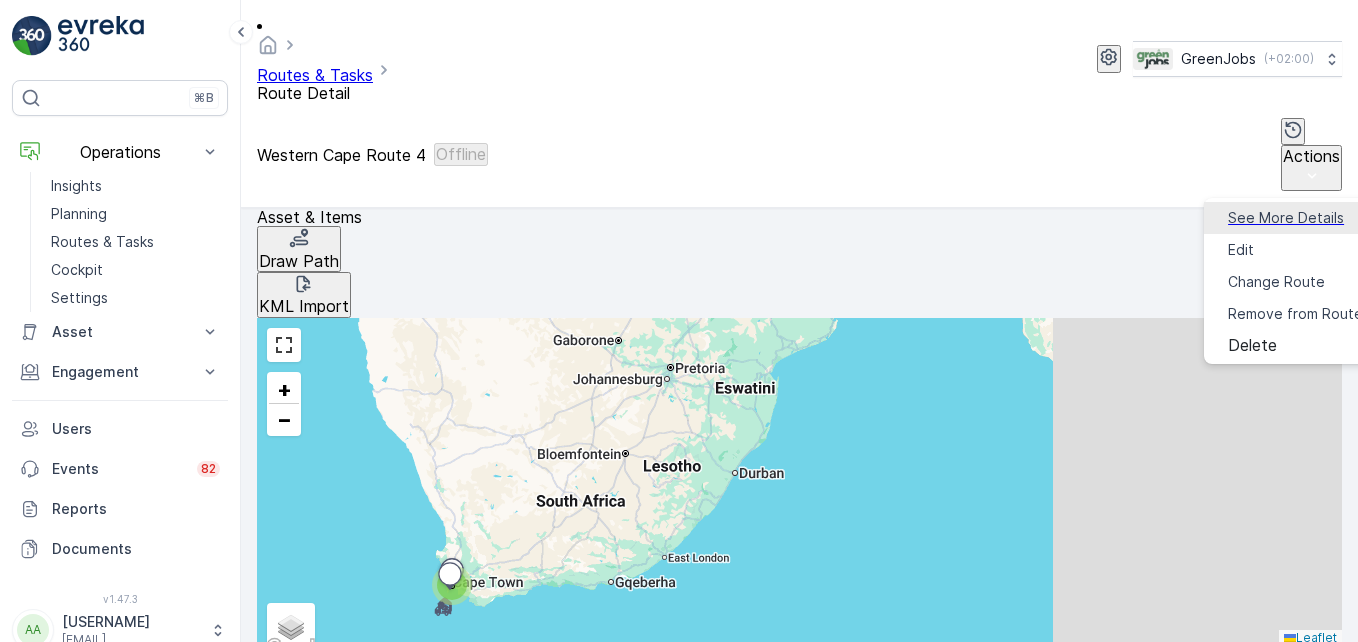 click on "See More Details" at bounding box center [1286, 218] 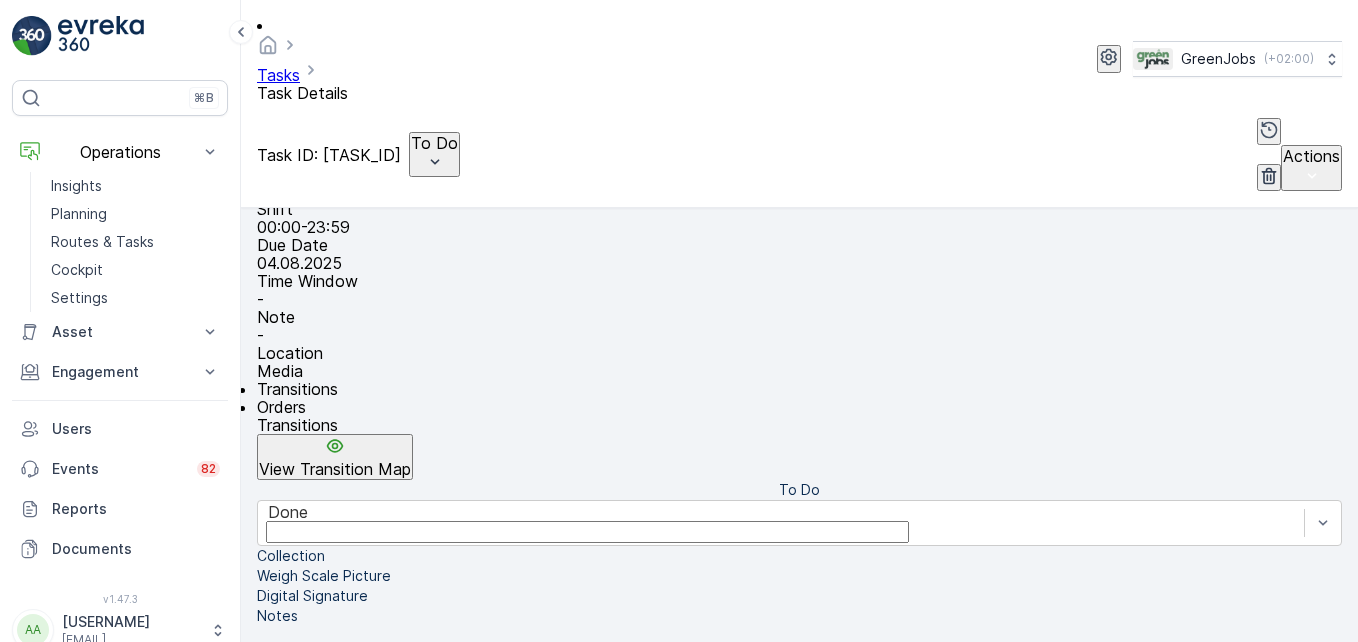 scroll, scrollTop: 619, scrollLeft: 0, axis: vertical 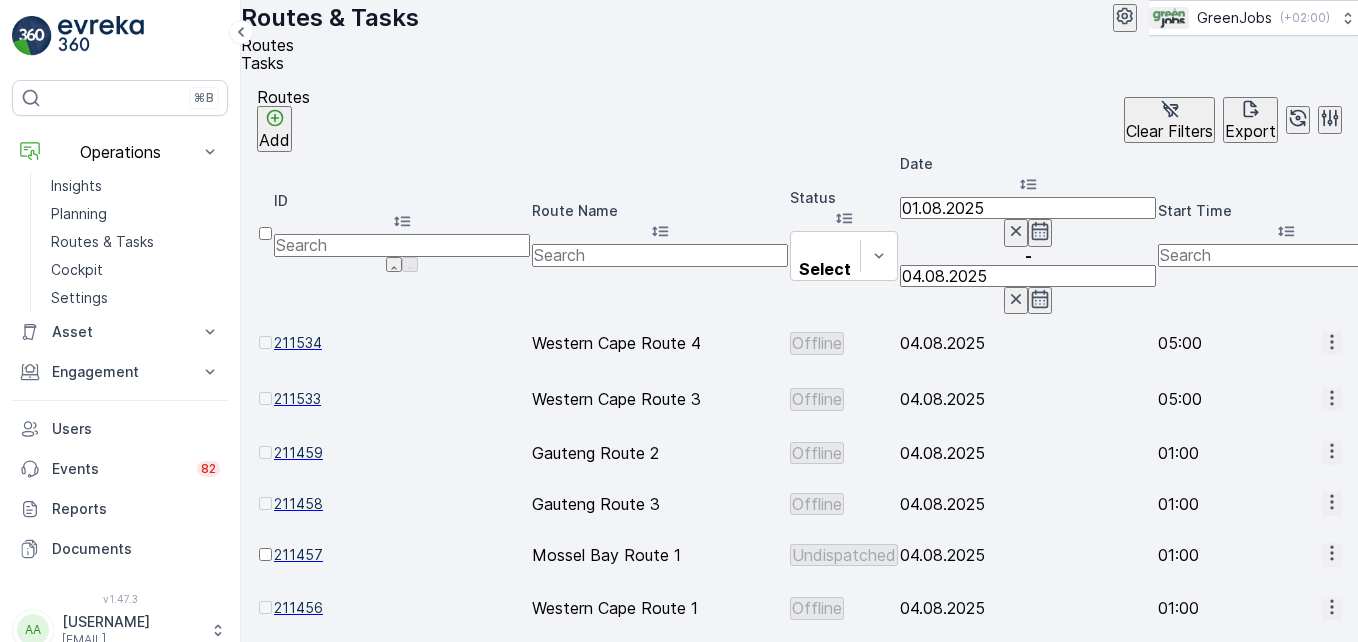 click on "01.08.2025" at bounding box center [1028, 208] 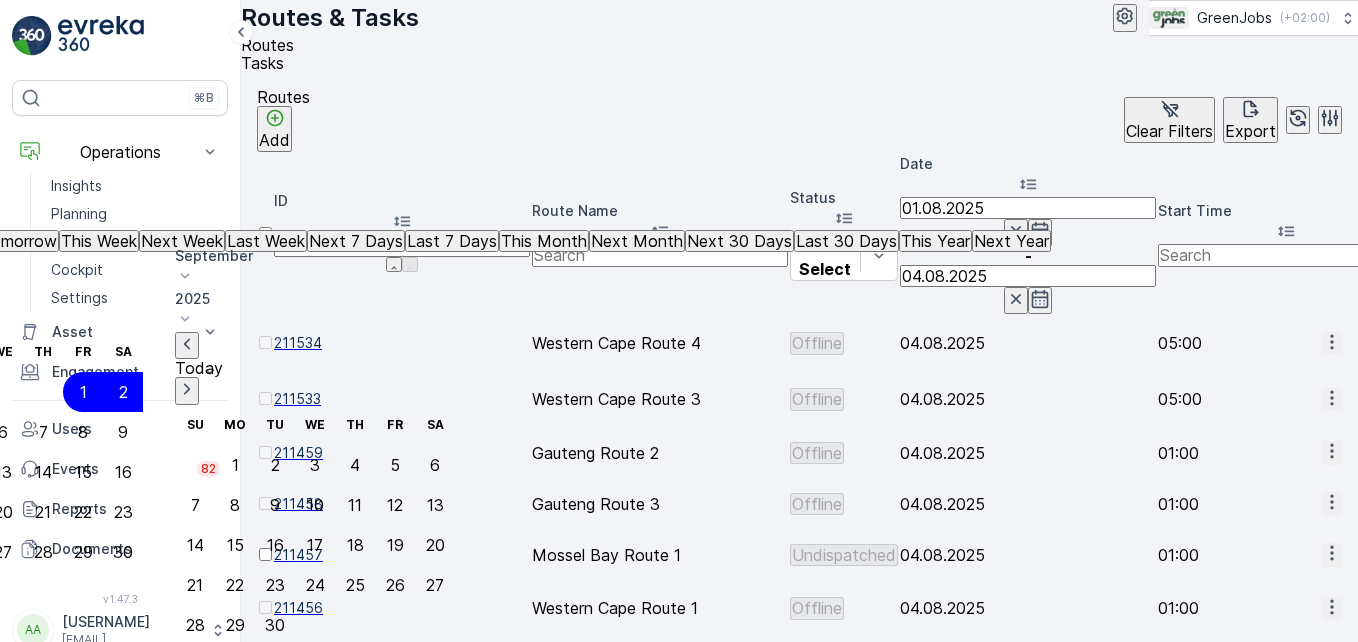 click on "5" at bounding box center [-37, 432] 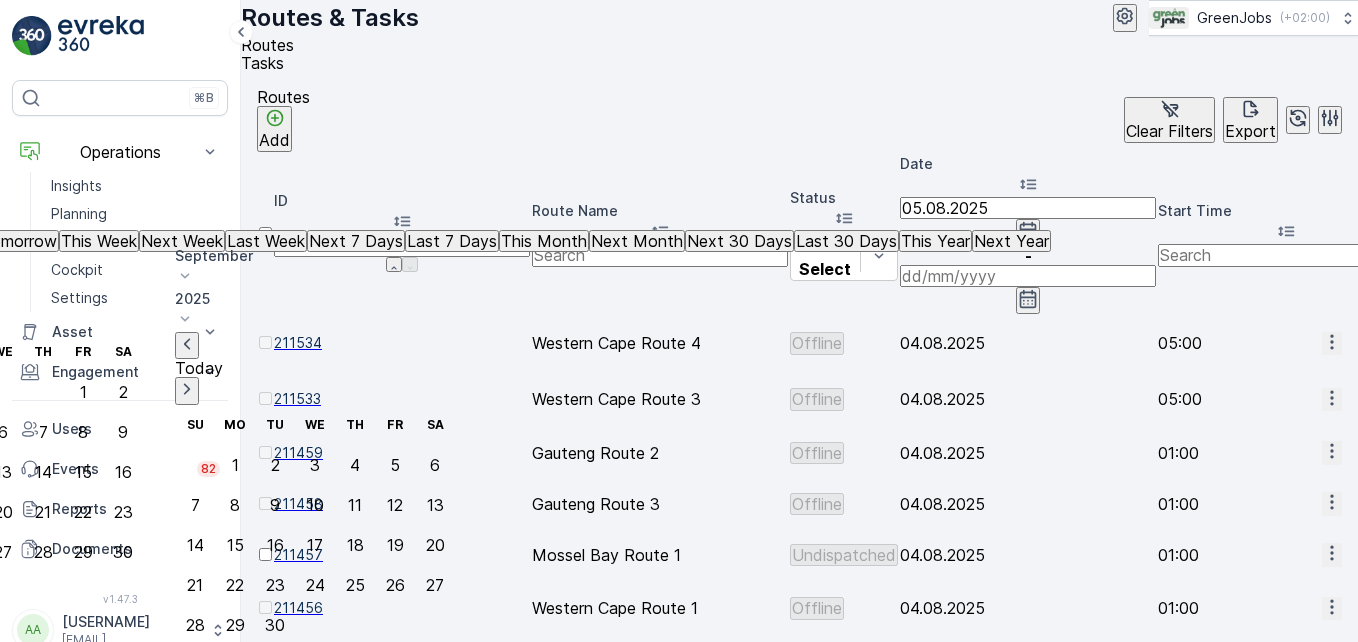 click on "5" at bounding box center [-37, 432] 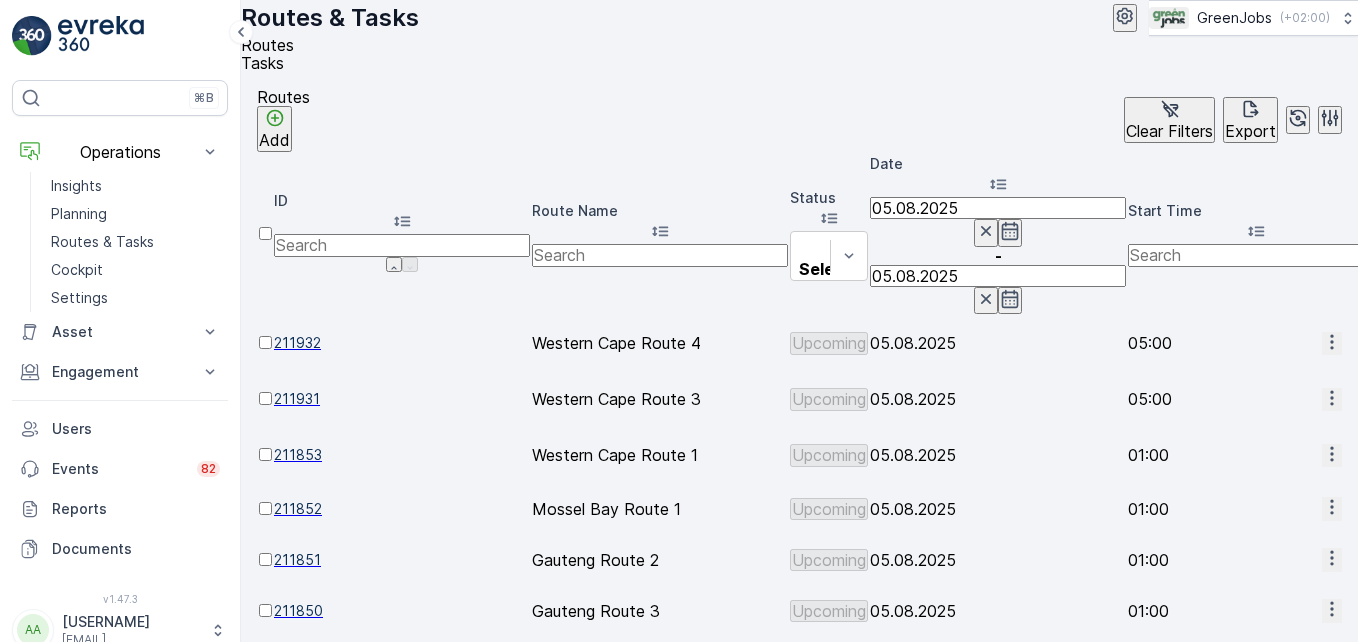 click 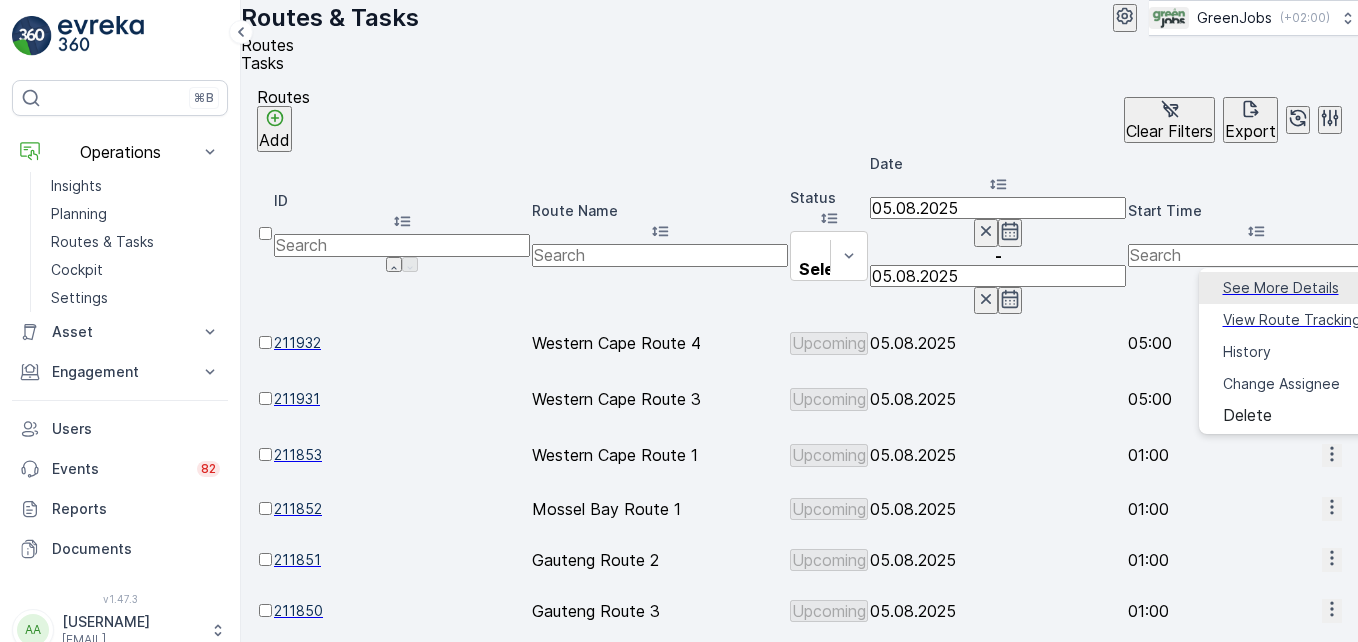 click on "See More Details" at bounding box center [1281, 288] 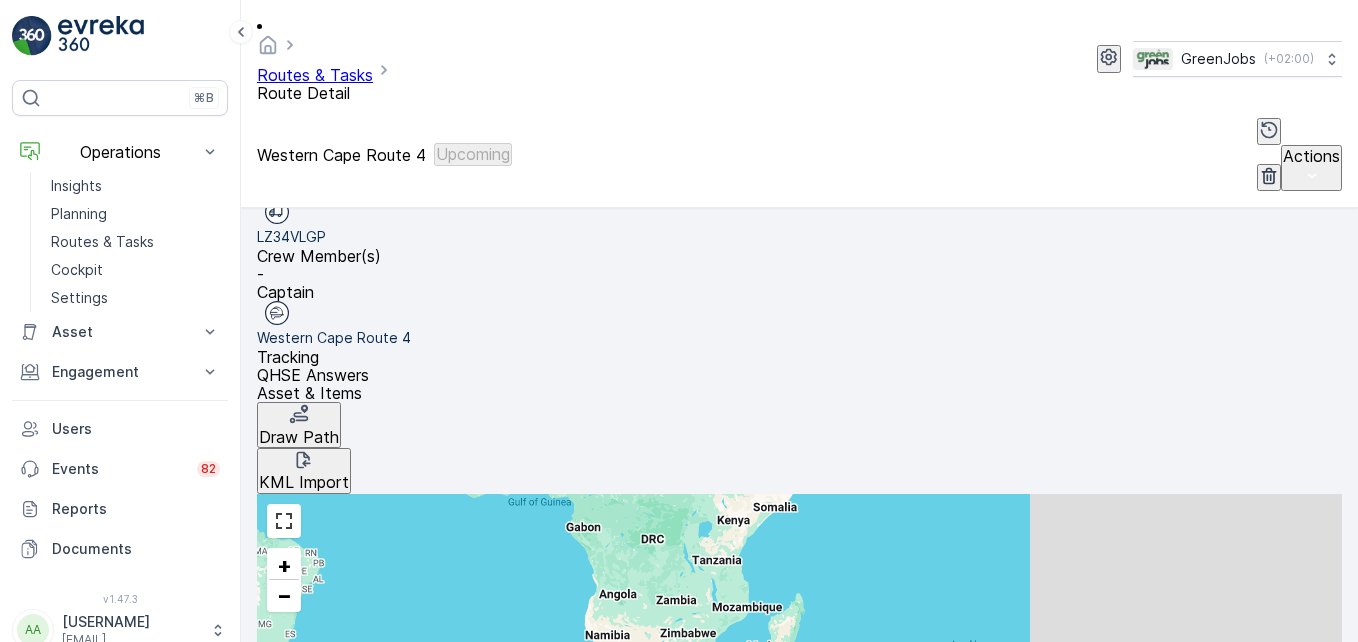 scroll, scrollTop: 390, scrollLeft: 0, axis: vertical 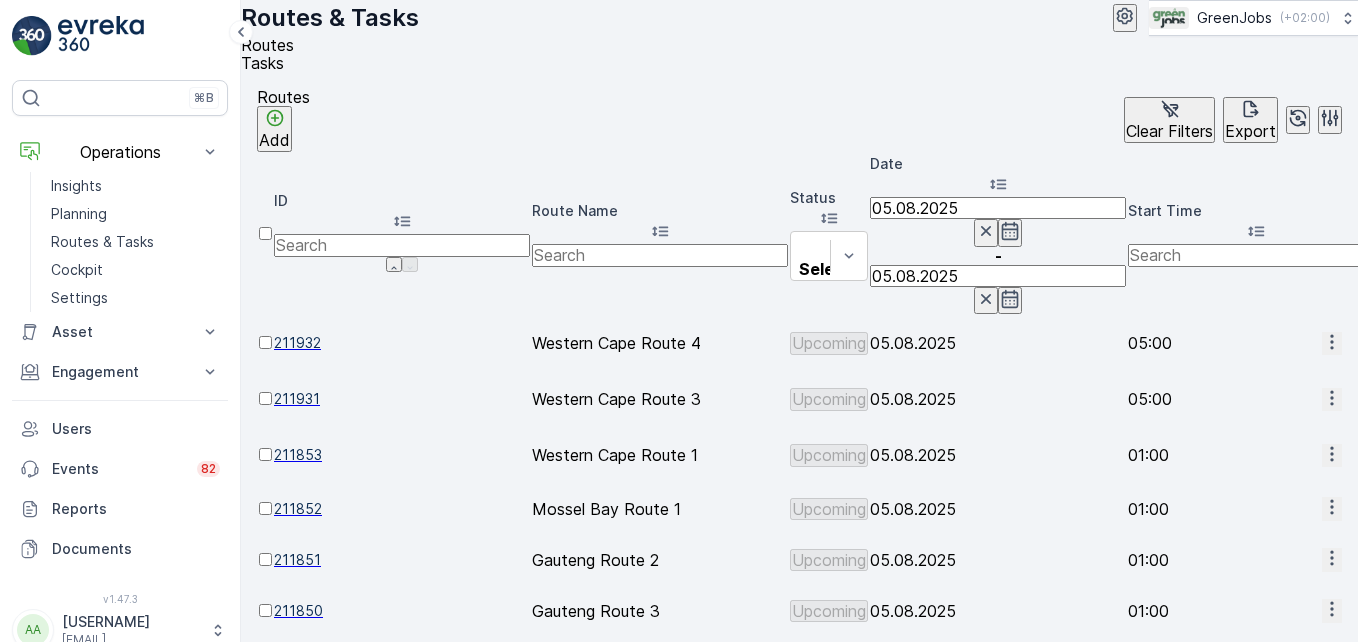 click 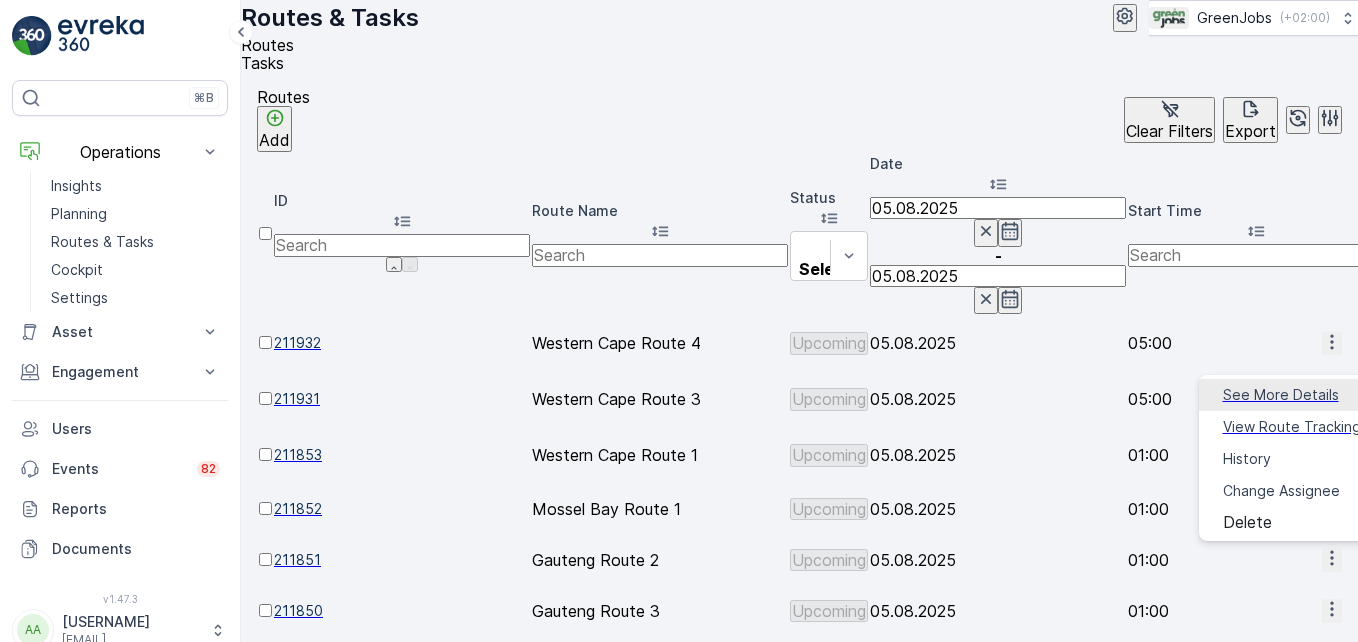 click on "See More Details" at bounding box center (1281, 395) 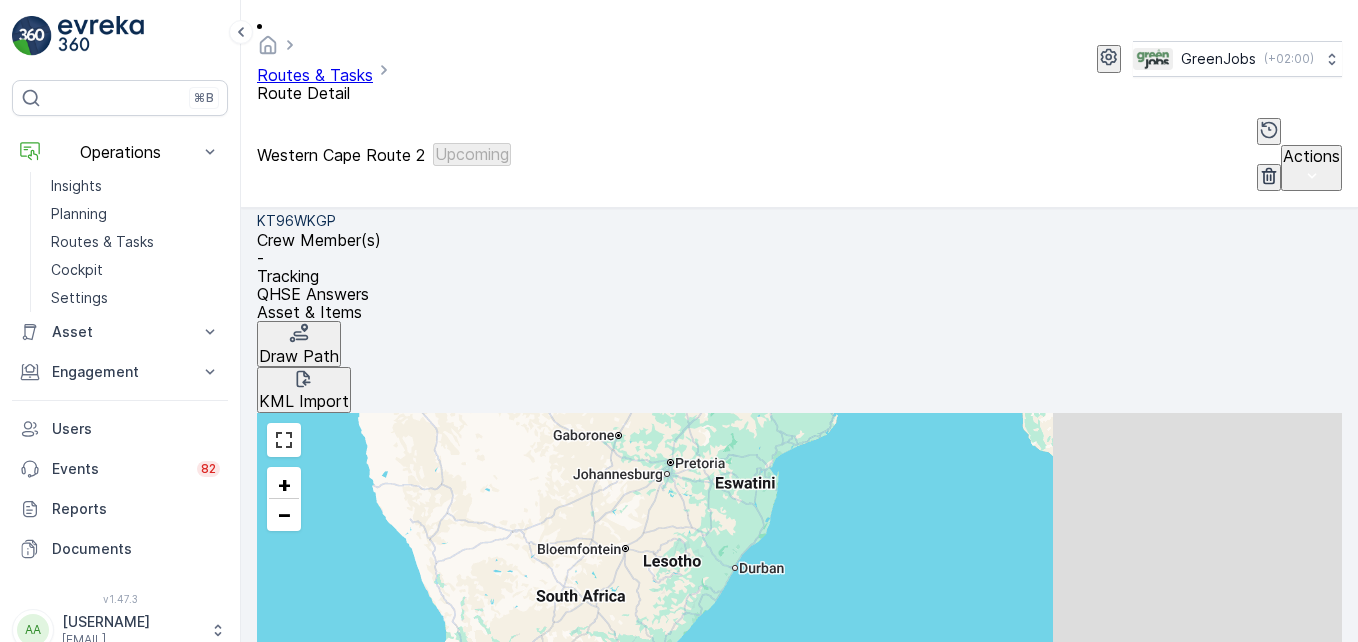 scroll, scrollTop: 609, scrollLeft: 0, axis: vertical 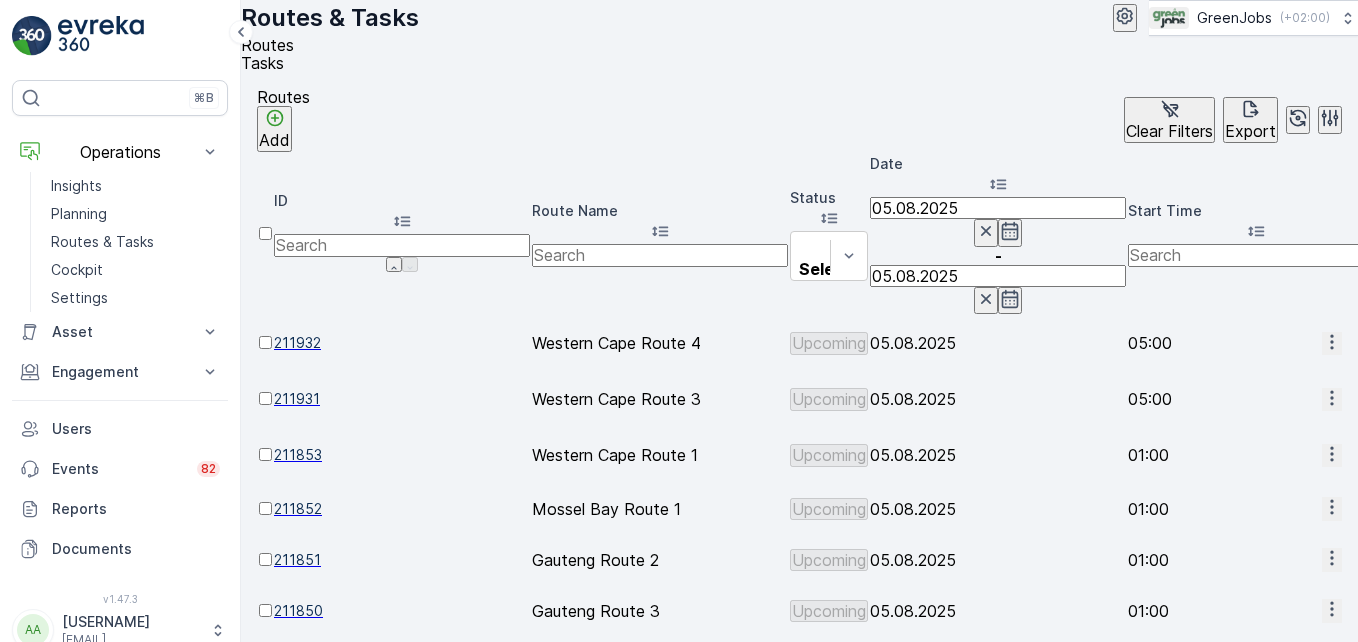 click 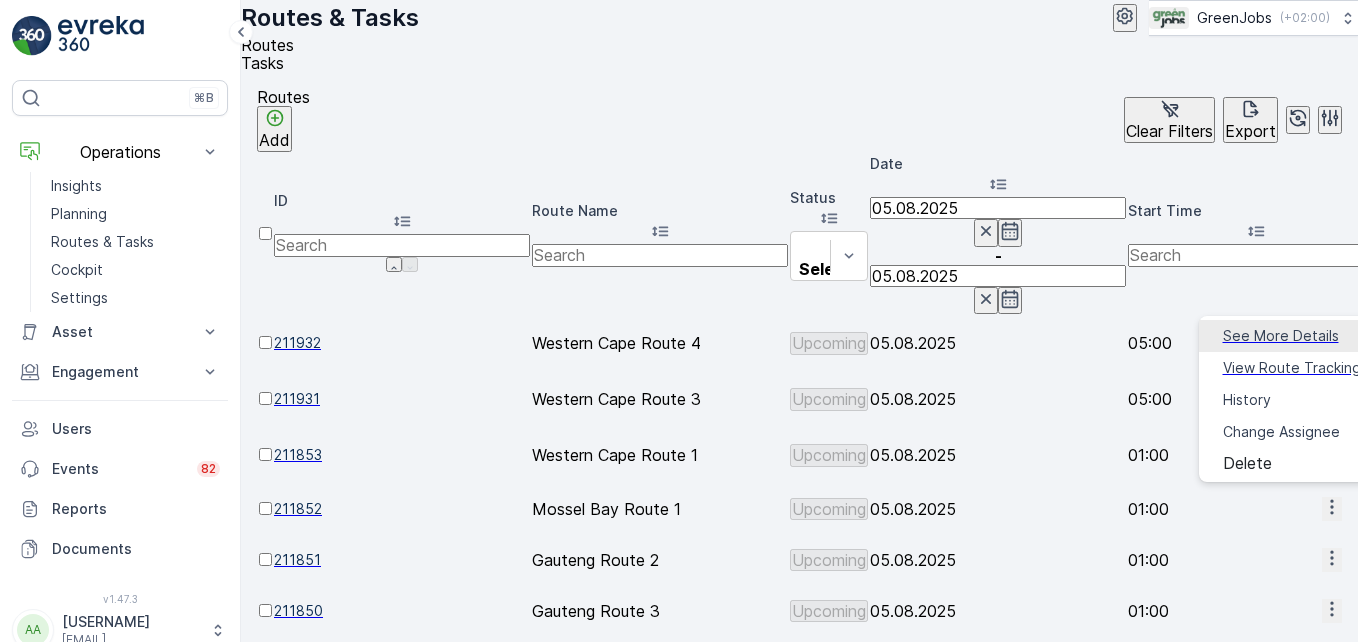 click on "See More Details" at bounding box center (1281, 336) 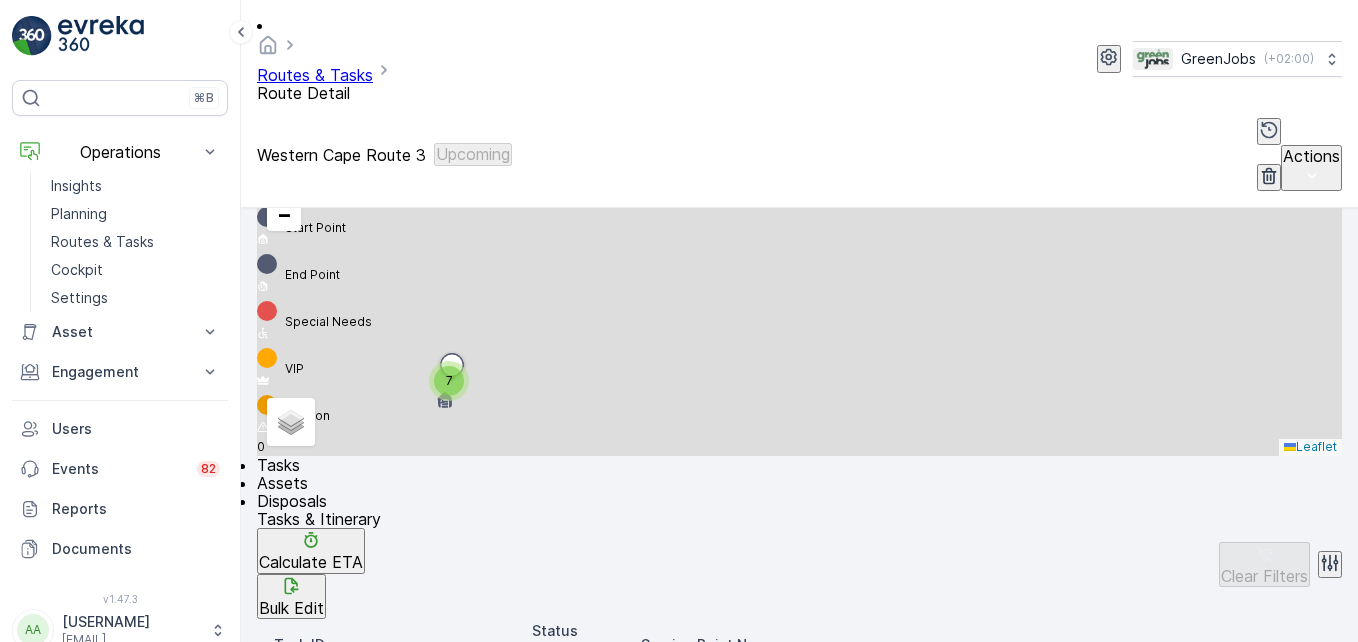 scroll, scrollTop: 512, scrollLeft: 0, axis: vertical 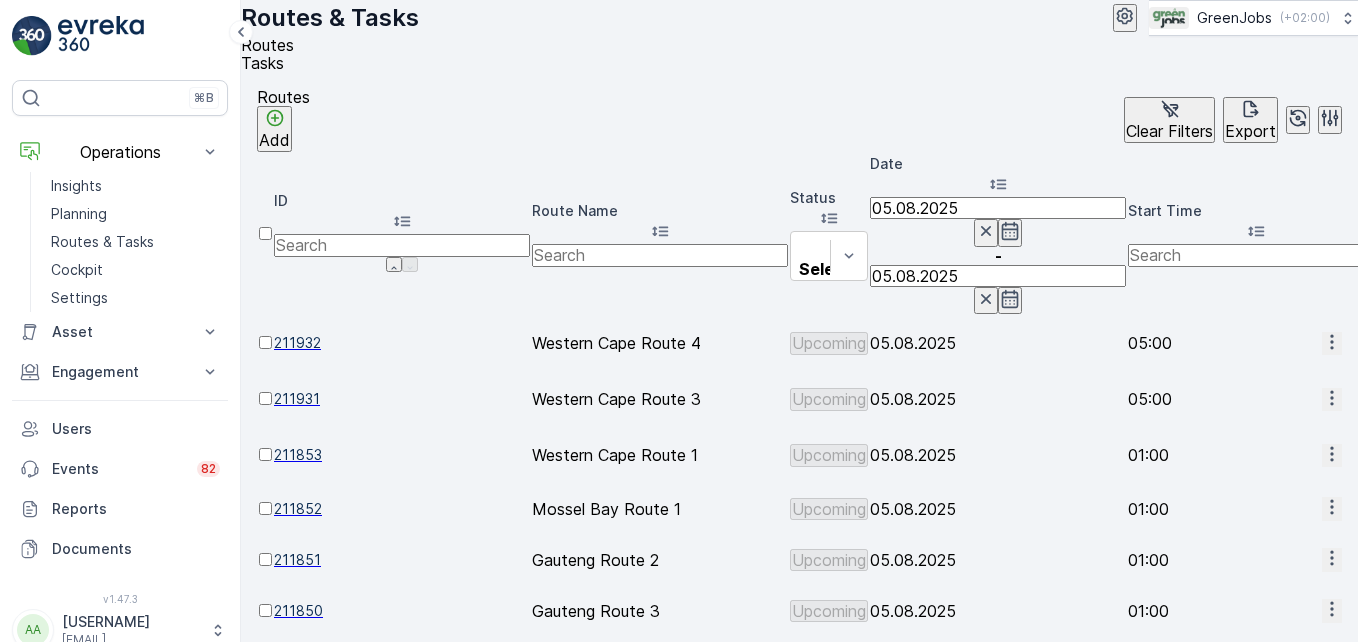 click 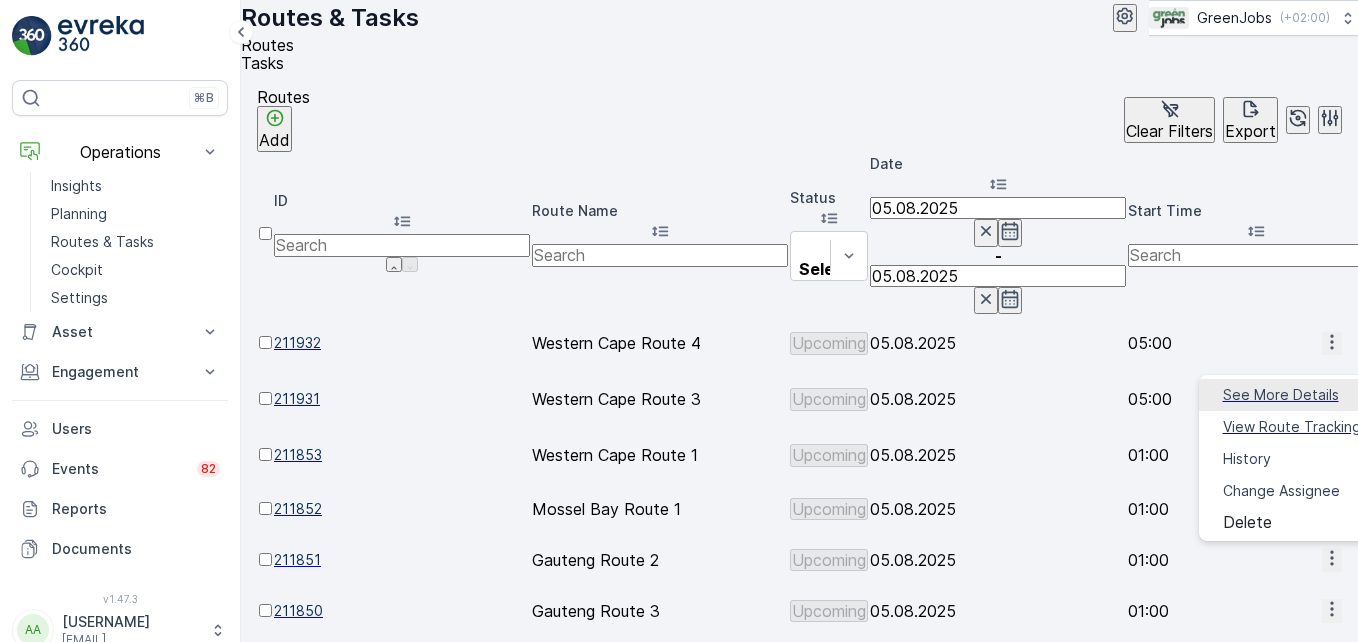 click on "See More Details" at bounding box center (1281, 395) 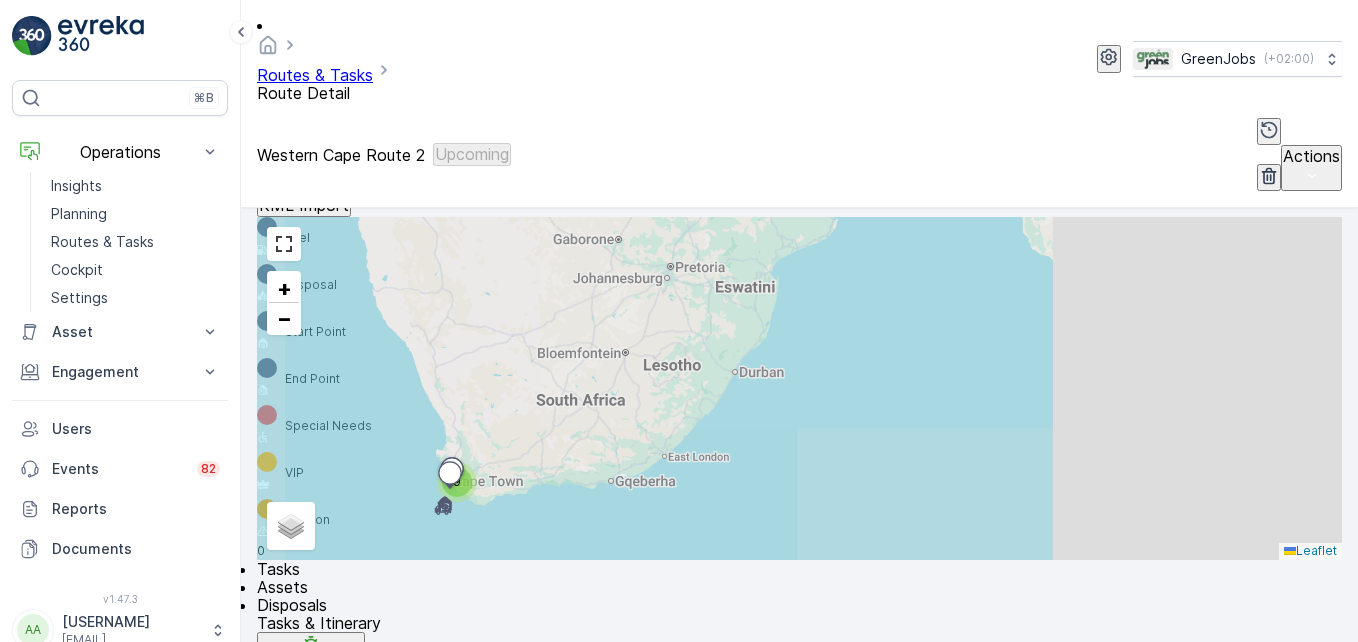 scroll, scrollTop: 609, scrollLeft: 0, axis: vertical 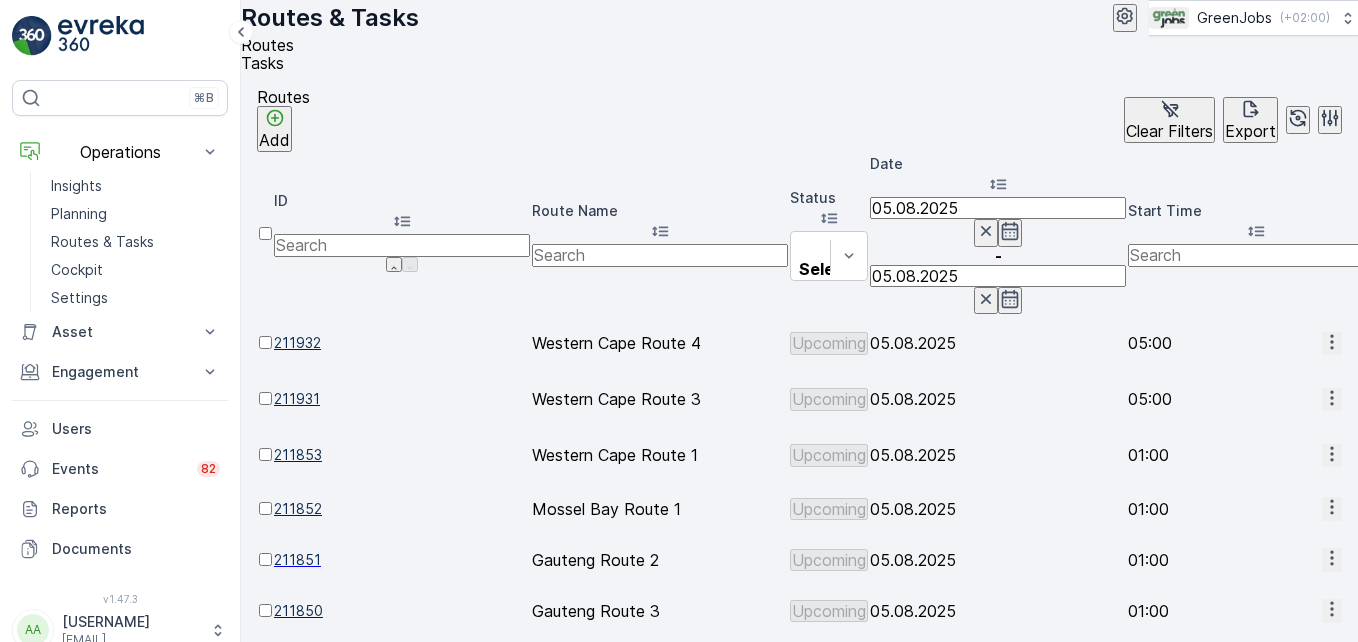 click 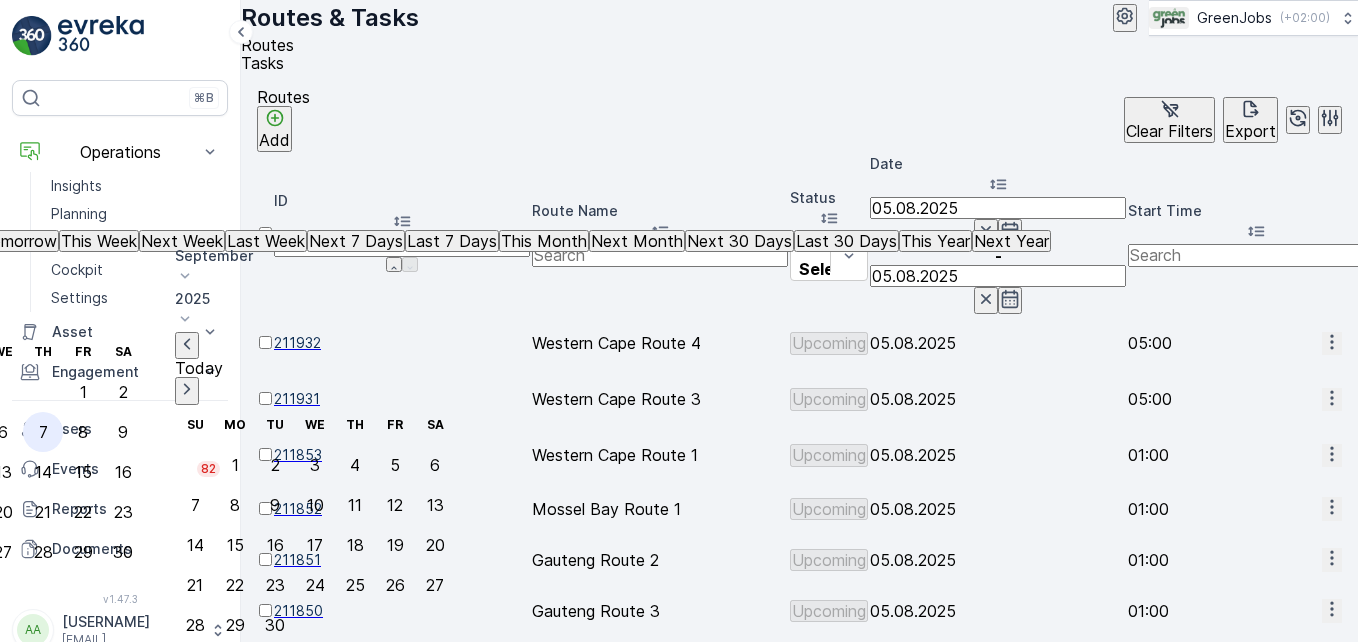 click on "7" at bounding box center (43, 432) 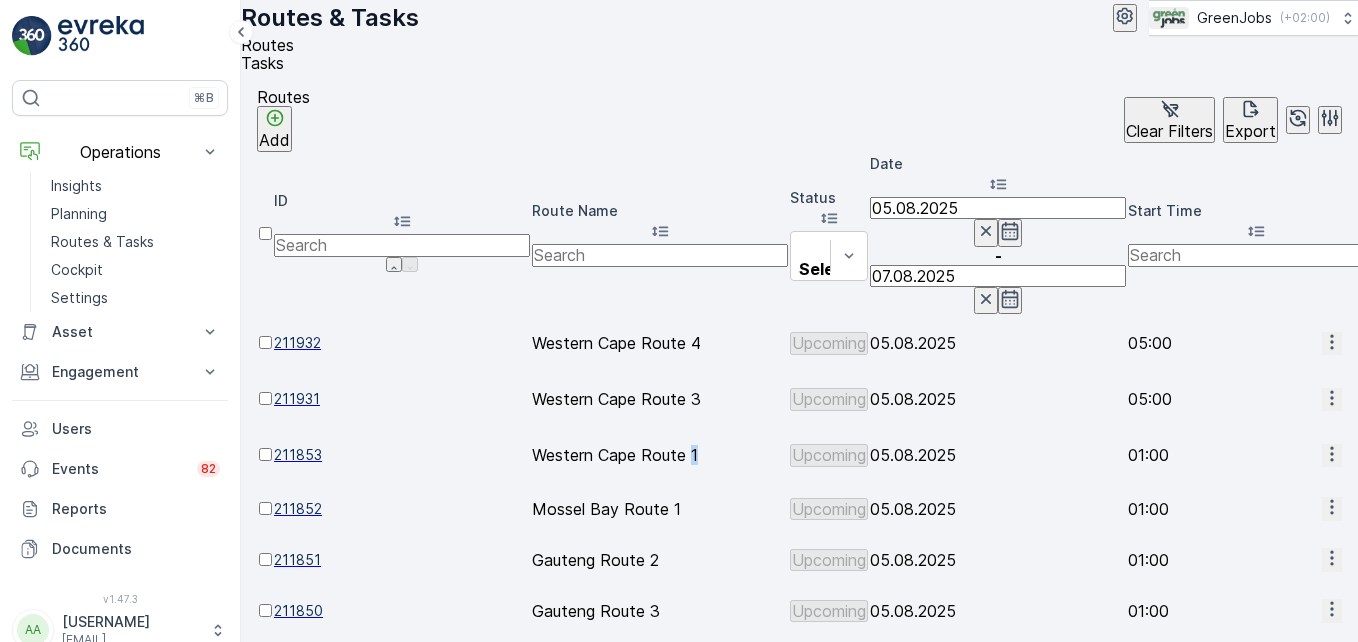 click on "Western Cape Route 1" at bounding box center (660, 455) 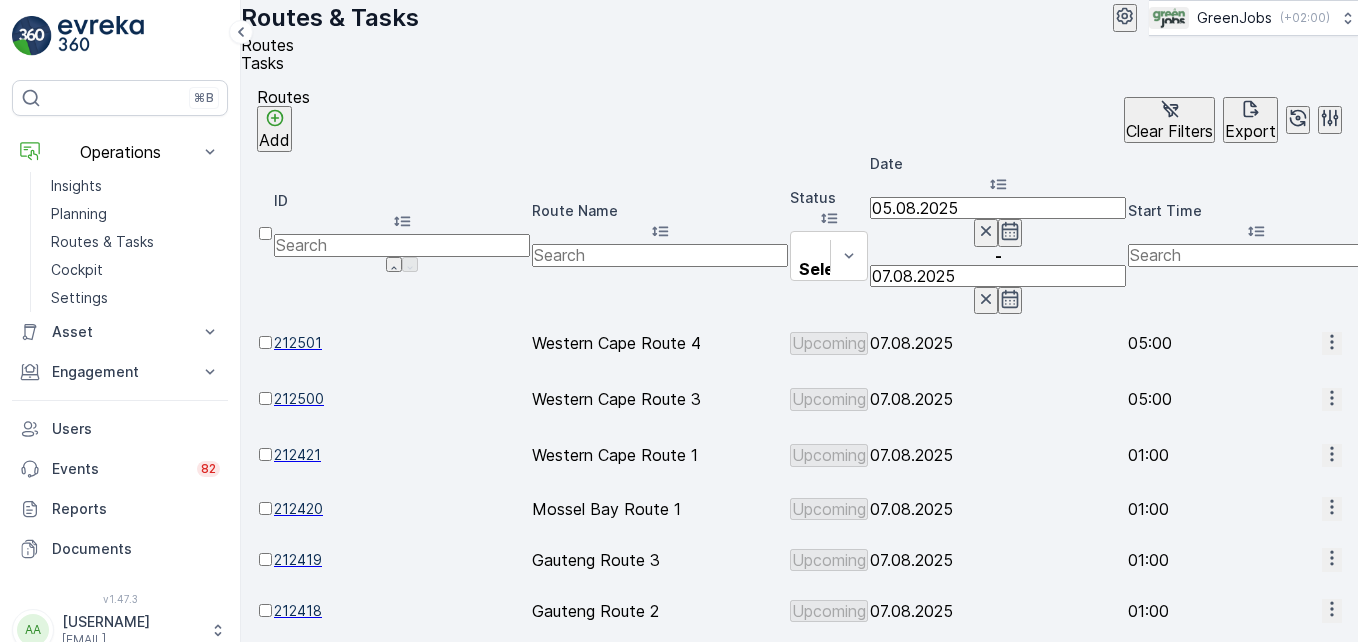 click 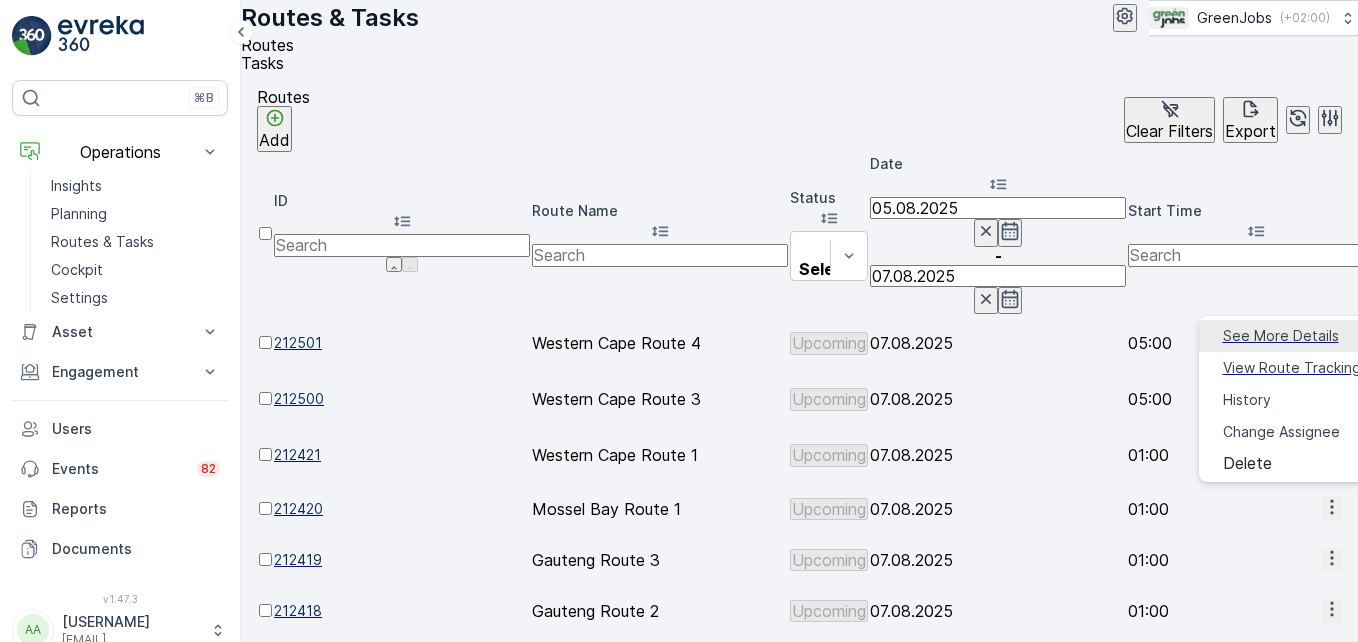 click on "See More Details" at bounding box center [1281, 336] 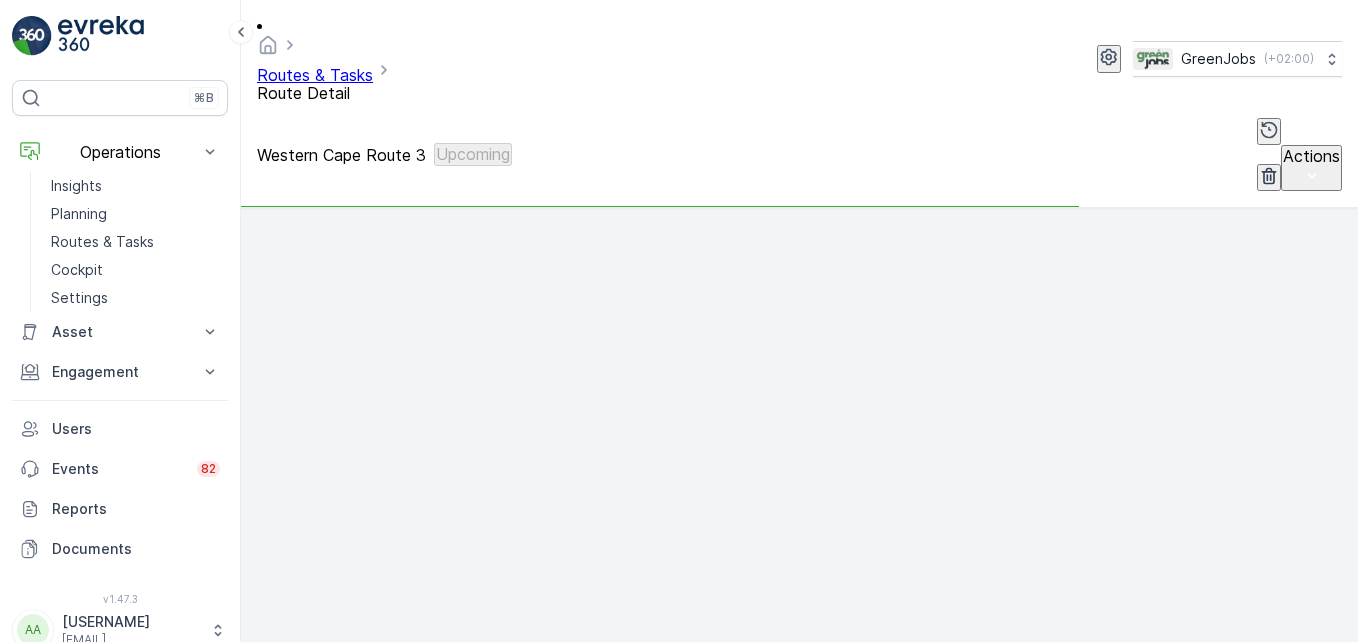 scroll, scrollTop: 390, scrollLeft: 0, axis: vertical 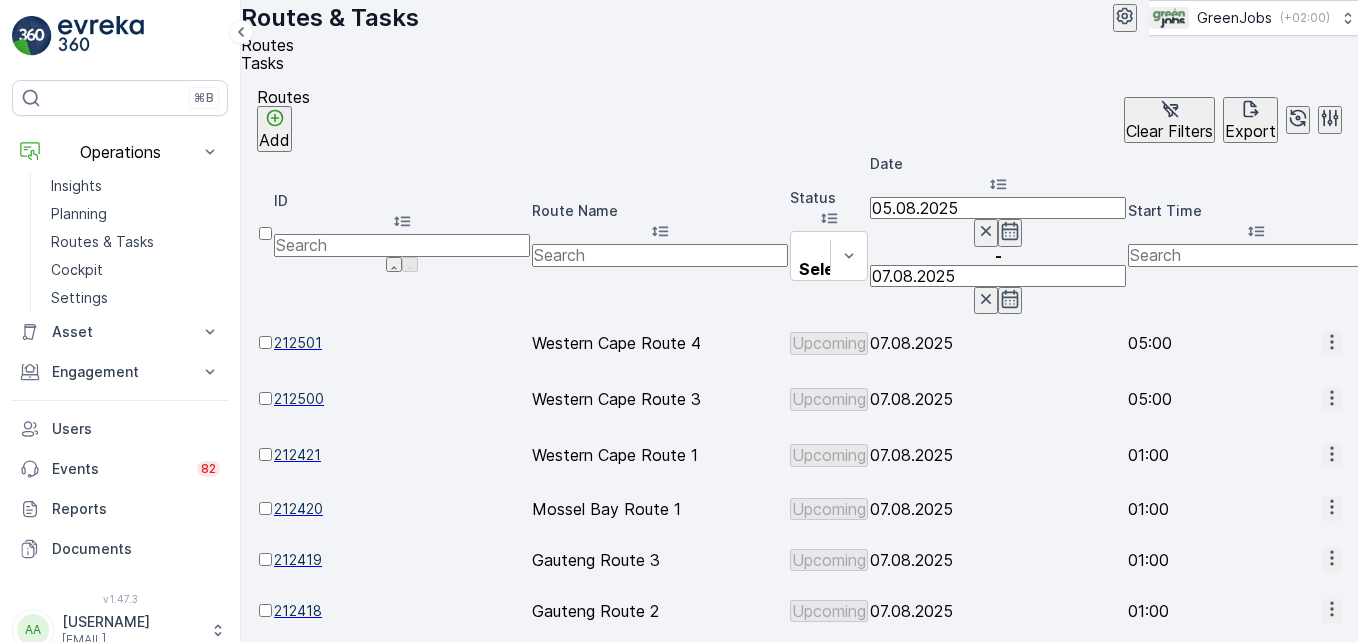 click 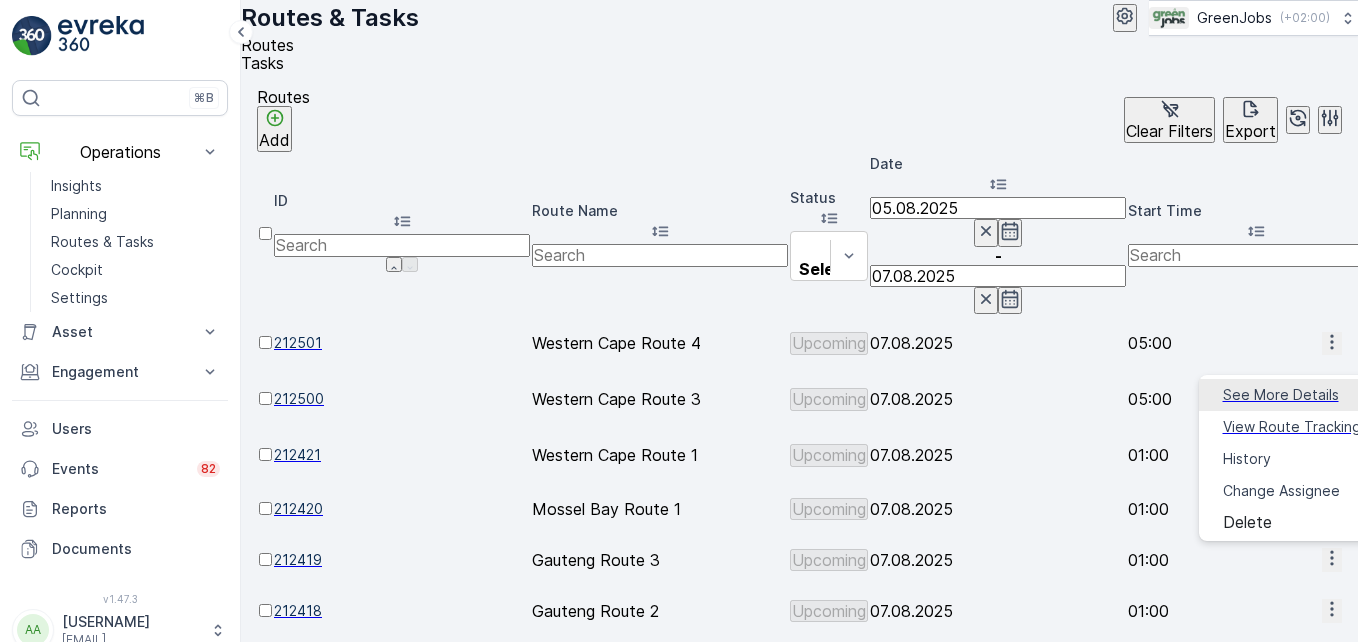 click on "See More Details" at bounding box center [1281, 395] 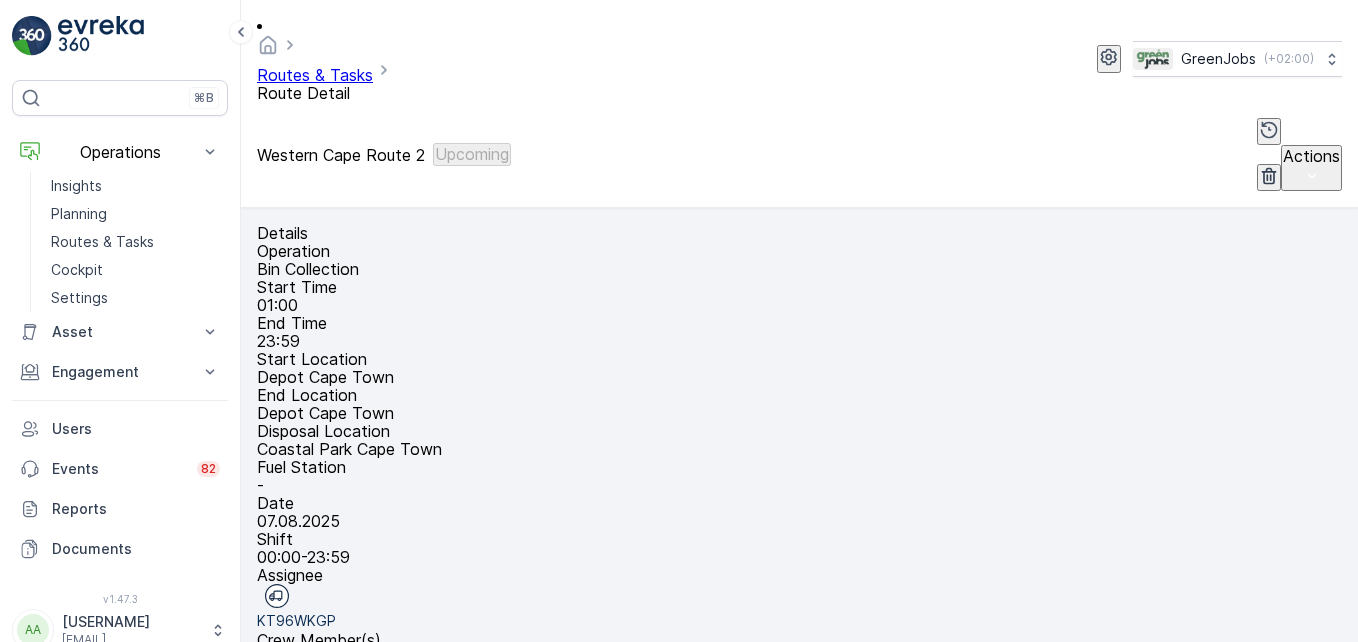 scroll, scrollTop: 655, scrollLeft: 0, axis: vertical 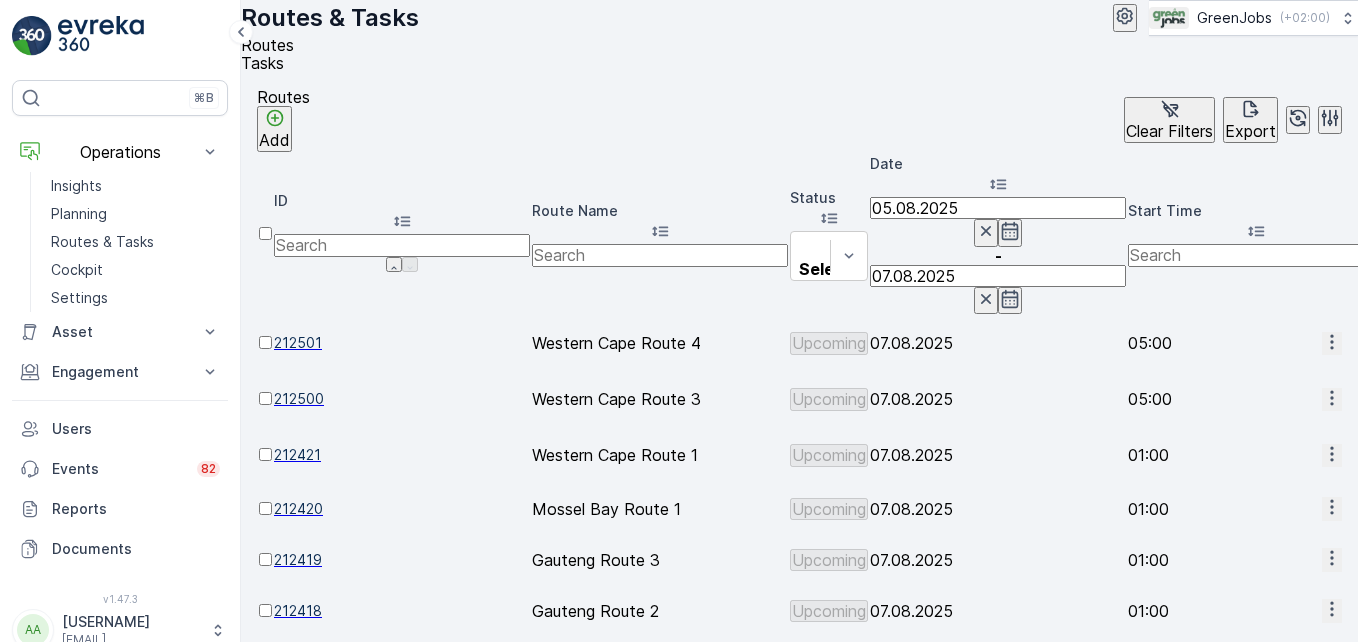 click 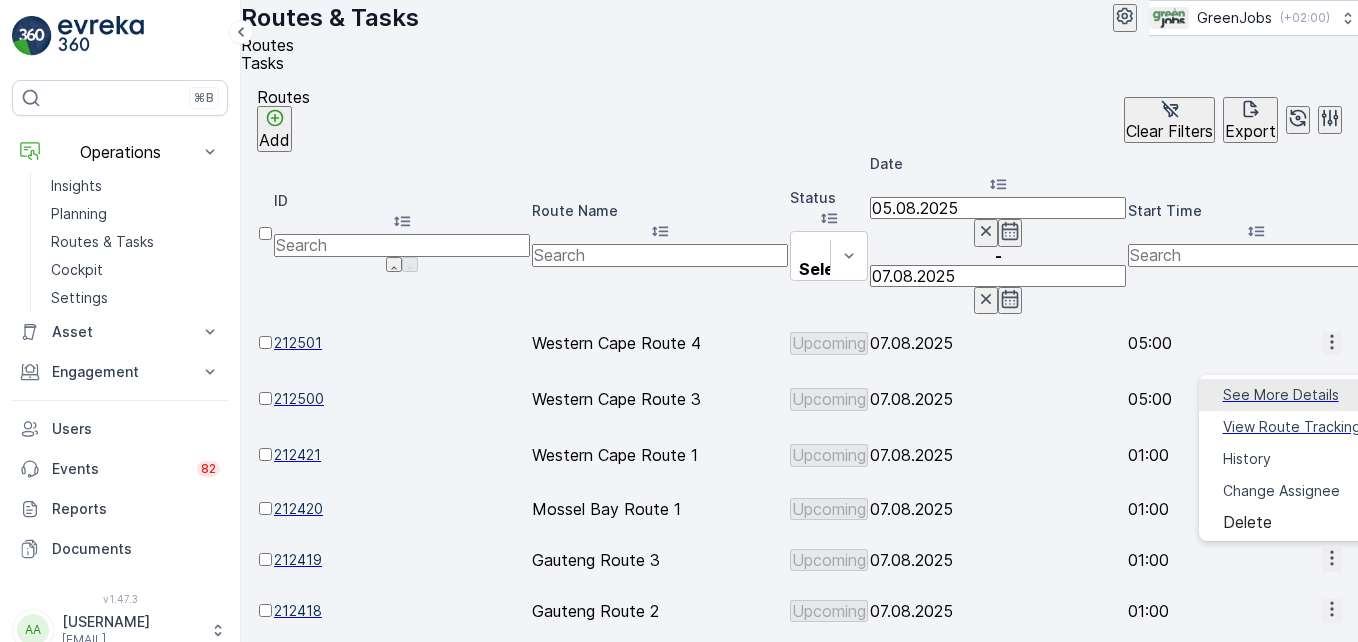 click on "See More Details" at bounding box center [1281, 395] 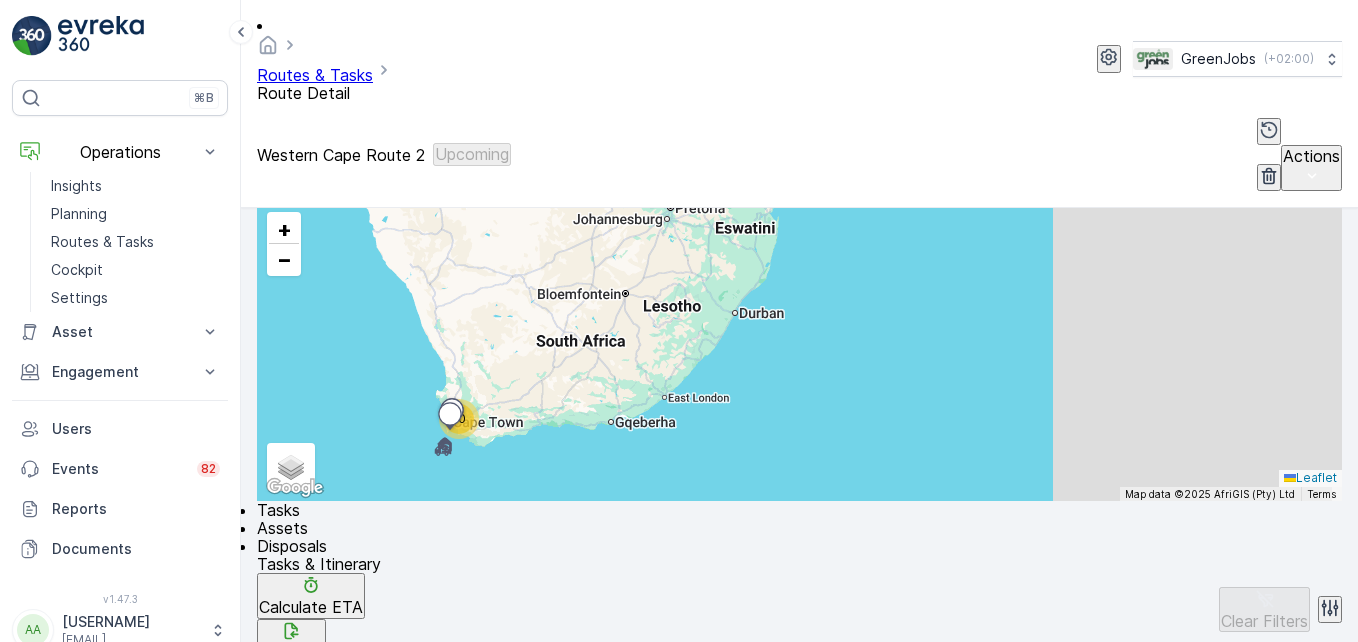 scroll, scrollTop: 0, scrollLeft: 0, axis: both 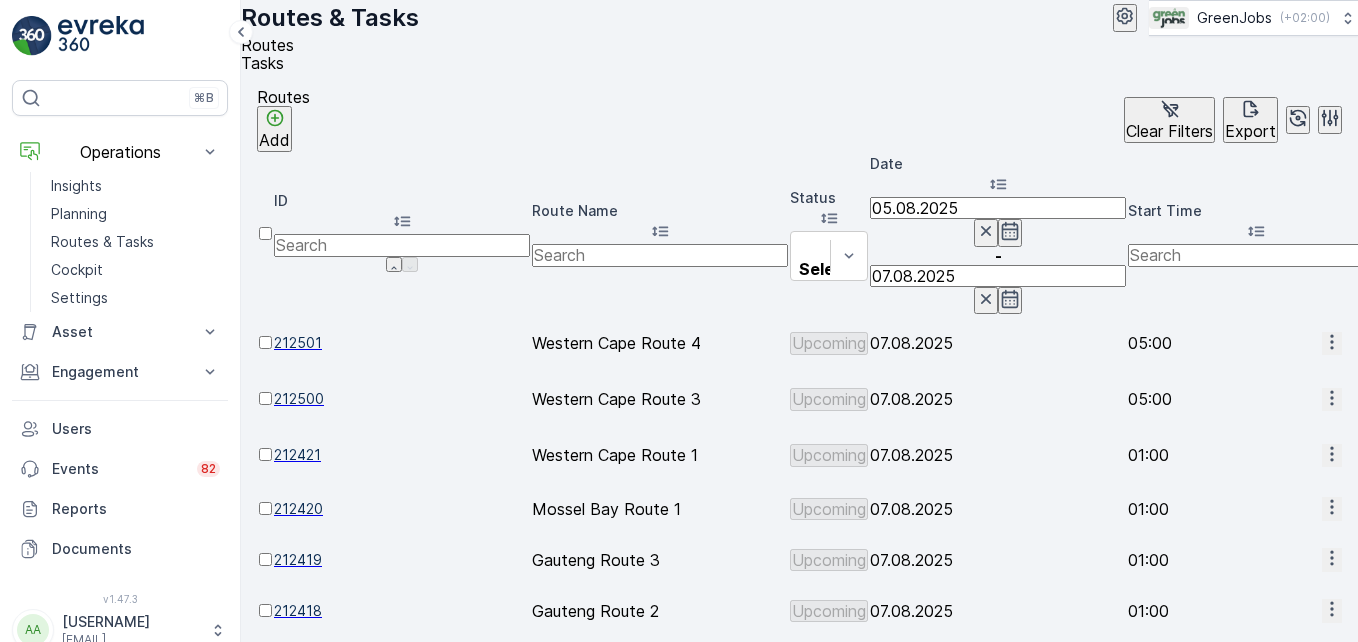 click on "05.08.2025" at bounding box center (998, 208) 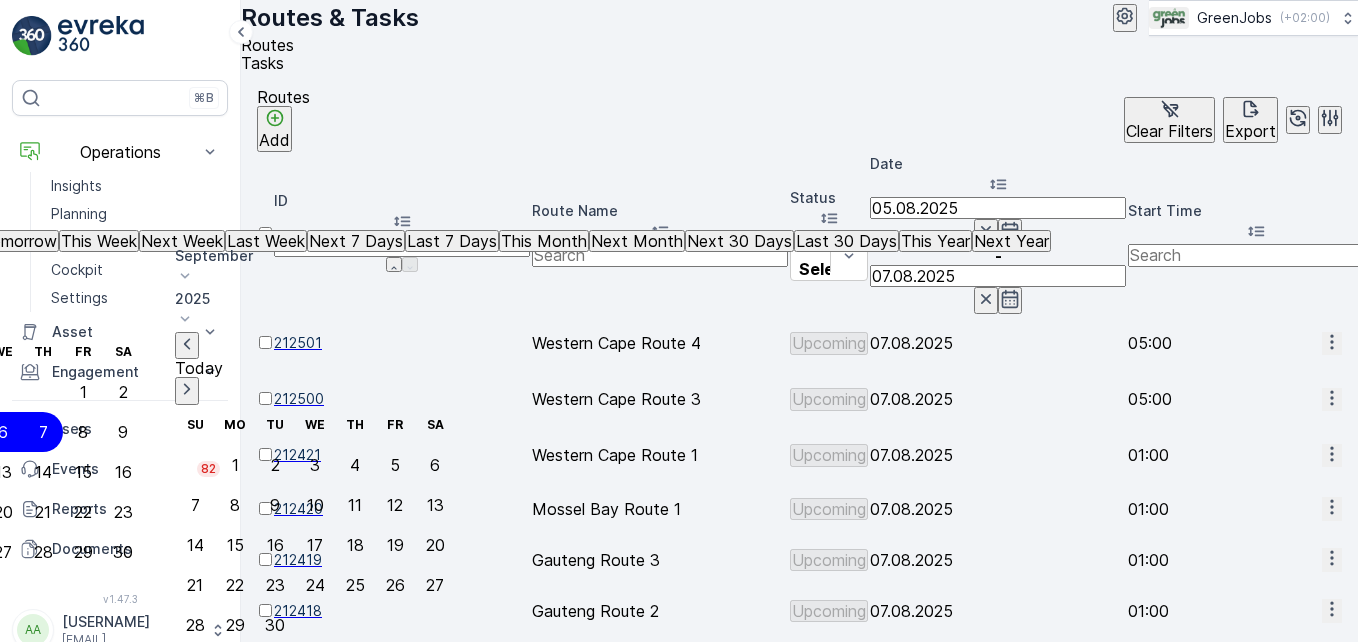 click on "5" at bounding box center (-37, 432) 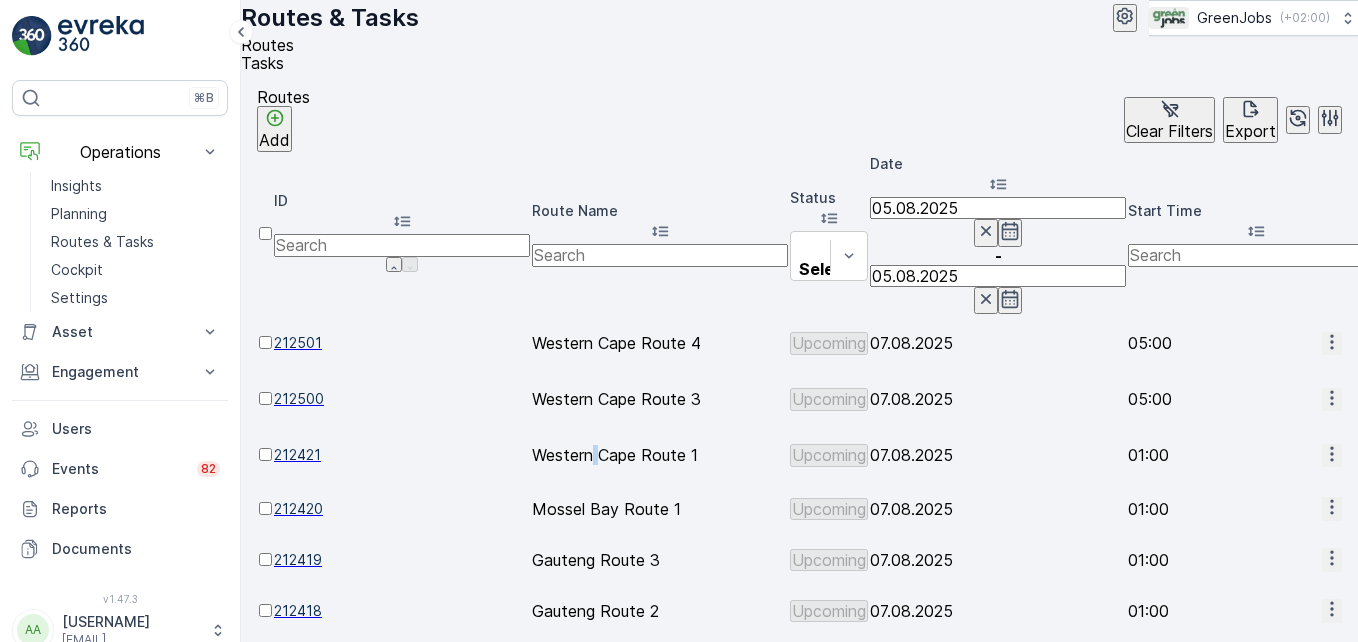 click on "Western Cape Route 1" at bounding box center (660, 455) 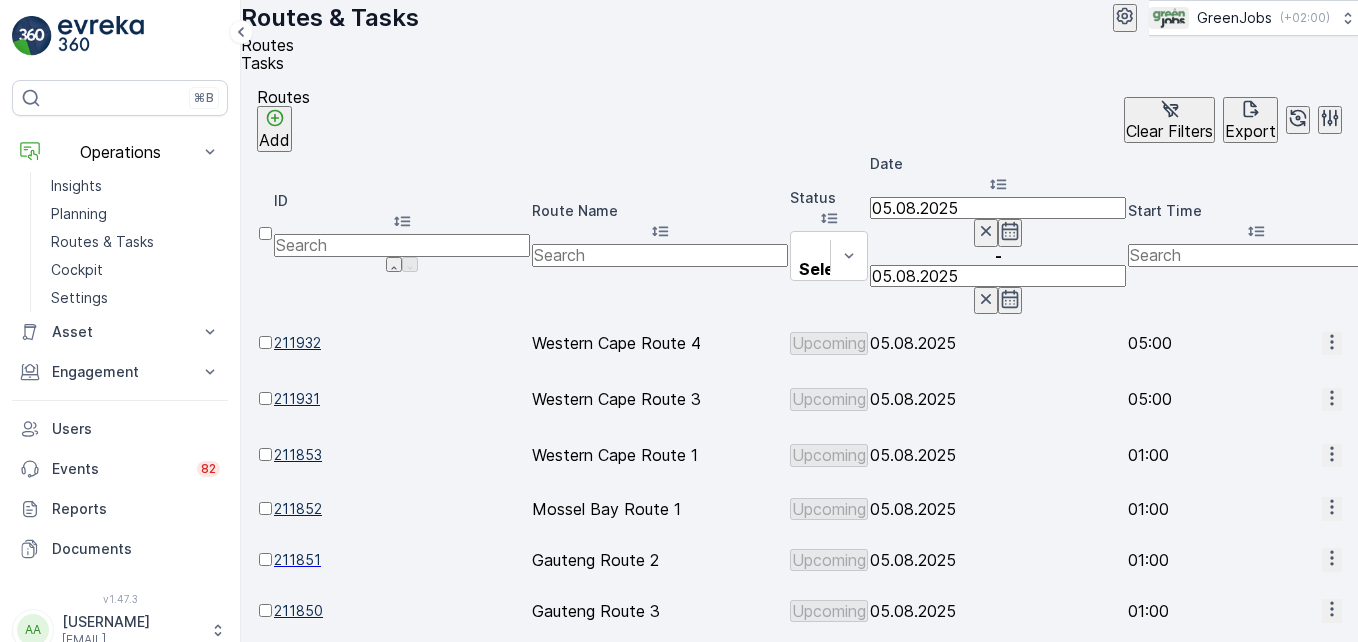 click 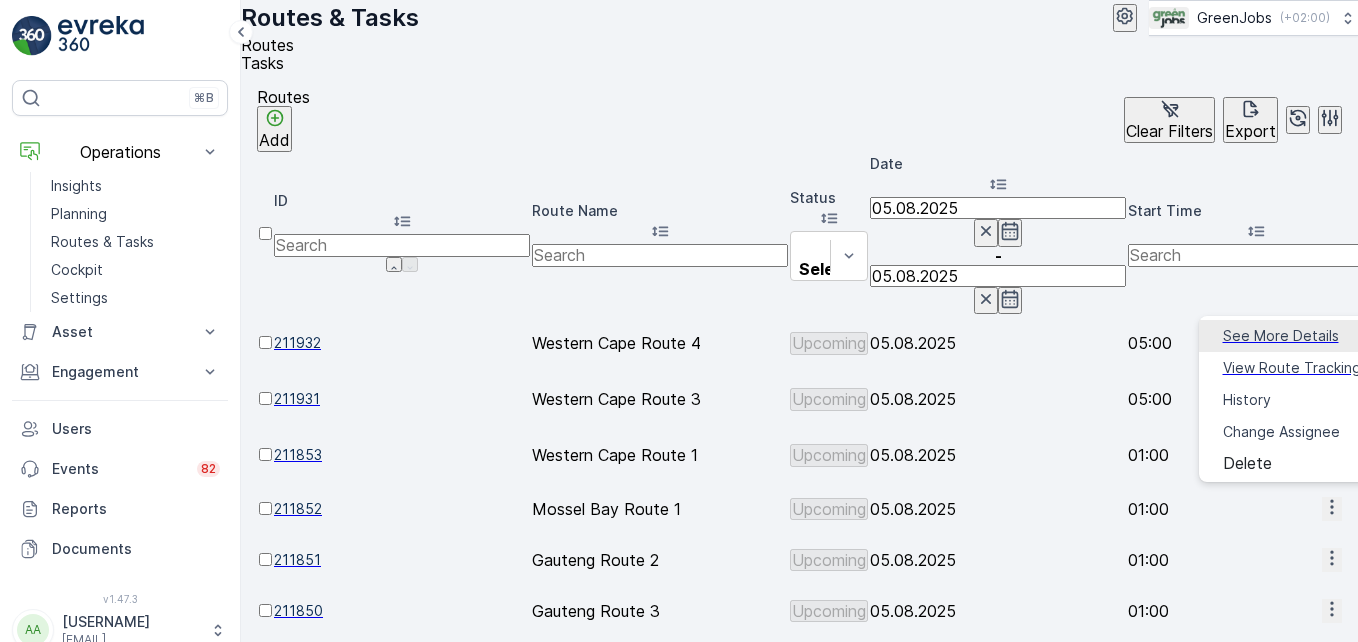 click on "See More Details" at bounding box center [1281, 336] 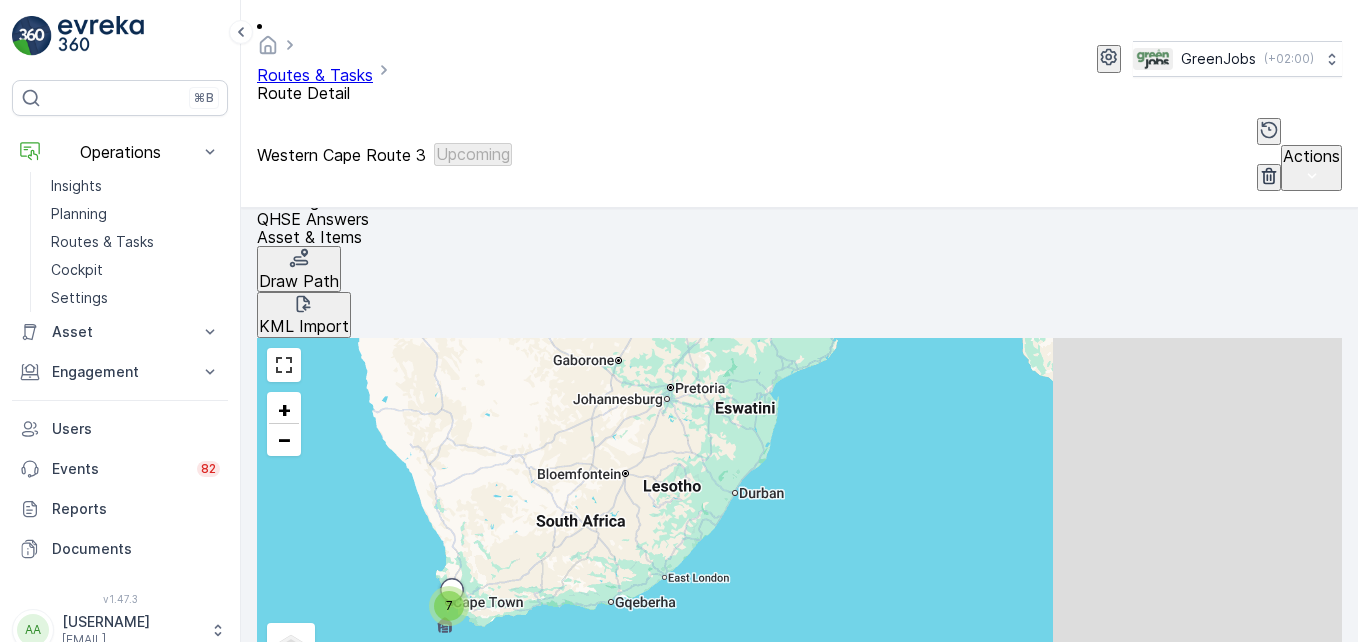 scroll, scrollTop: 512, scrollLeft: 0, axis: vertical 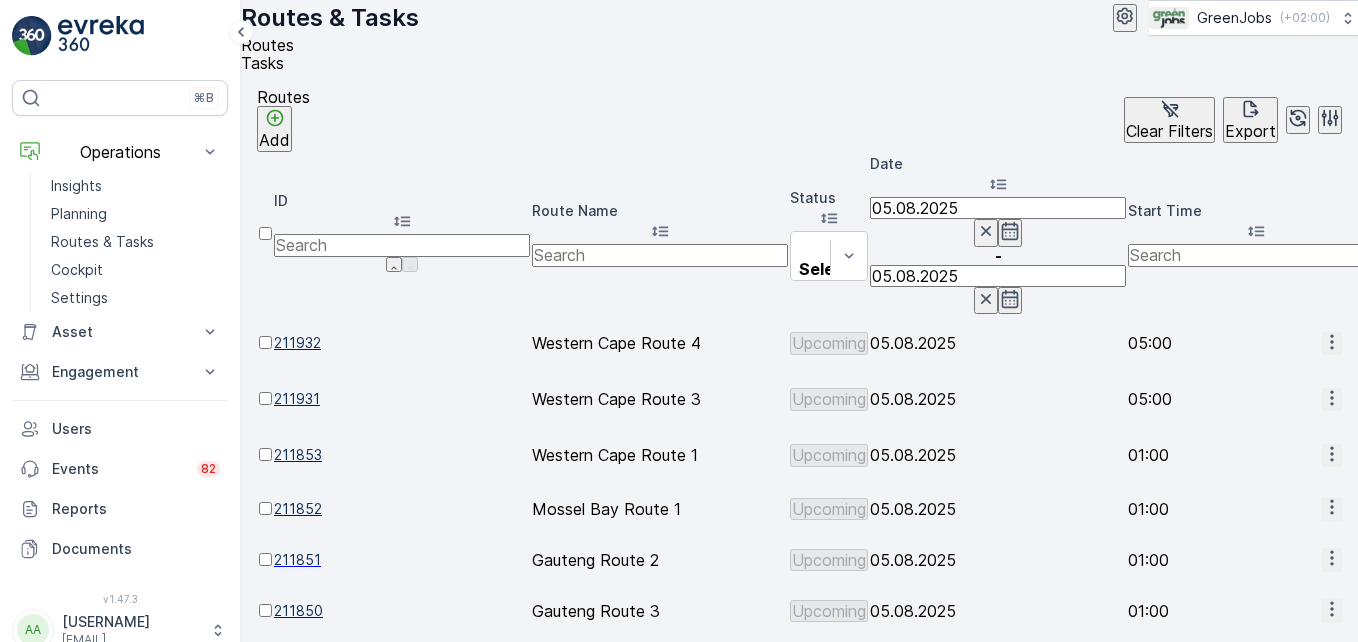 click 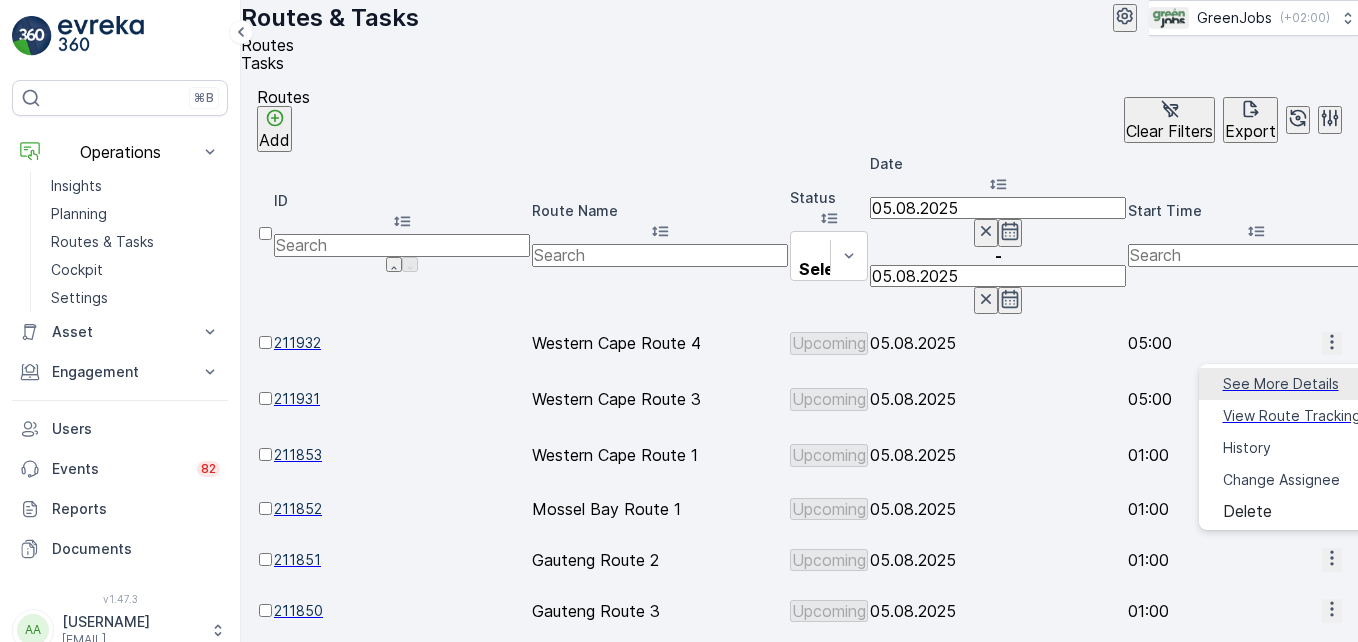 click on "See More Details" at bounding box center [1281, 384] 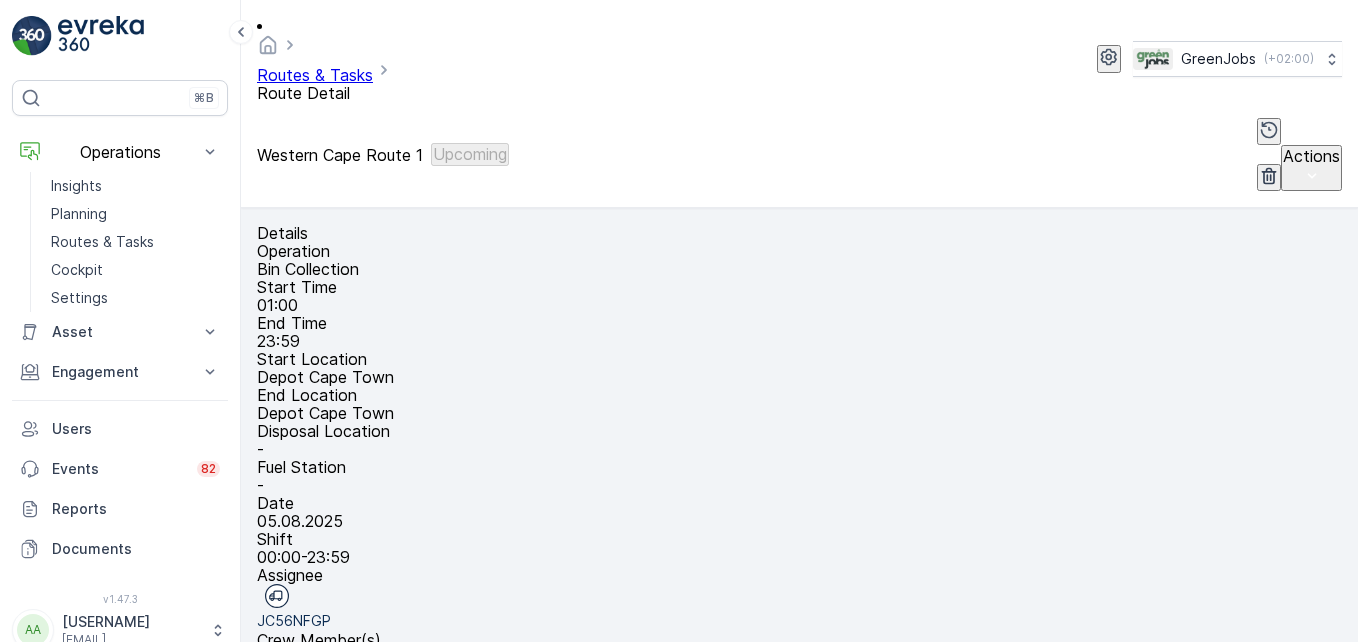 scroll, scrollTop: 751, scrollLeft: 0, axis: vertical 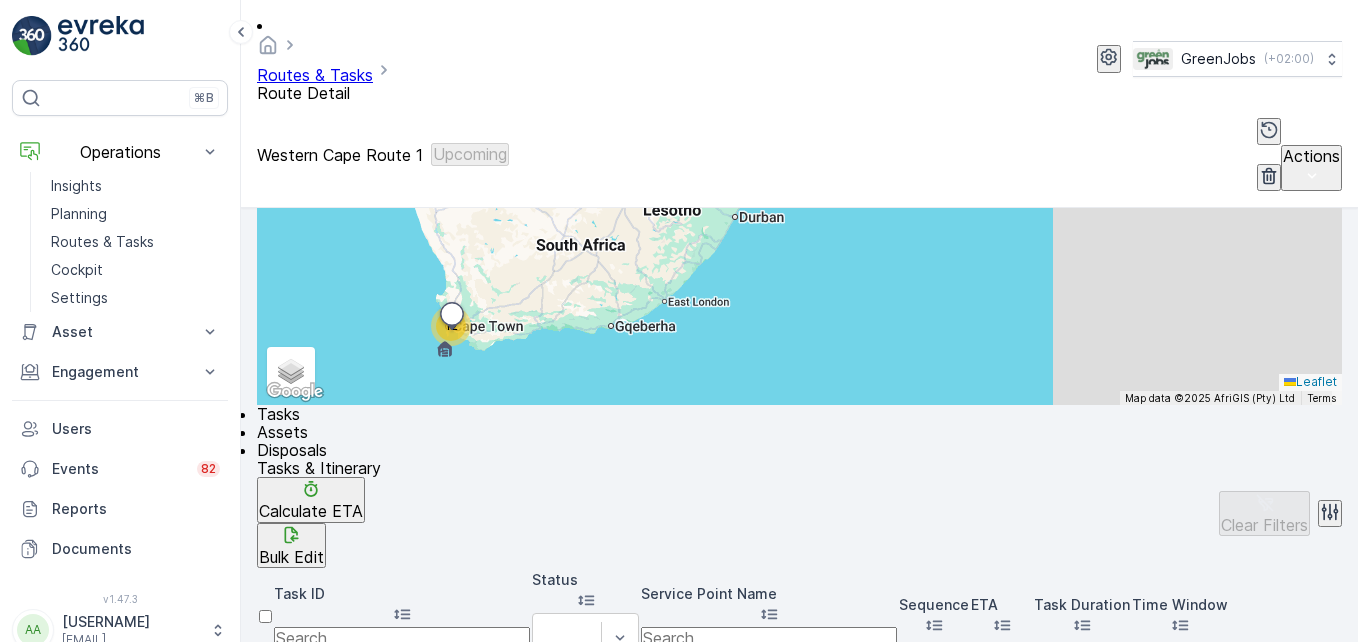 click 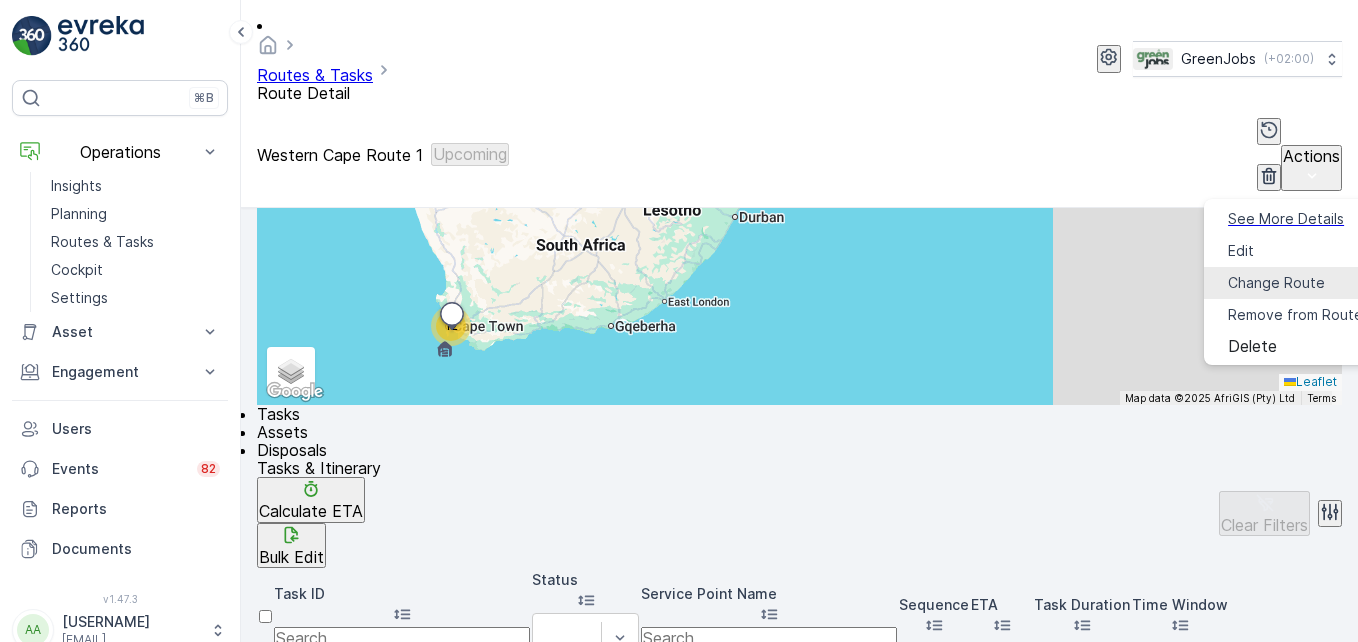 click on "Change Route" at bounding box center [1276, 283] 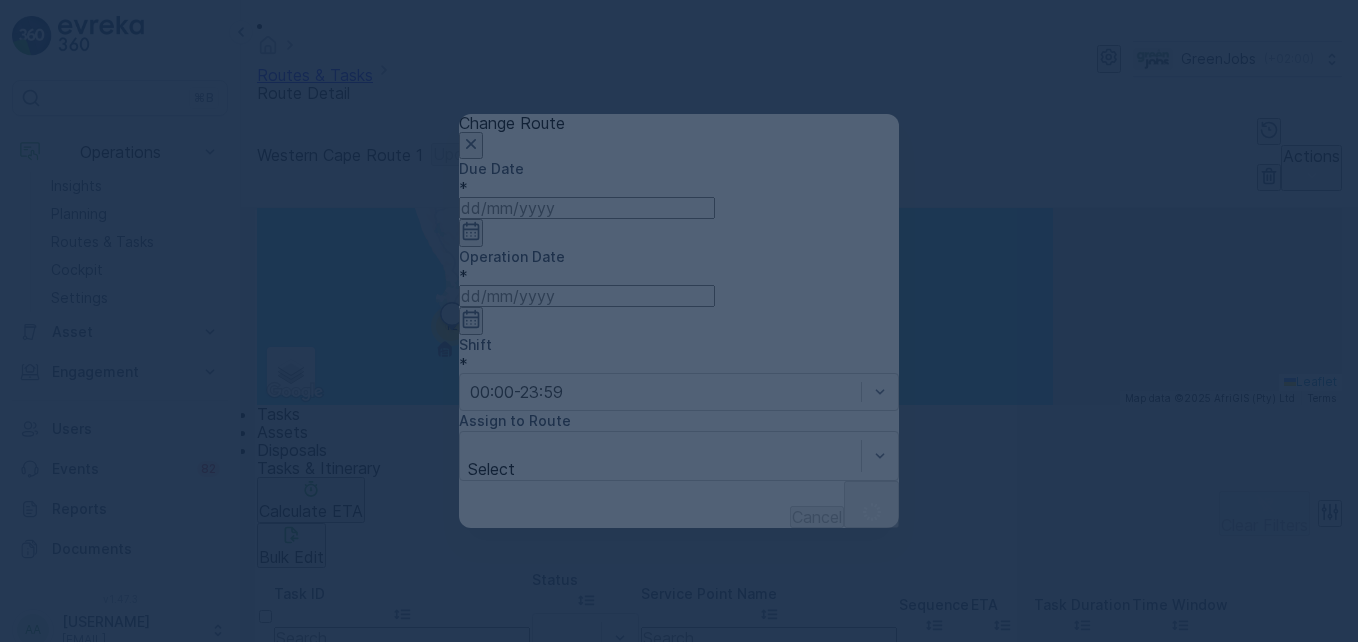 type on "05.08.2025" 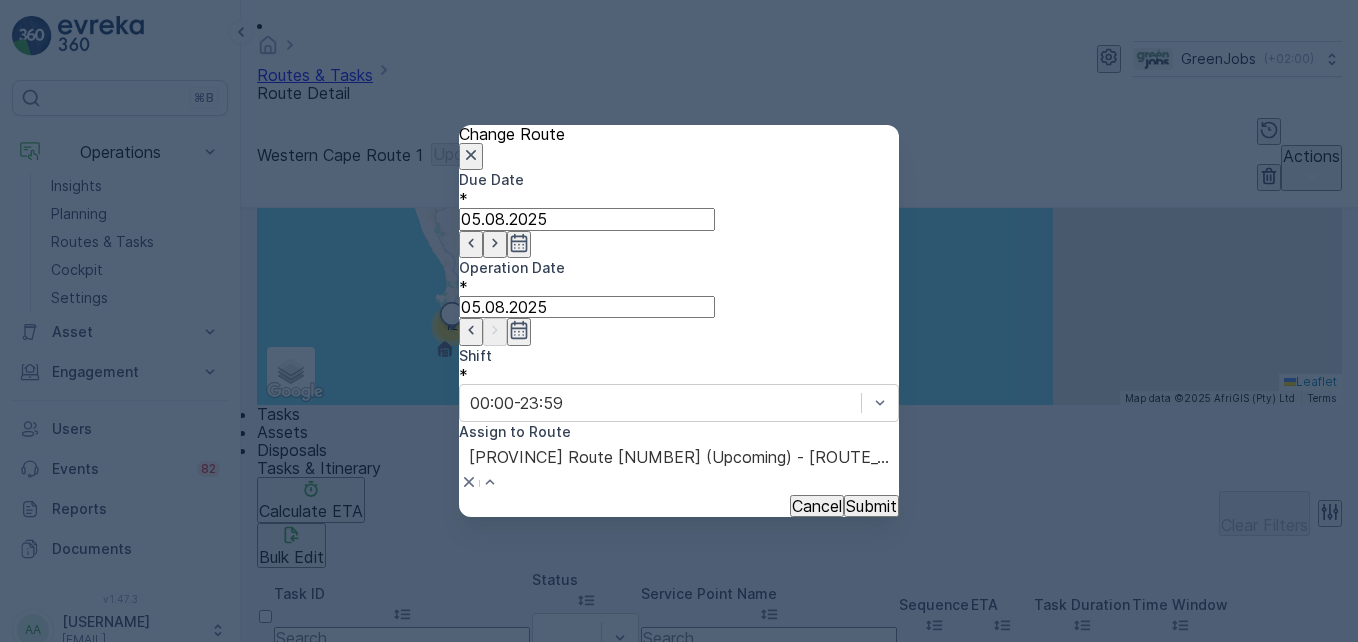click on "[PROVINCE] Route [NUMBER] (Upcoming) - [ROUTE_CODE]" at bounding box center [229, 651] 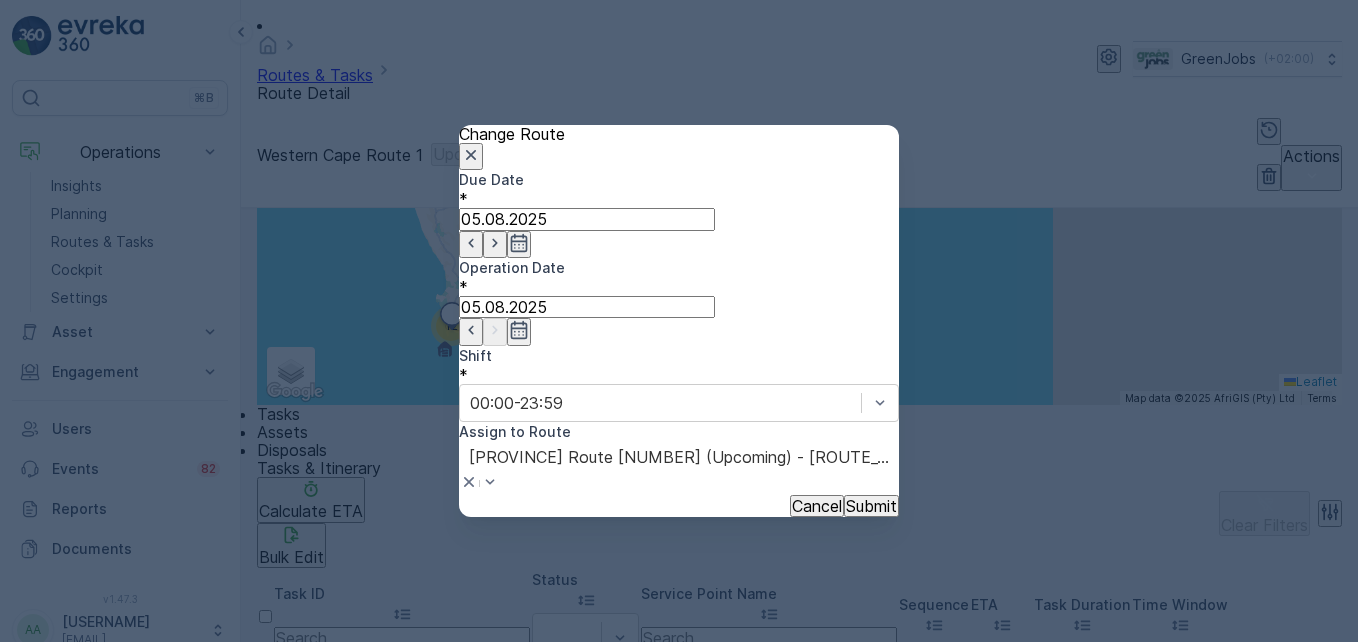 click on "Submit" at bounding box center (871, 506) 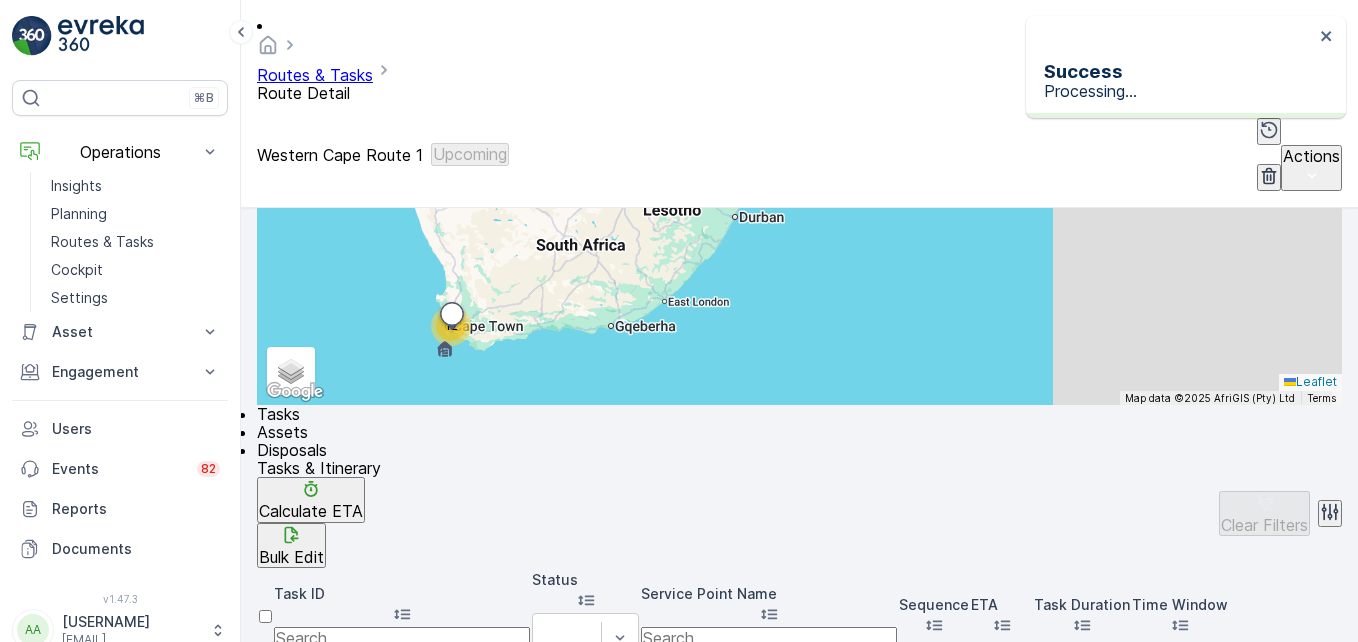 scroll, scrollTop: 703, scrollLeft: 0, axis: vertical 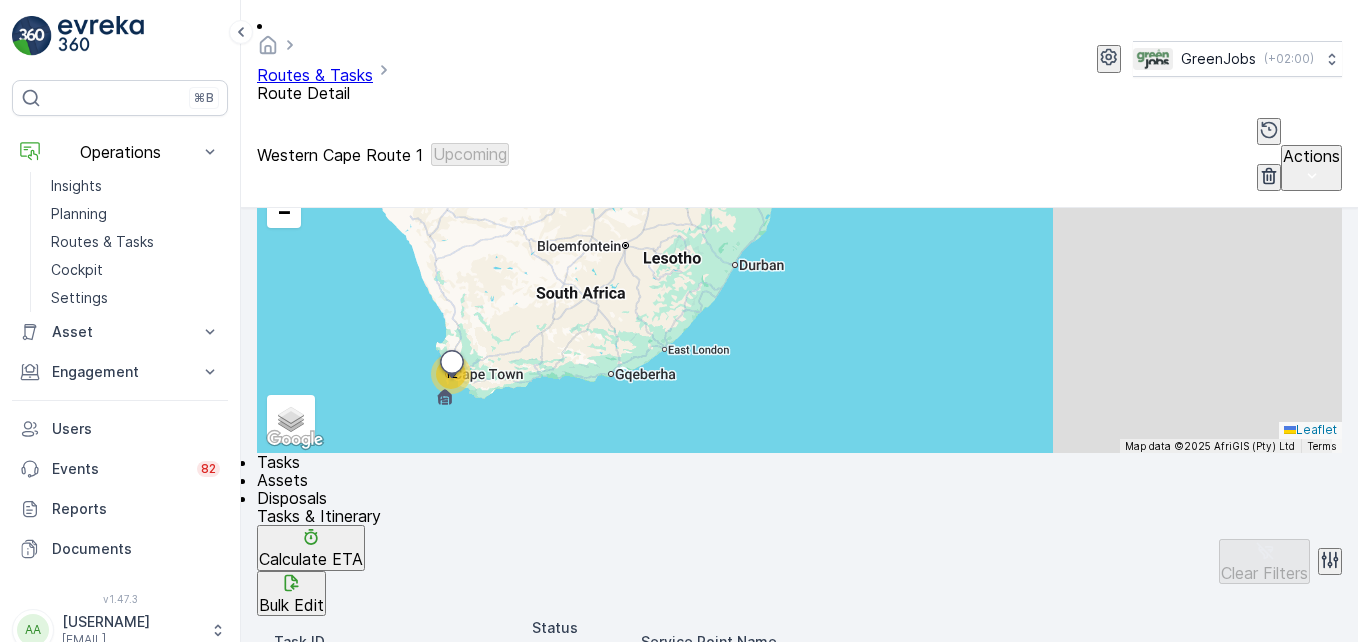 click 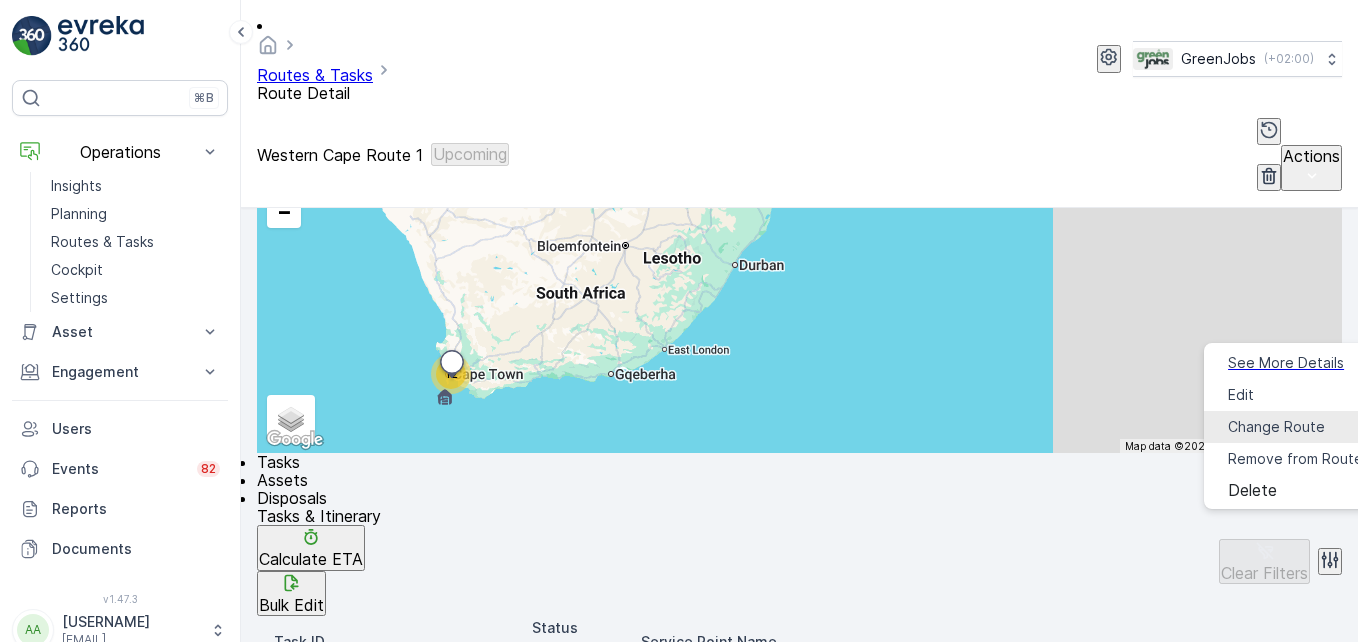 click on "Change Route" at bounding box center [1276, 427] 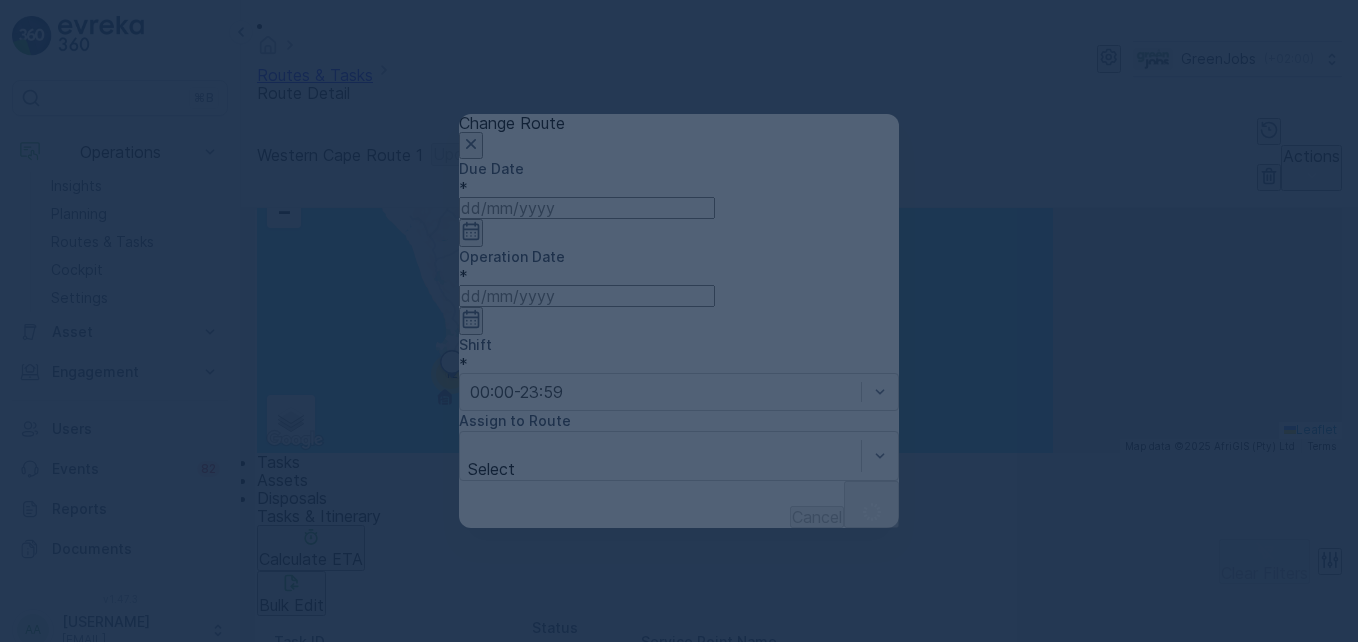 type on "05.08.2025" 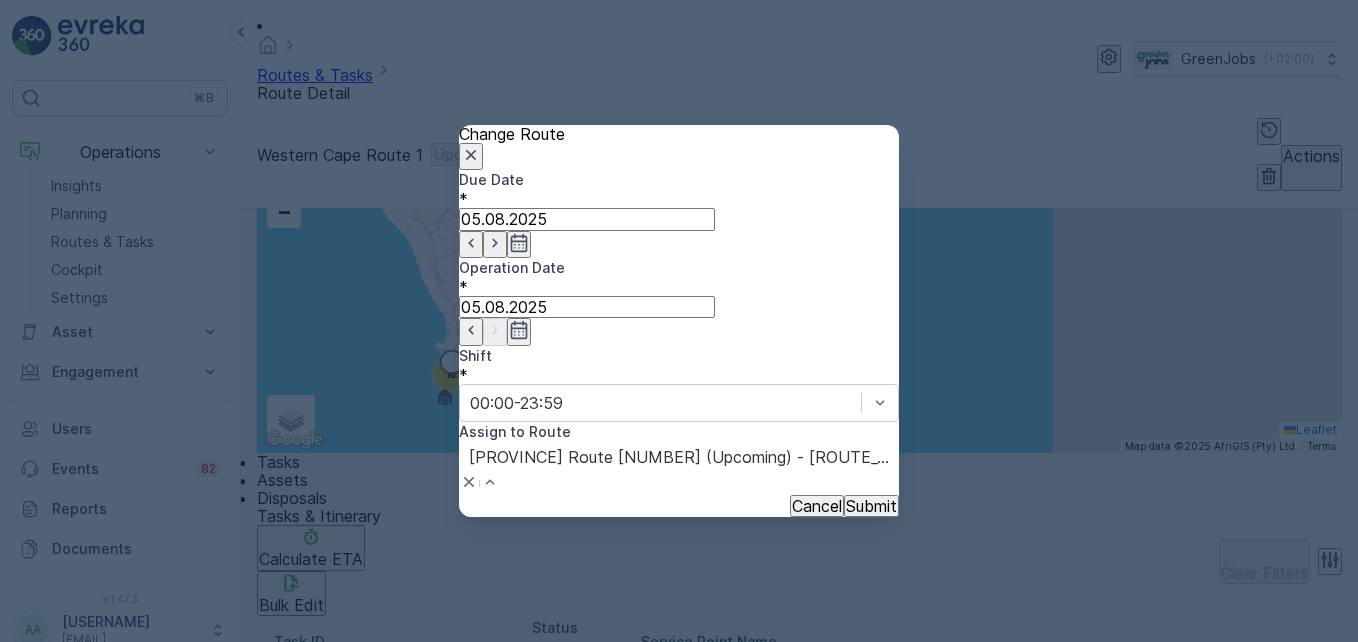 click on "[PROVINCE] Route [NUMBER] (Upcoming) - [ROUTE_CODE]" at bounding box center [229, 651] 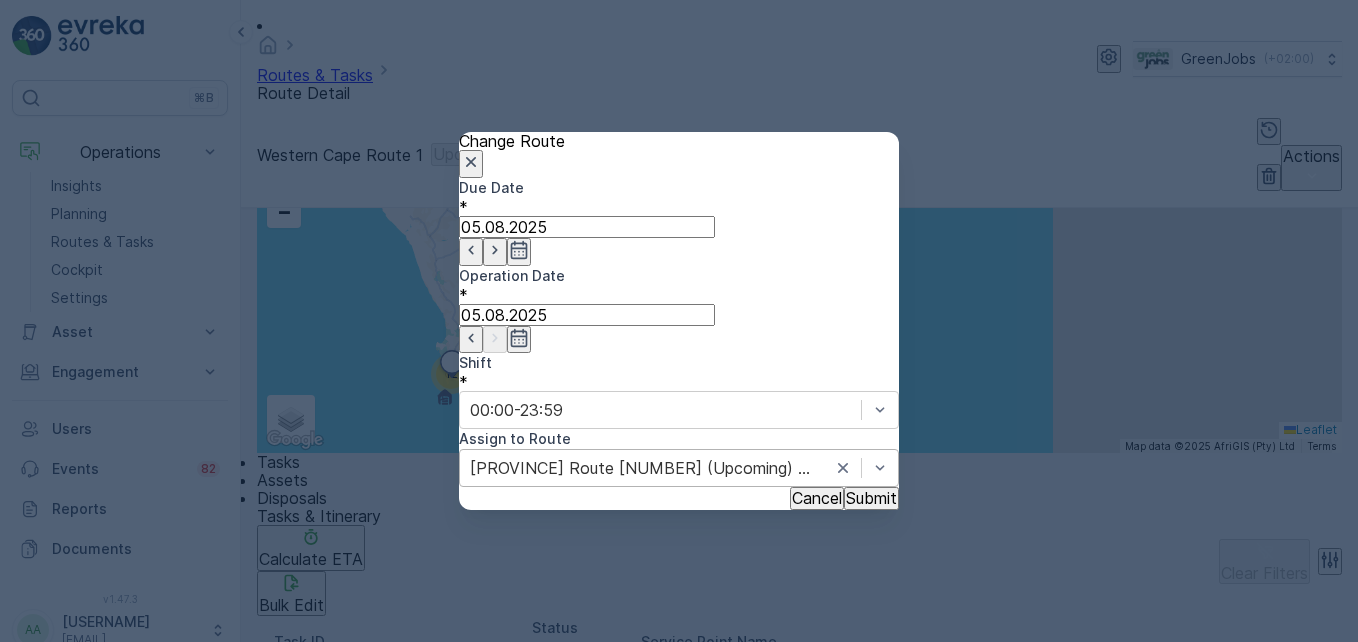 click on "Submit" at bounding box center [871, 498] 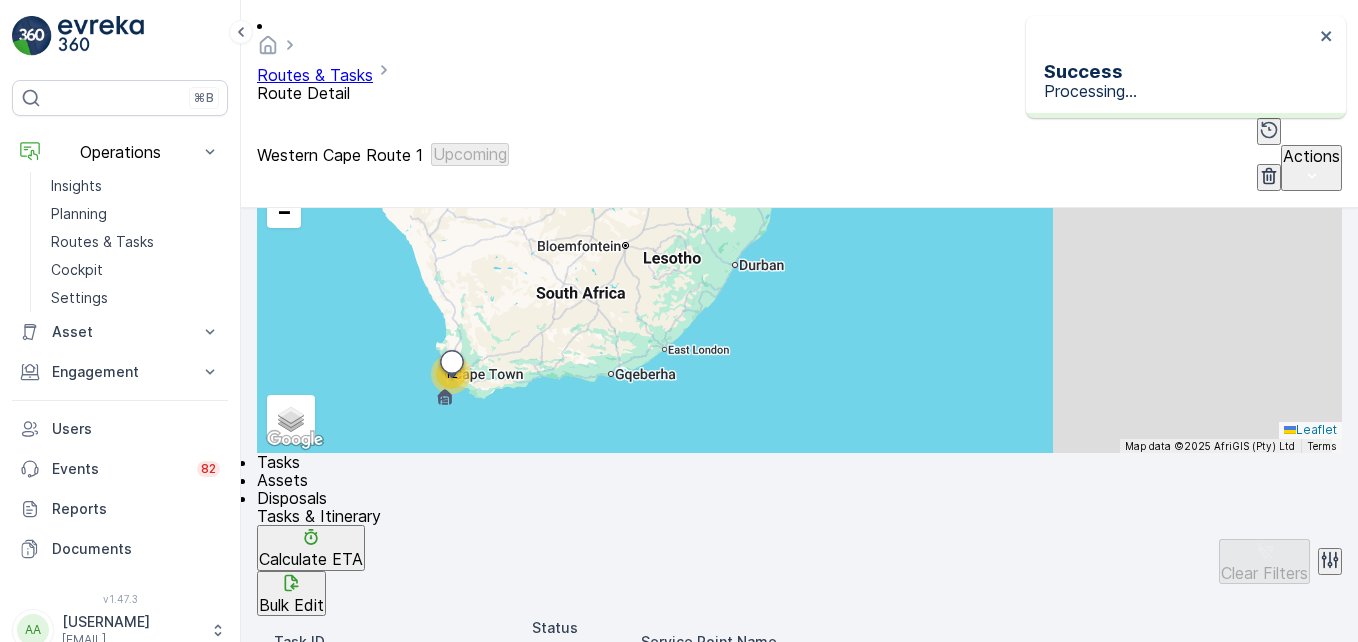 scroll, scrollTop: 655, scrollLeft: 0, axis: vertical 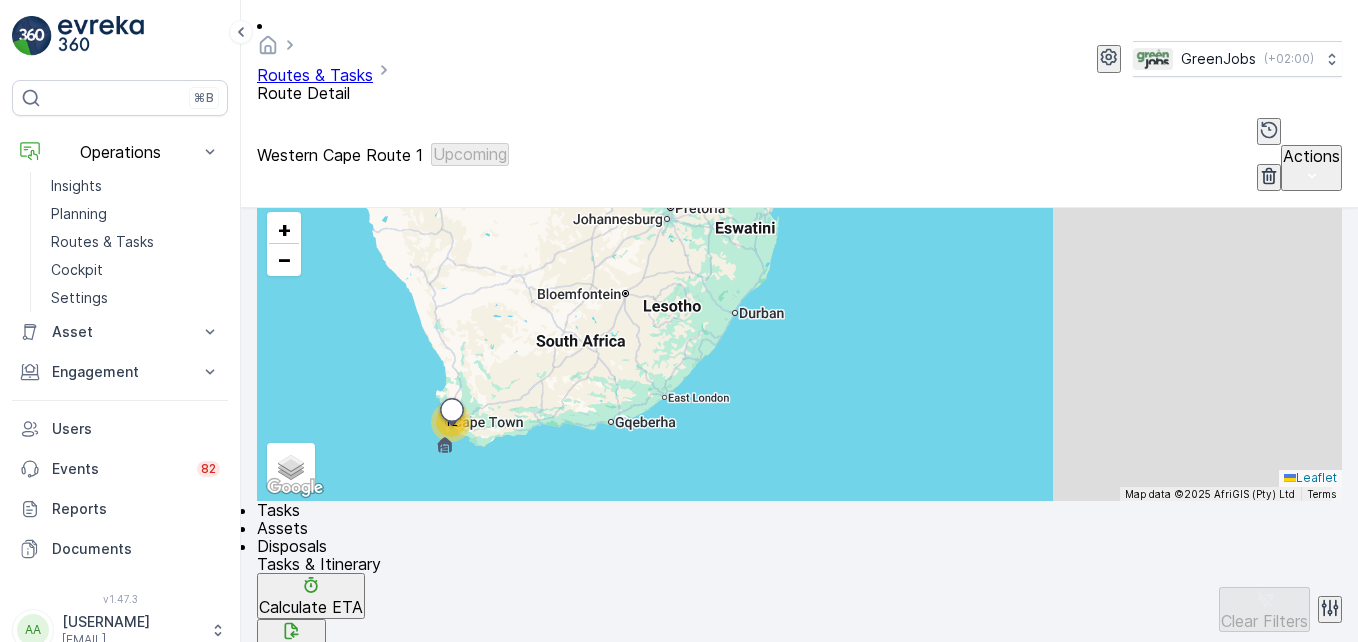 click 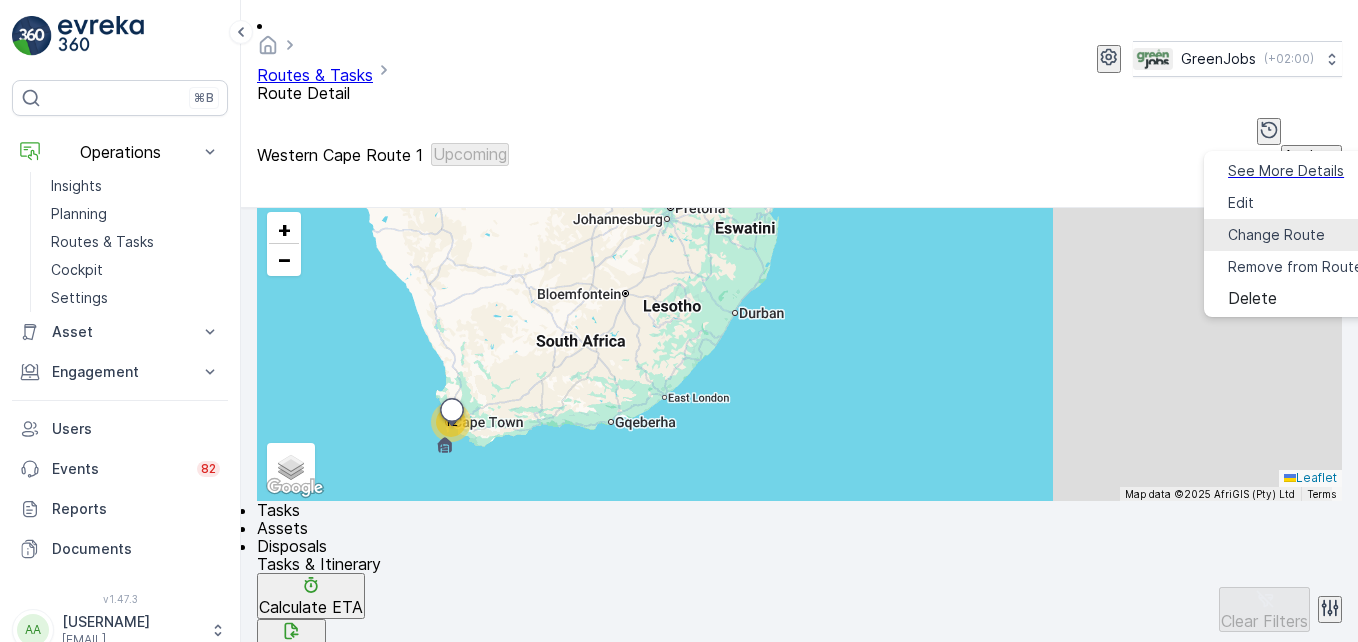 click on "Change Route" at bounding box center (1276, 235) 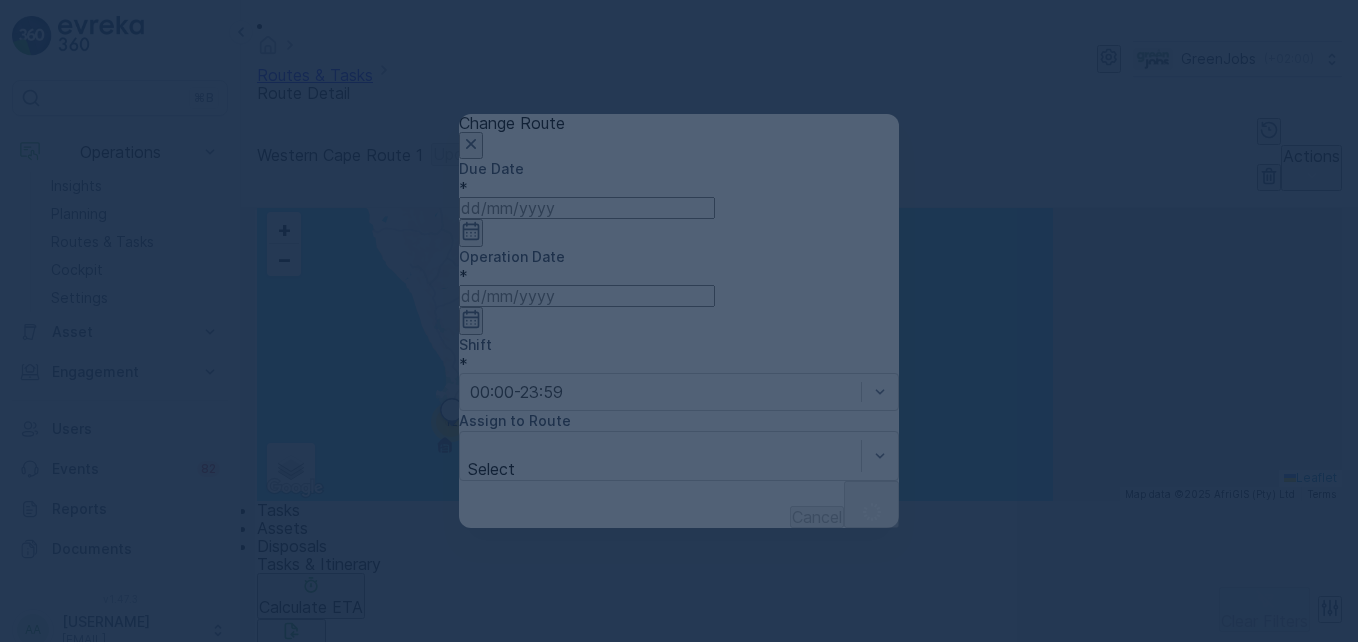 type on "05.08.2025" 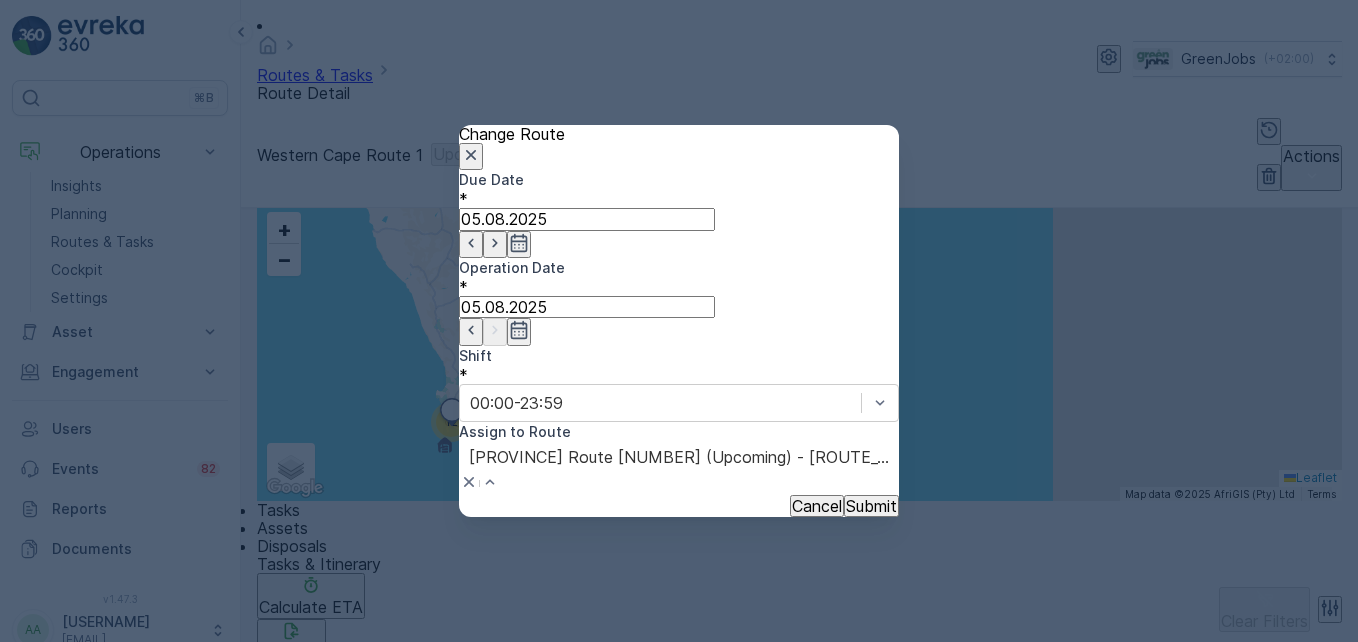 click on "[PROVINCE] Route [NUMBER] (Upcoming) - [ROUTE_CODE]" at bounding box center [229, 651] 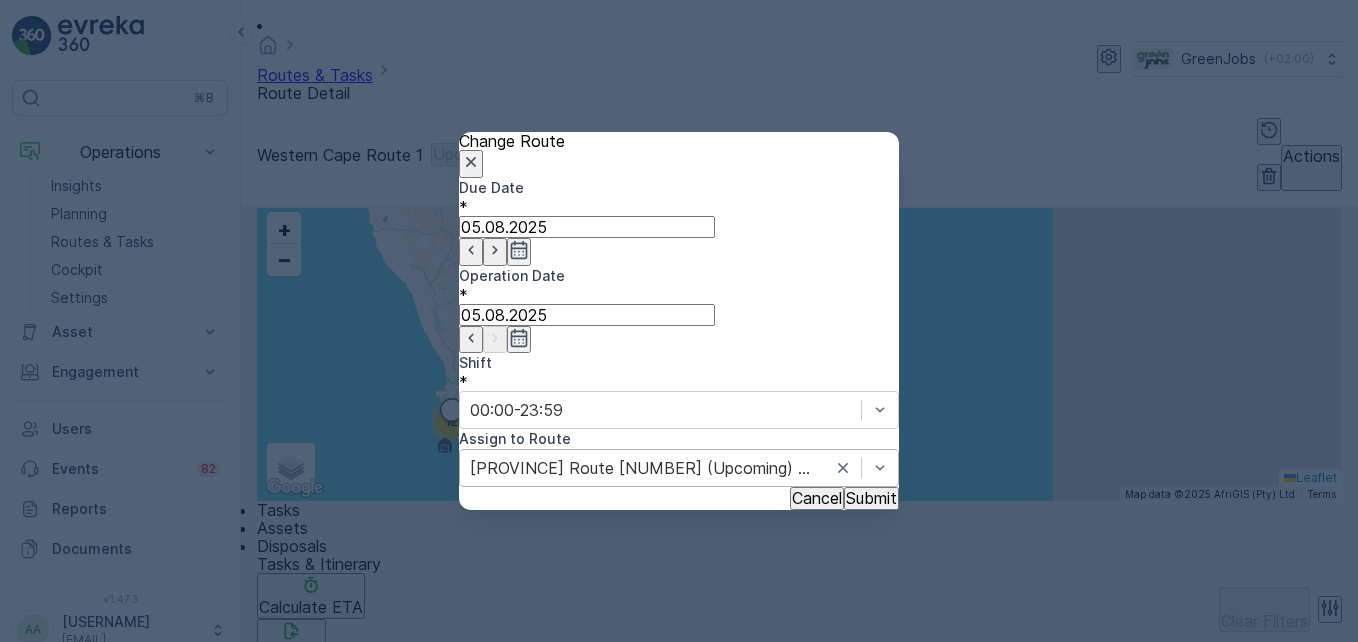 click on "Submit" at bounding box center [871, 498] 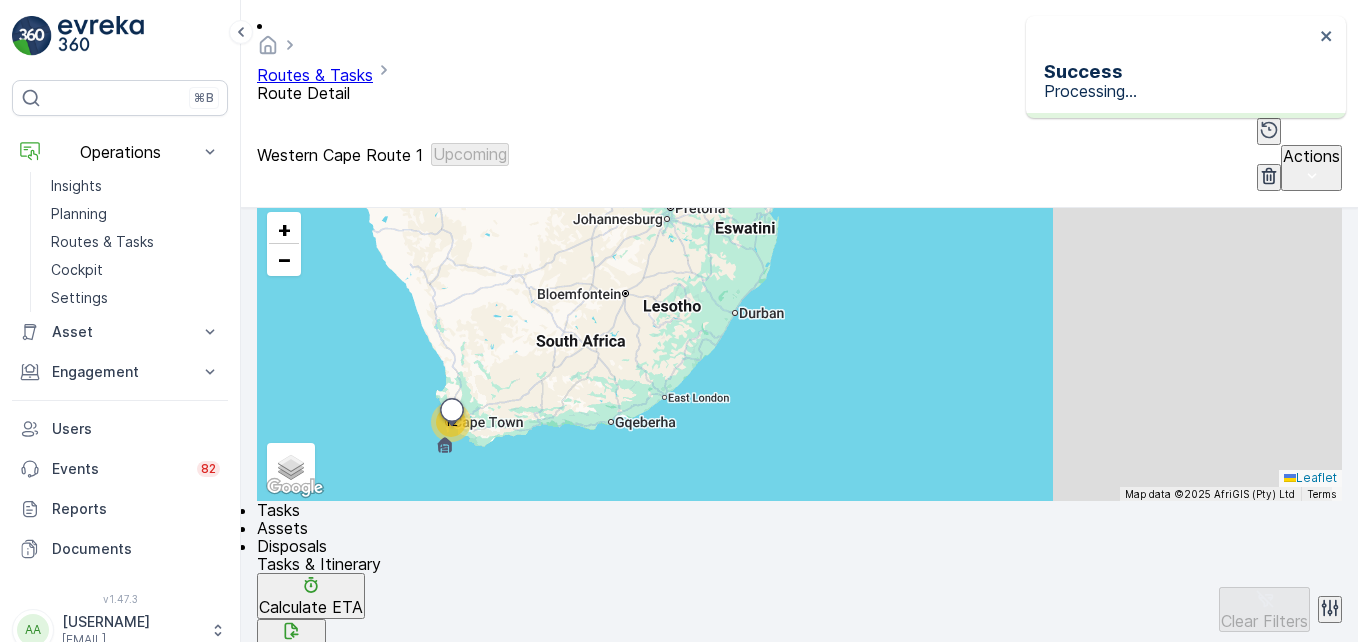 scroll, scrollTop: 607, scrollLeft: 0, axis: vertical 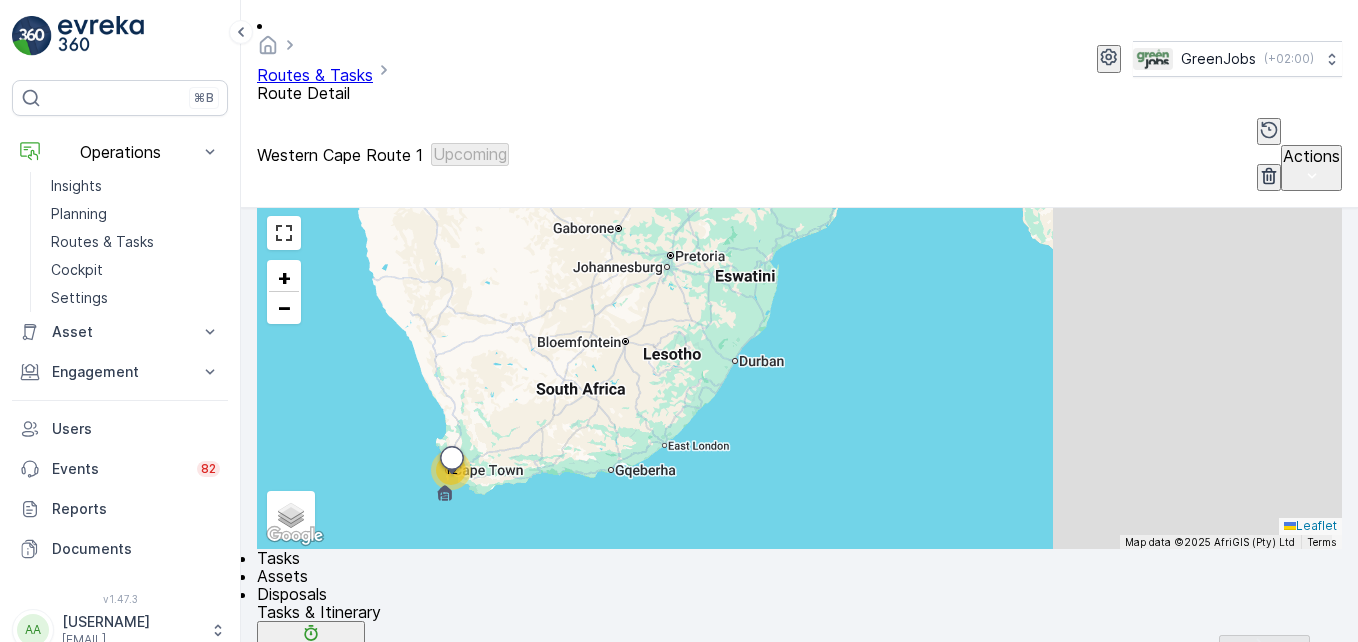 click 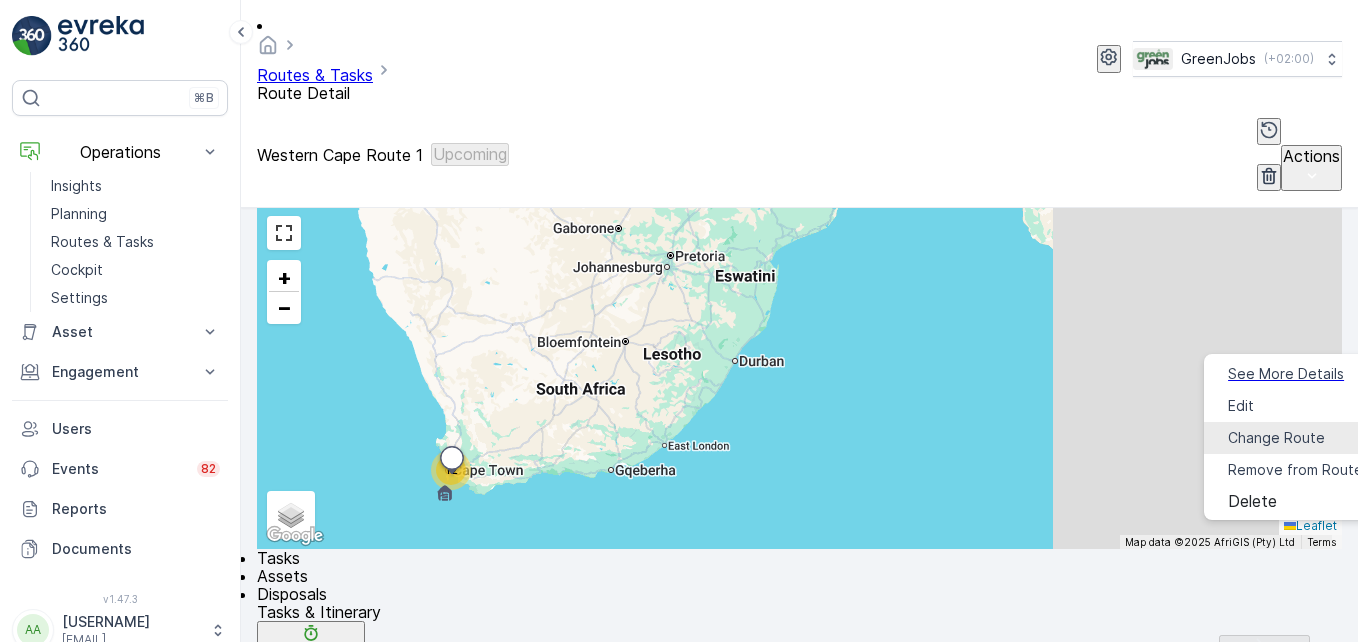 click on "Change Route" at bounding box center [1276, 438] 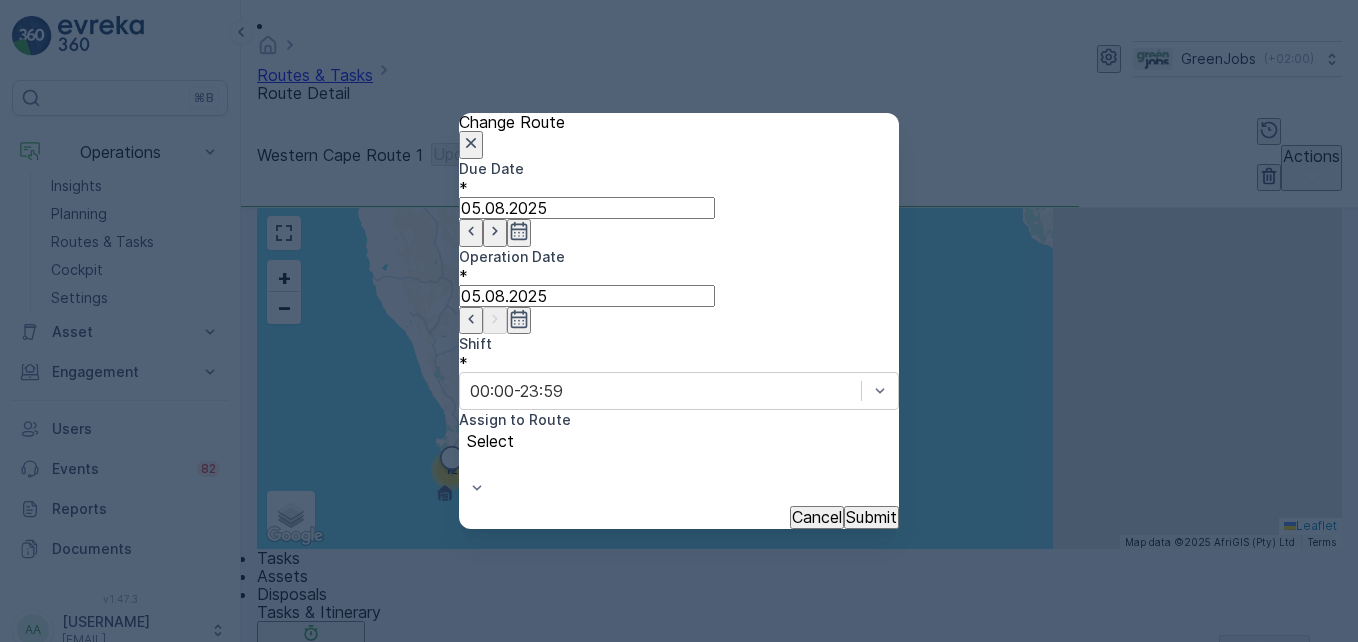 type on "05.08.2025" 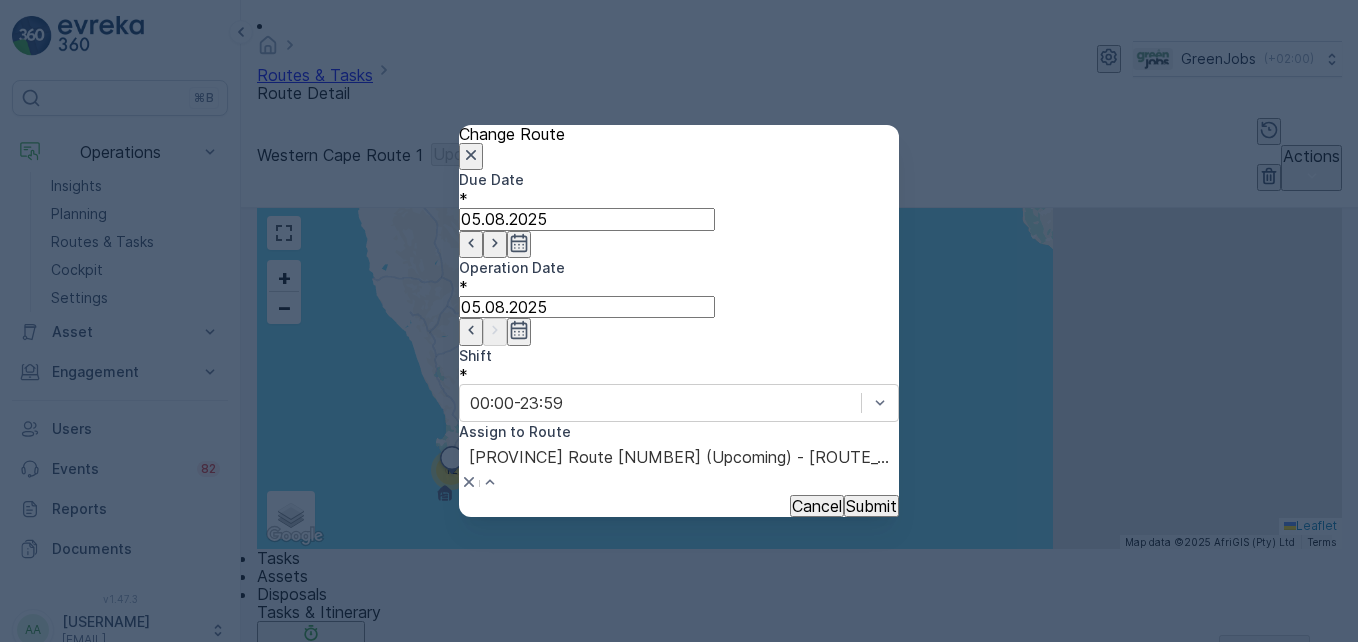 click on "[PROVINCE] Route [NUMBER] (Upcoming) - [ROUTE_CODE]" at bounding box center (229, 651) 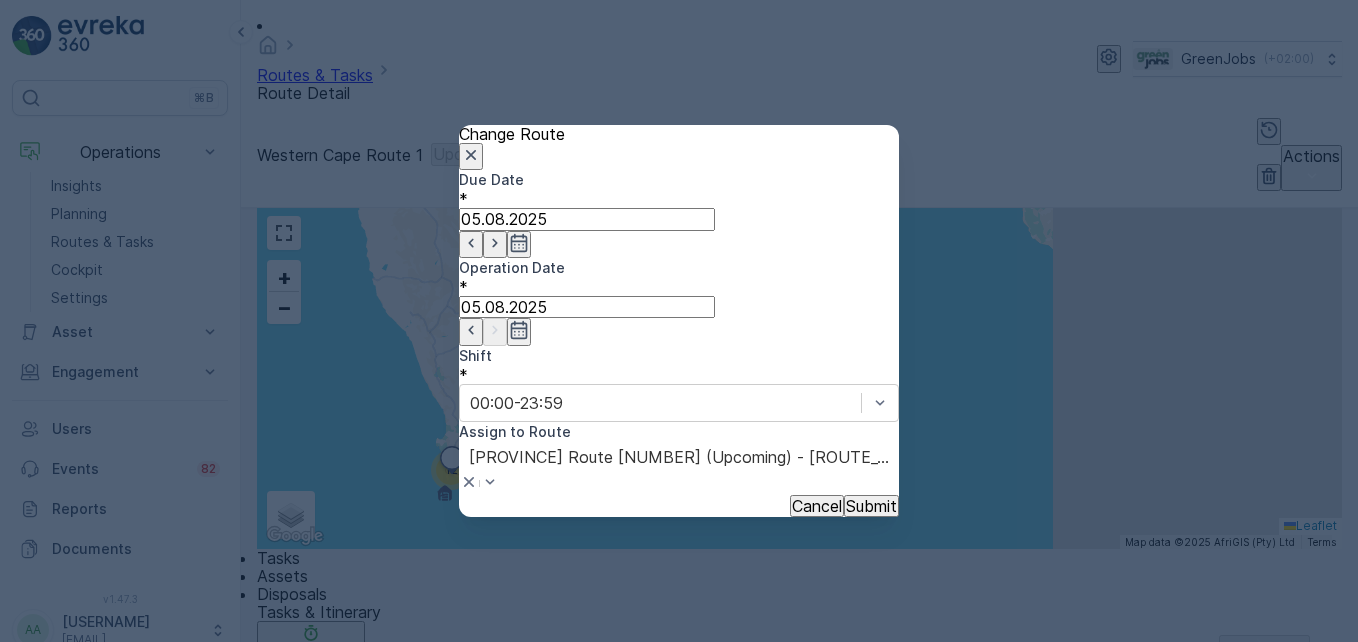 click on "Submit" at bounding box center [871, 506] 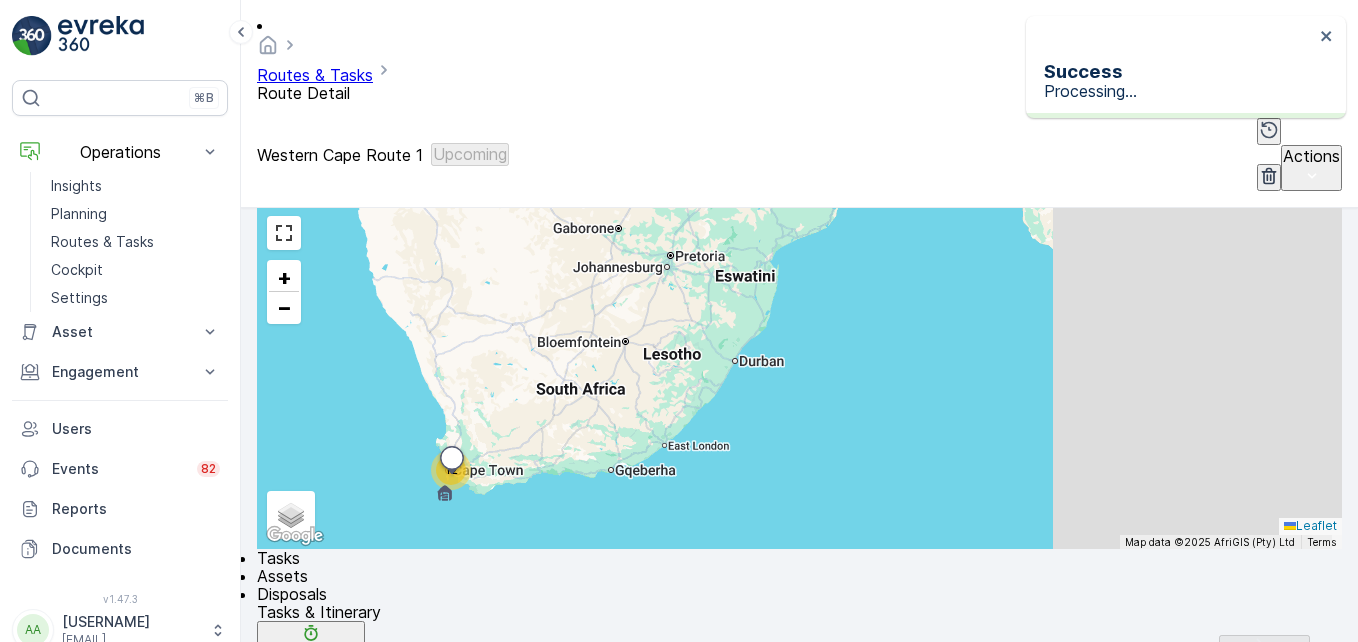 scroll, scrollTop: 559, scrollLeft: 0, axis: vertical 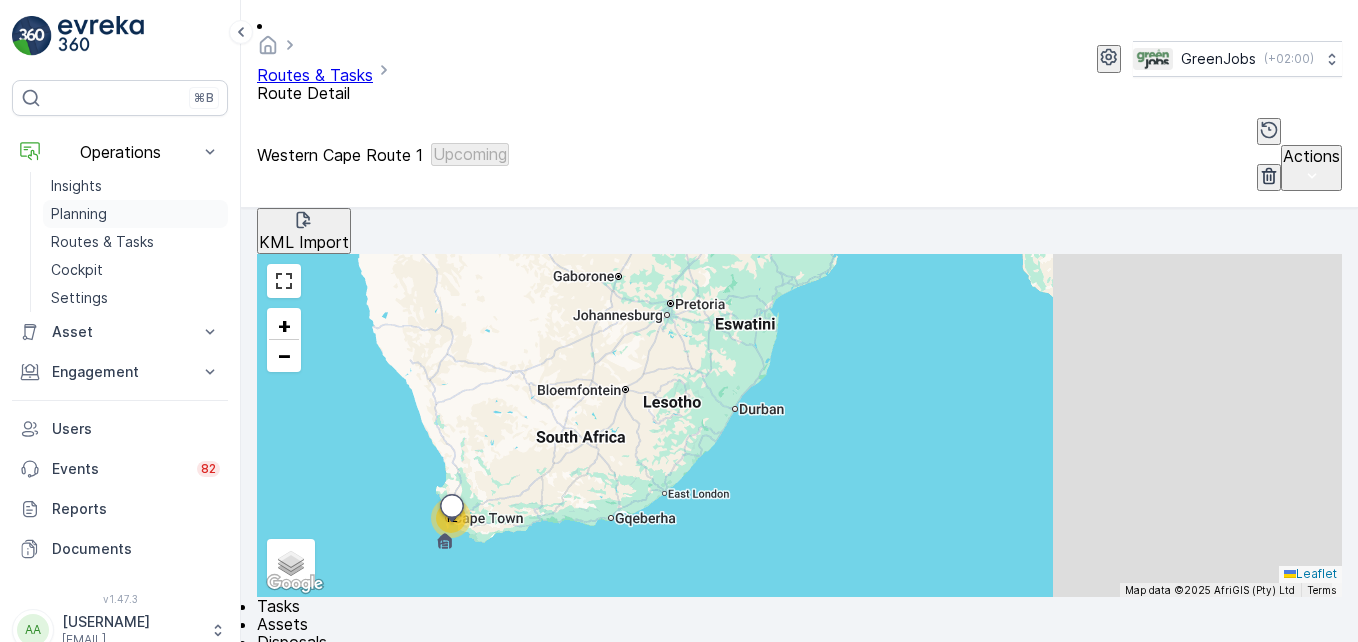 click on "Planning" at bounding box center (79, 214) 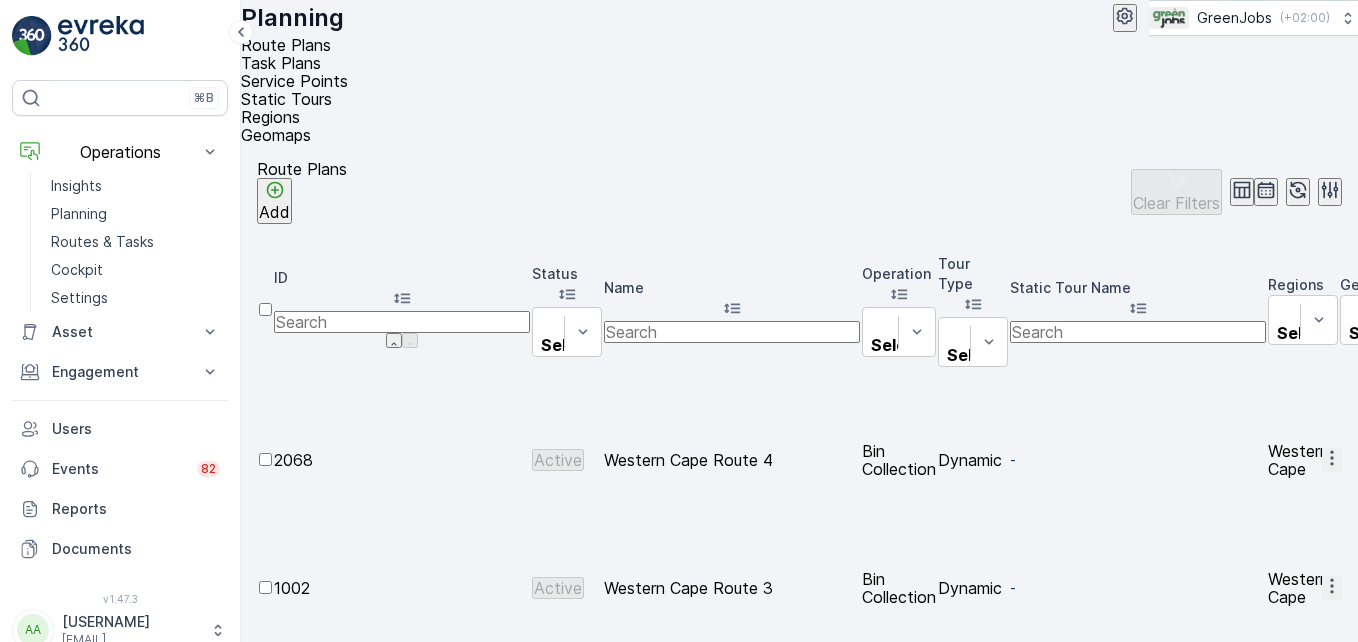 click on "Service Points" at bounding box center [791, 81] 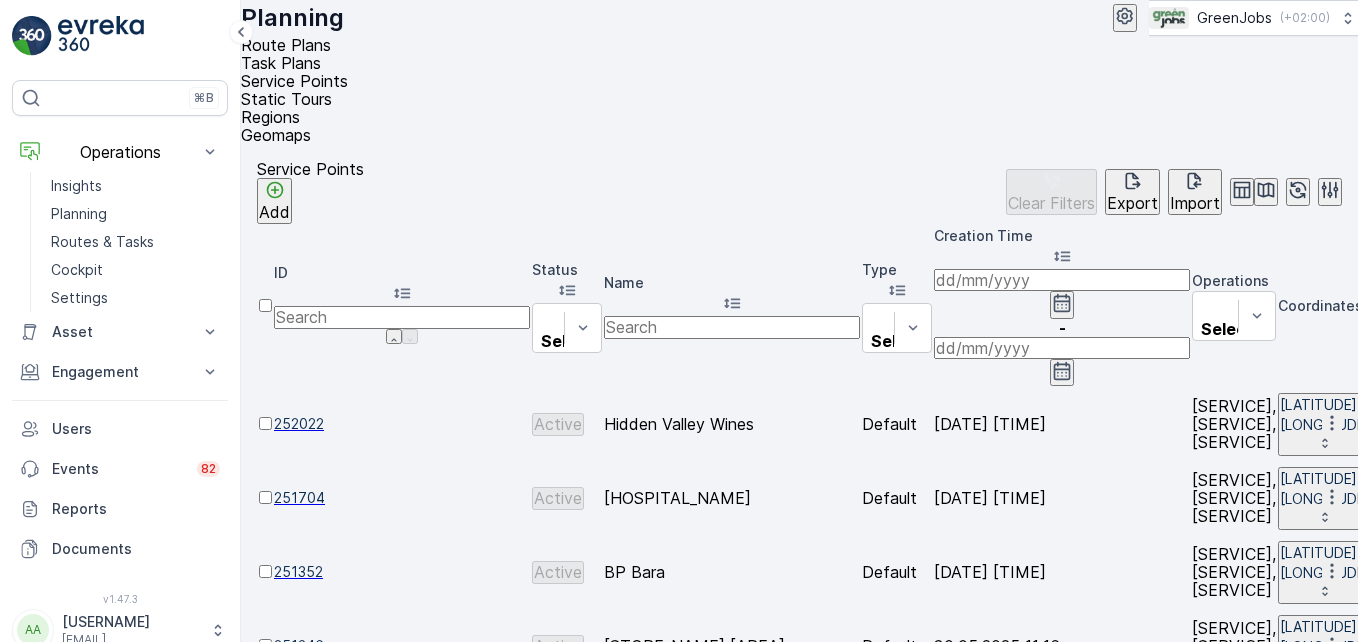 click at bounding box center (732, 327) 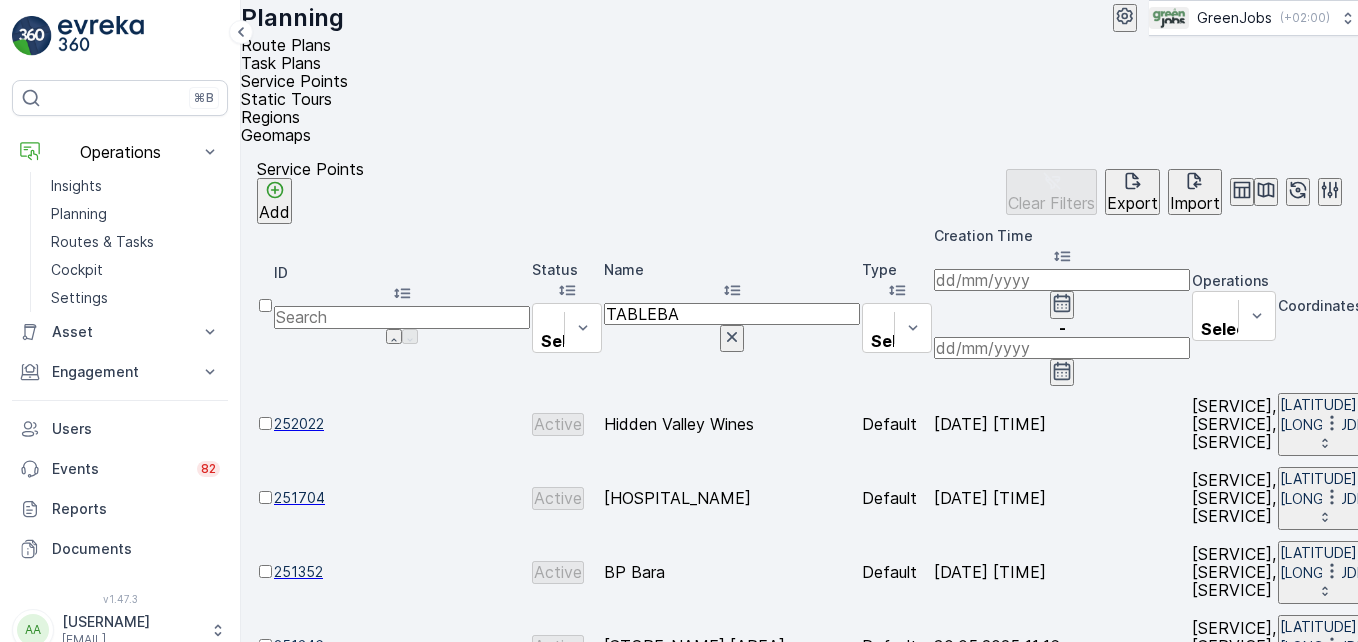 type on "TABLEBAY" 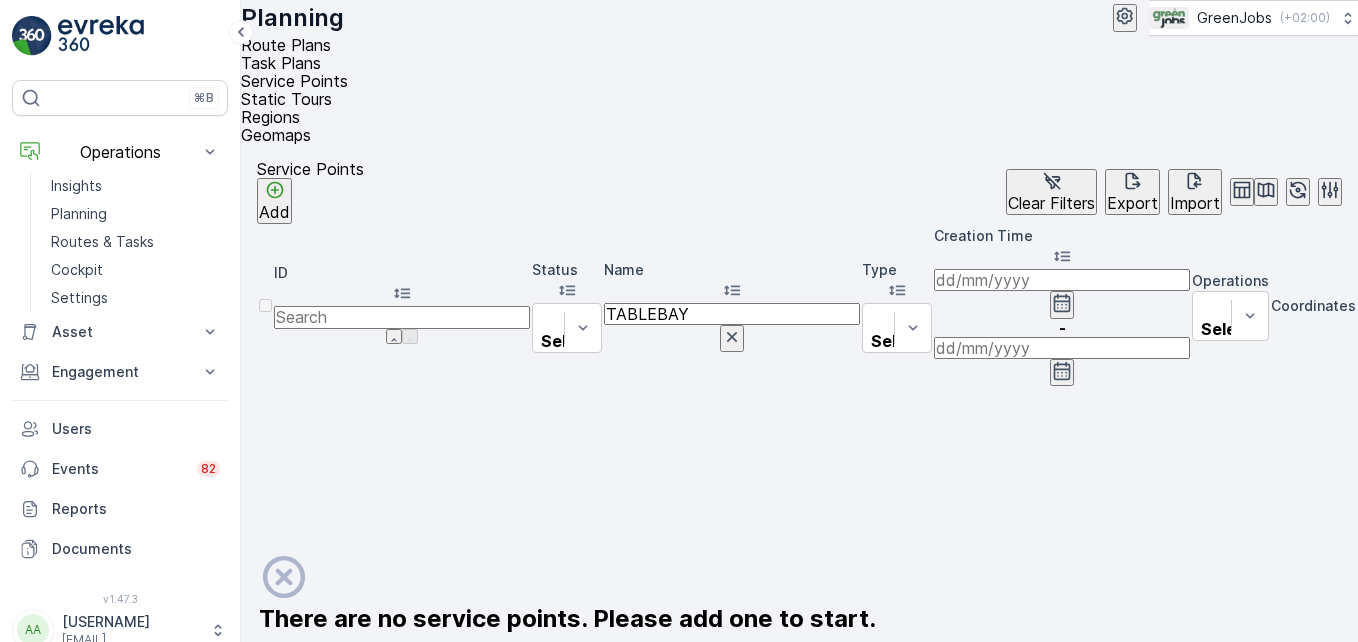 click on "TABLEBAY" at bounding box center [732, 314] 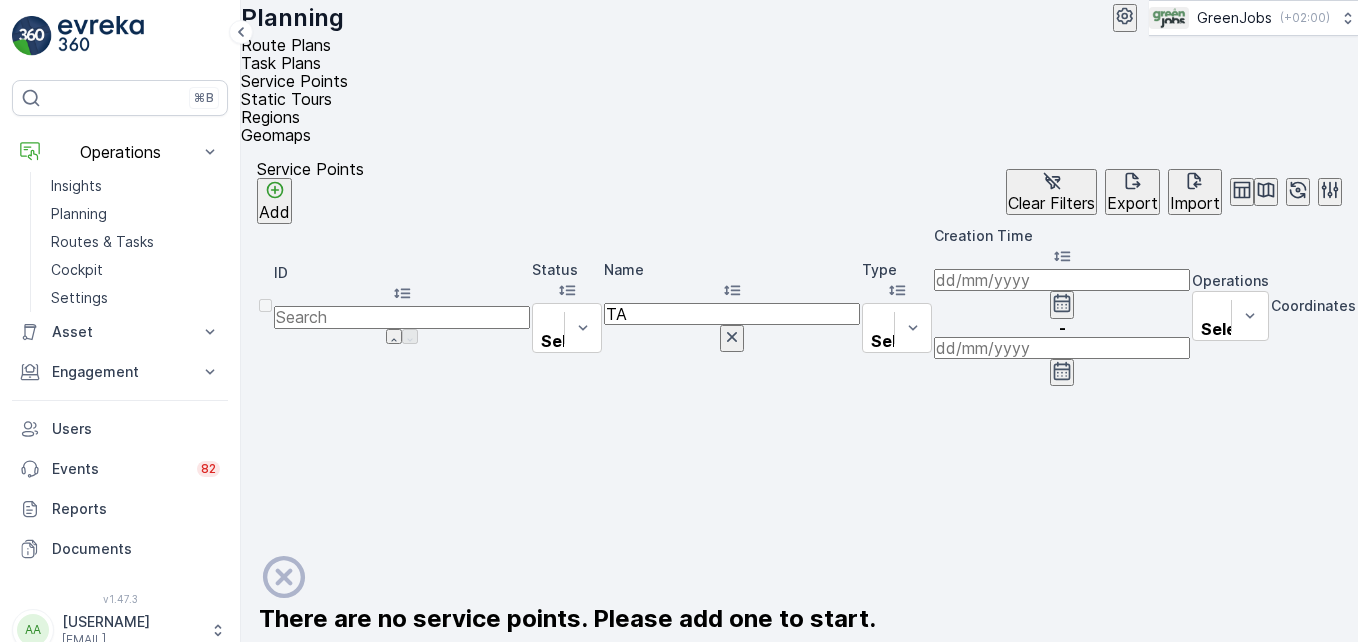 type on "T" 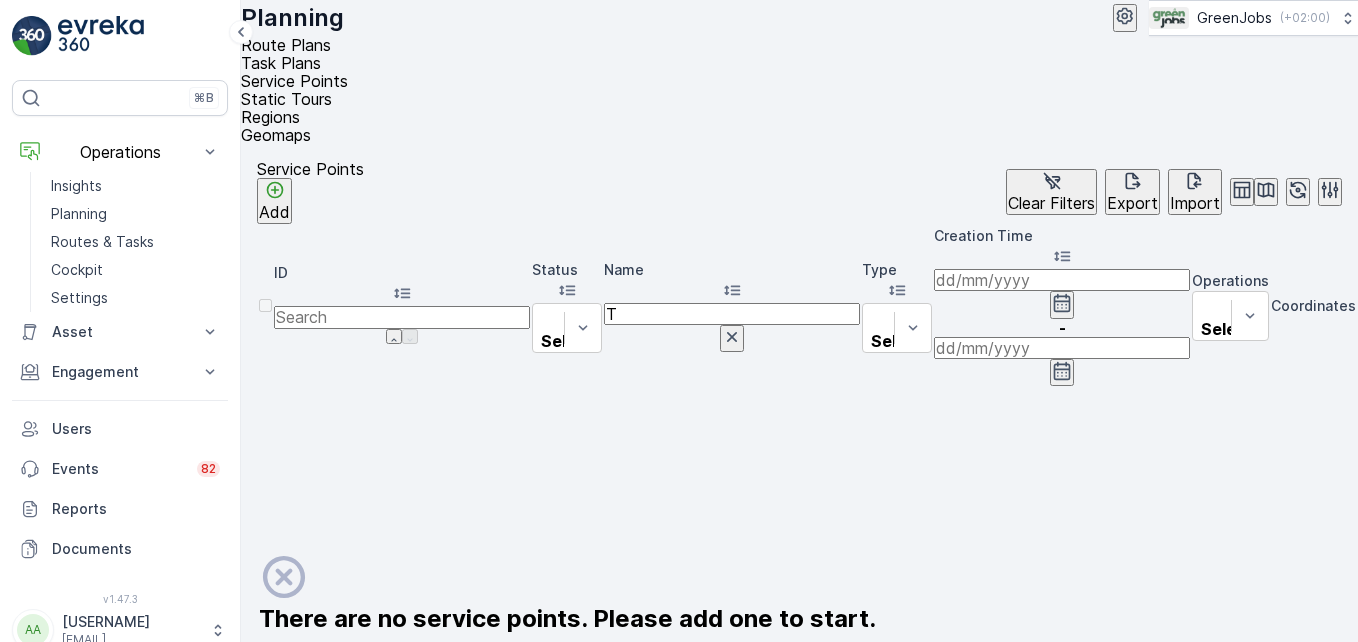 type 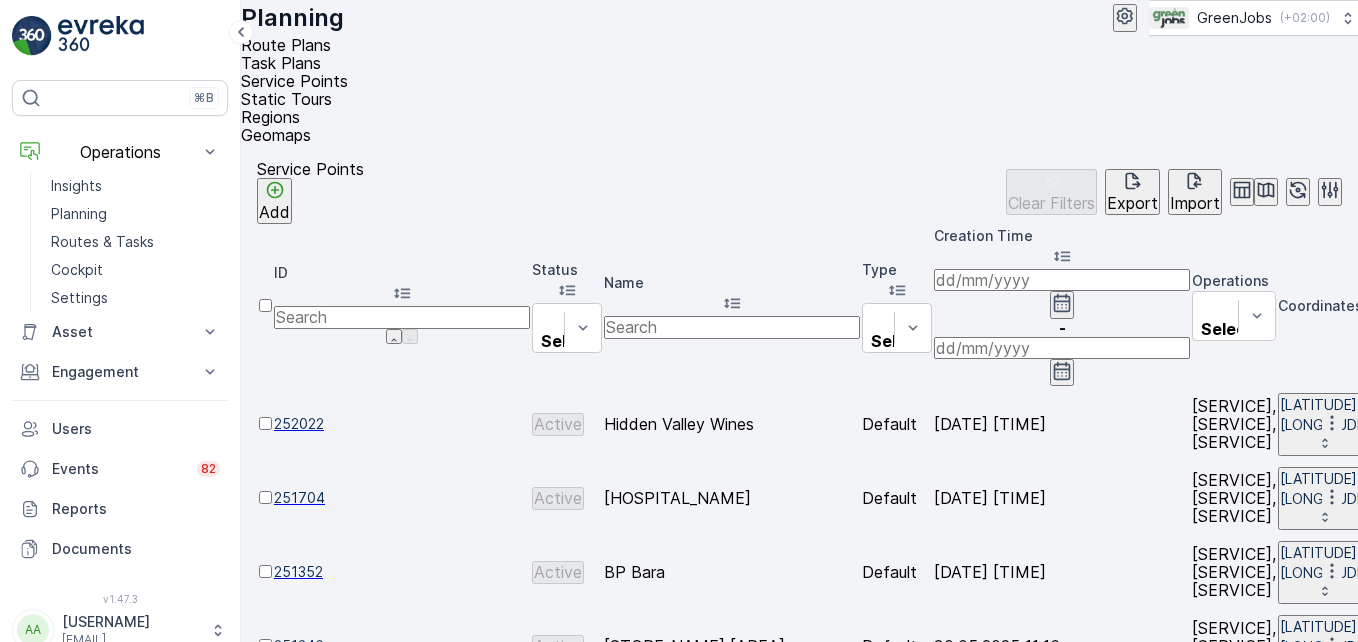 click at bounding box center (732, 327) 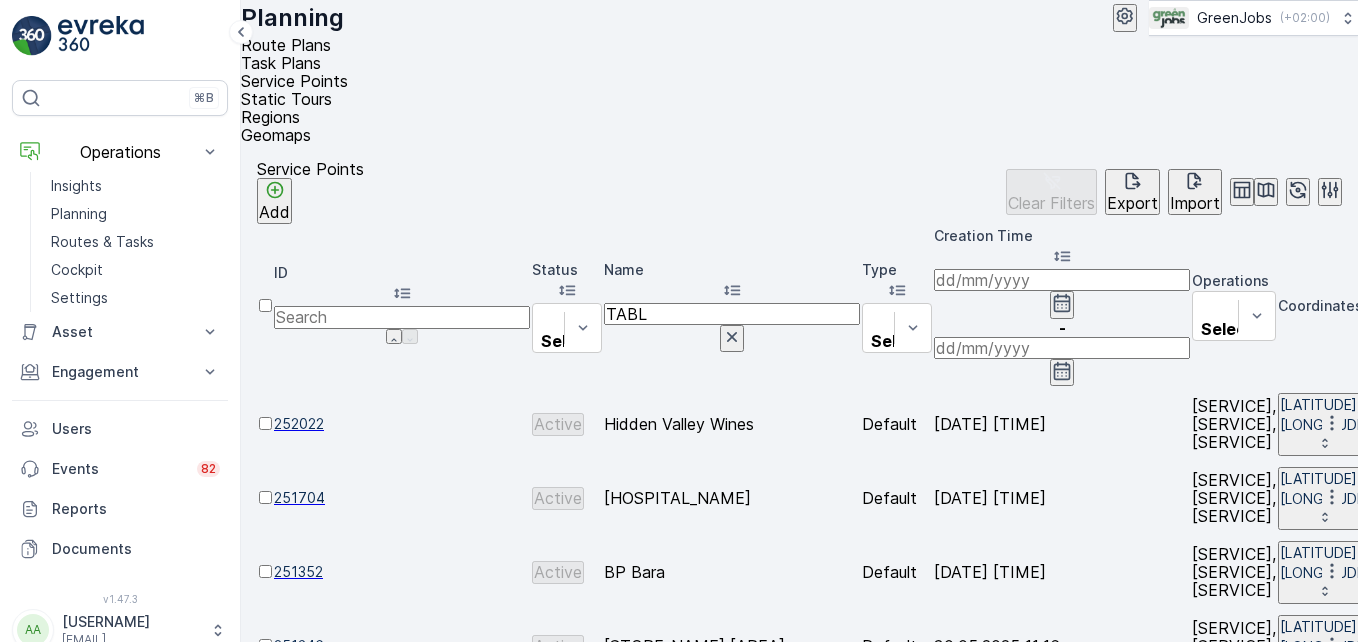 type on "TABLE" 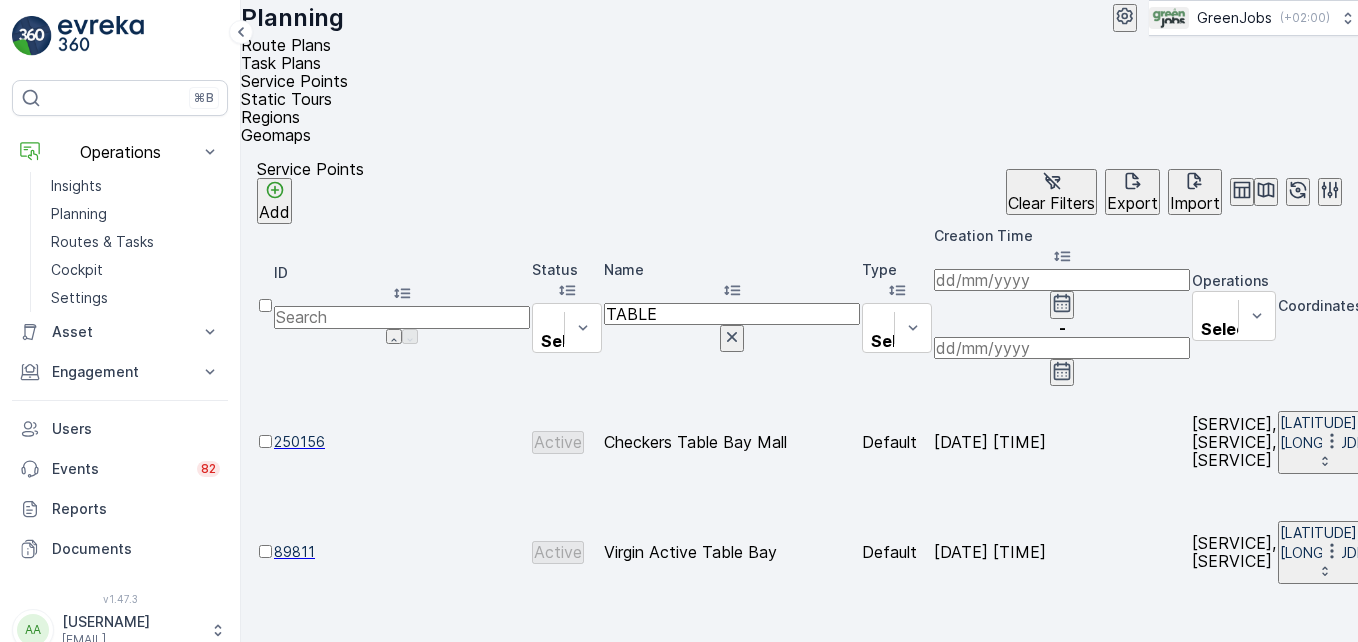 click 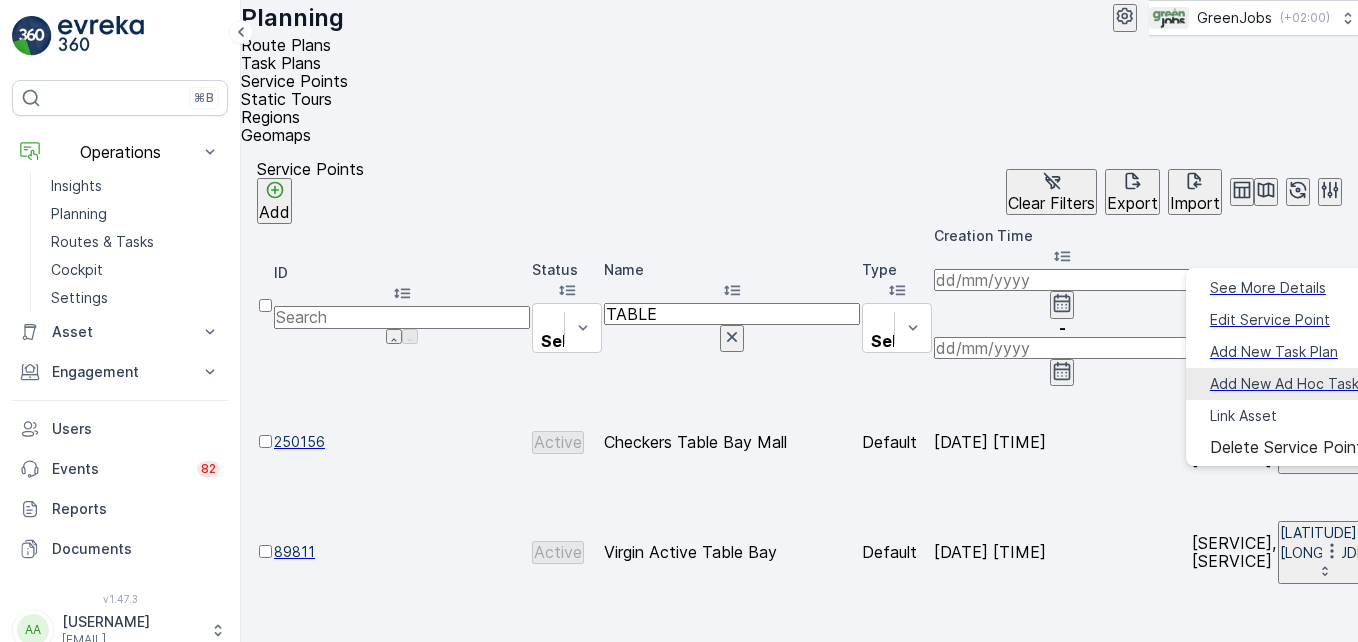 click on "Add New Ad Hoc Task" at bounding box center (1284, 384) 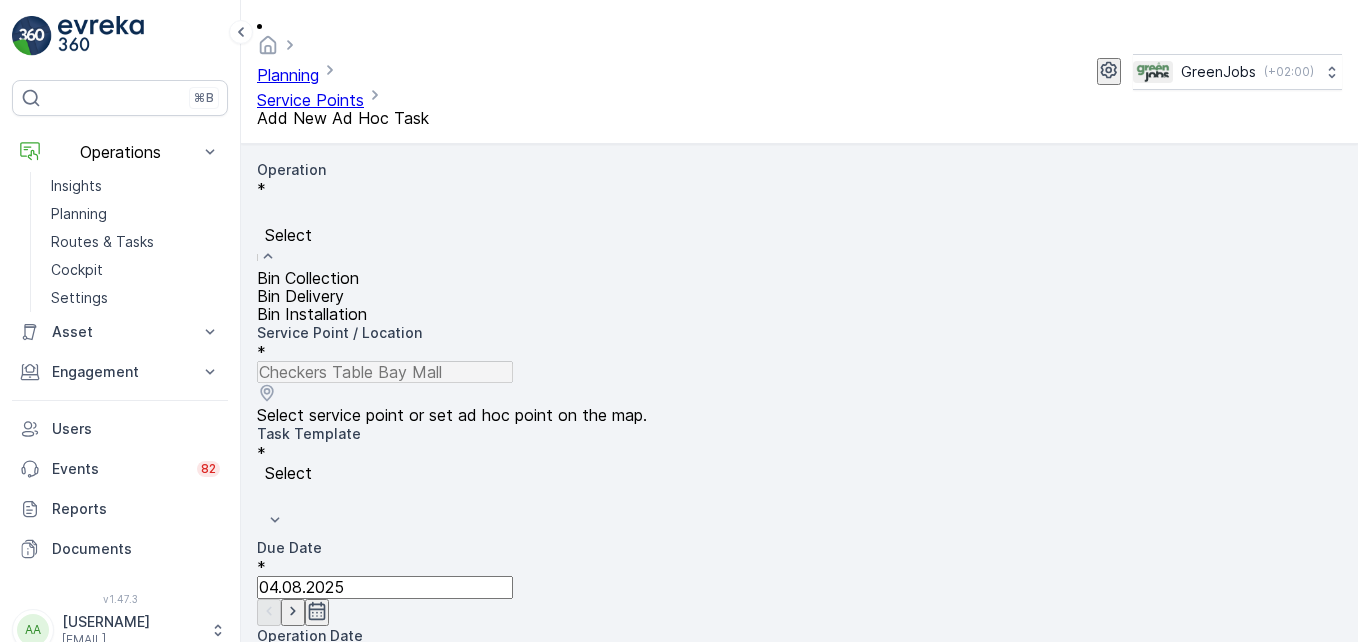 click on "Bin Collection" at bounding box center [799, 278] 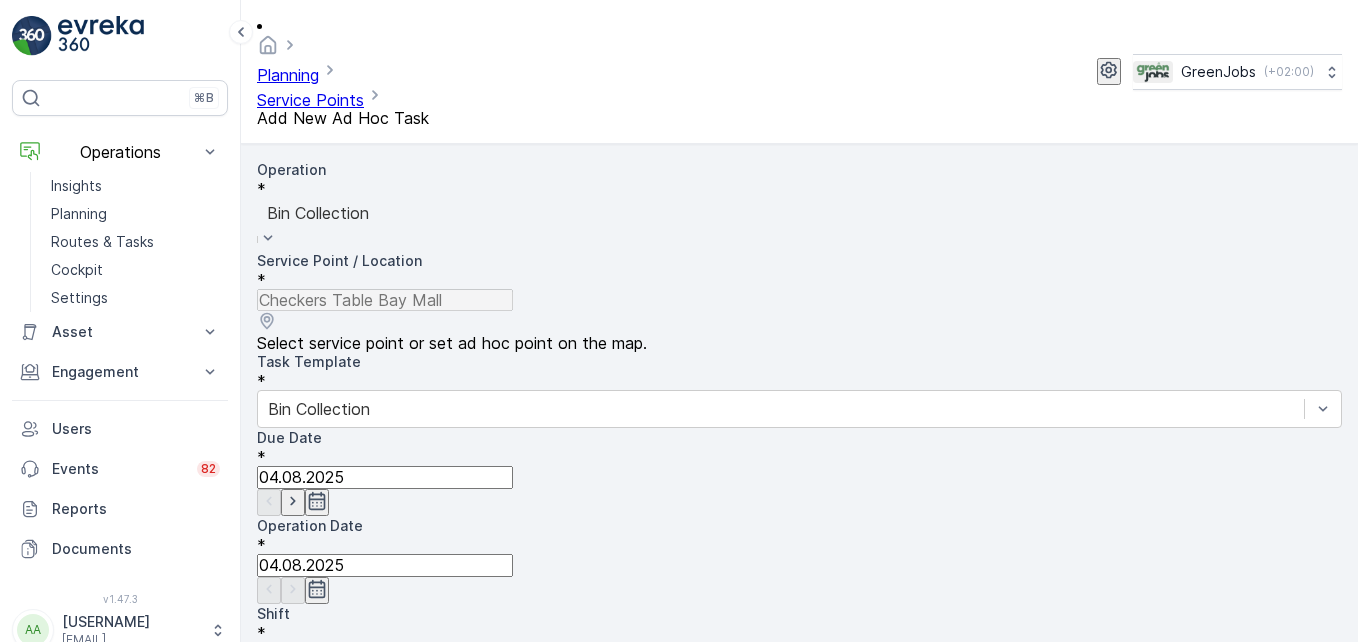click 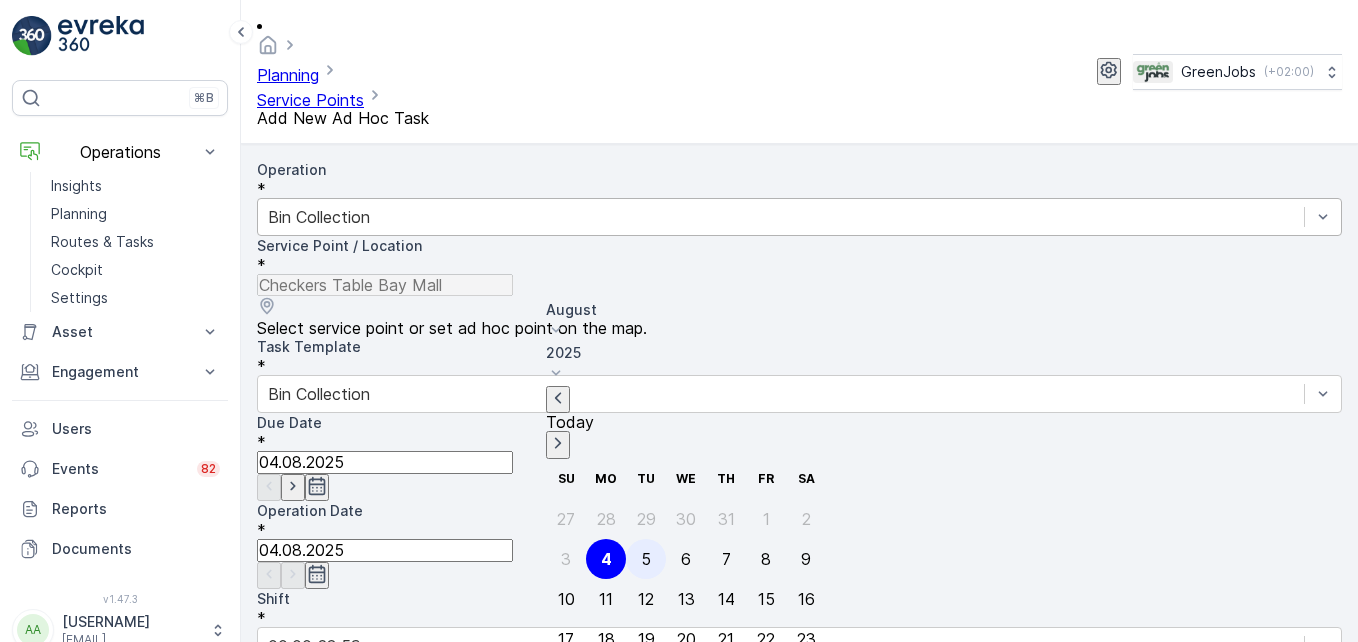 click on "5" at bounding box center (646, 559) 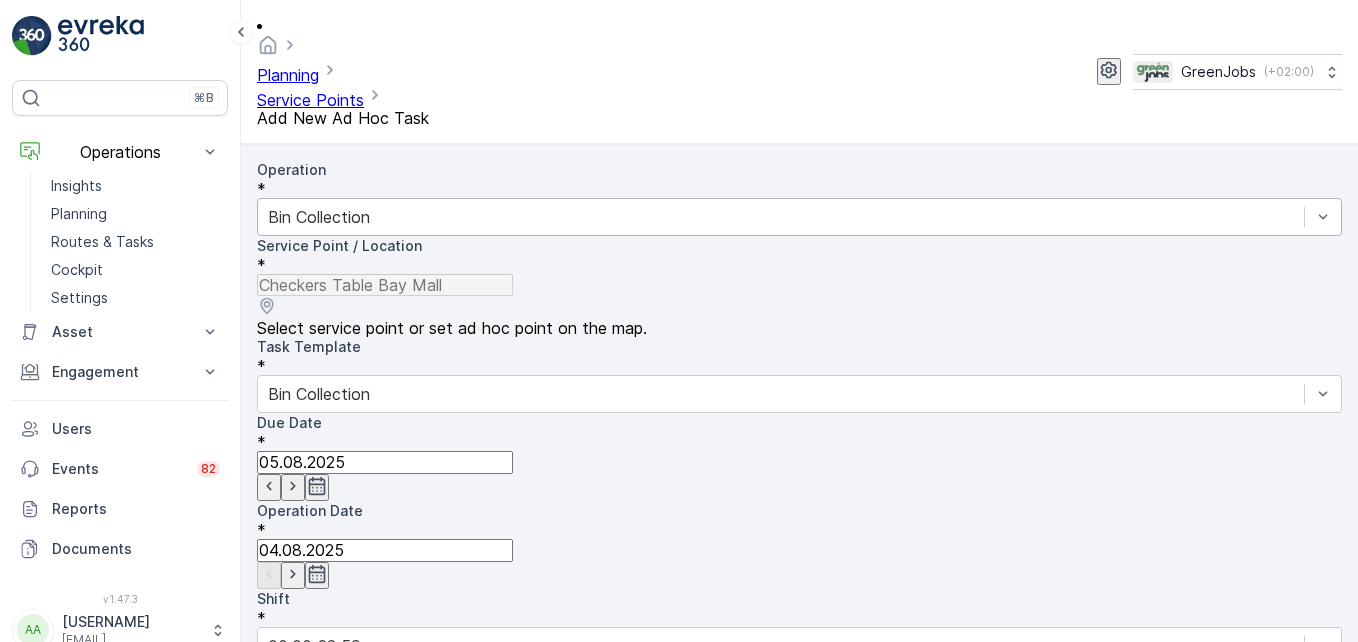 click 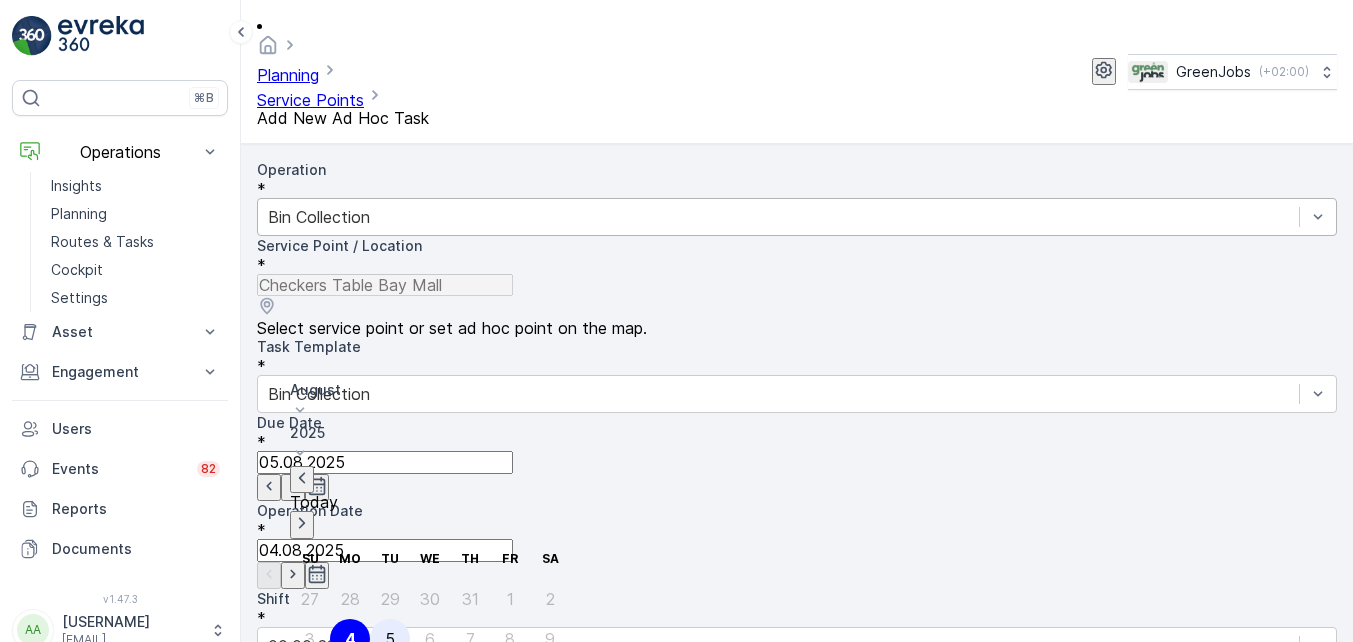 click on "5" at bounding box center (390, 639) 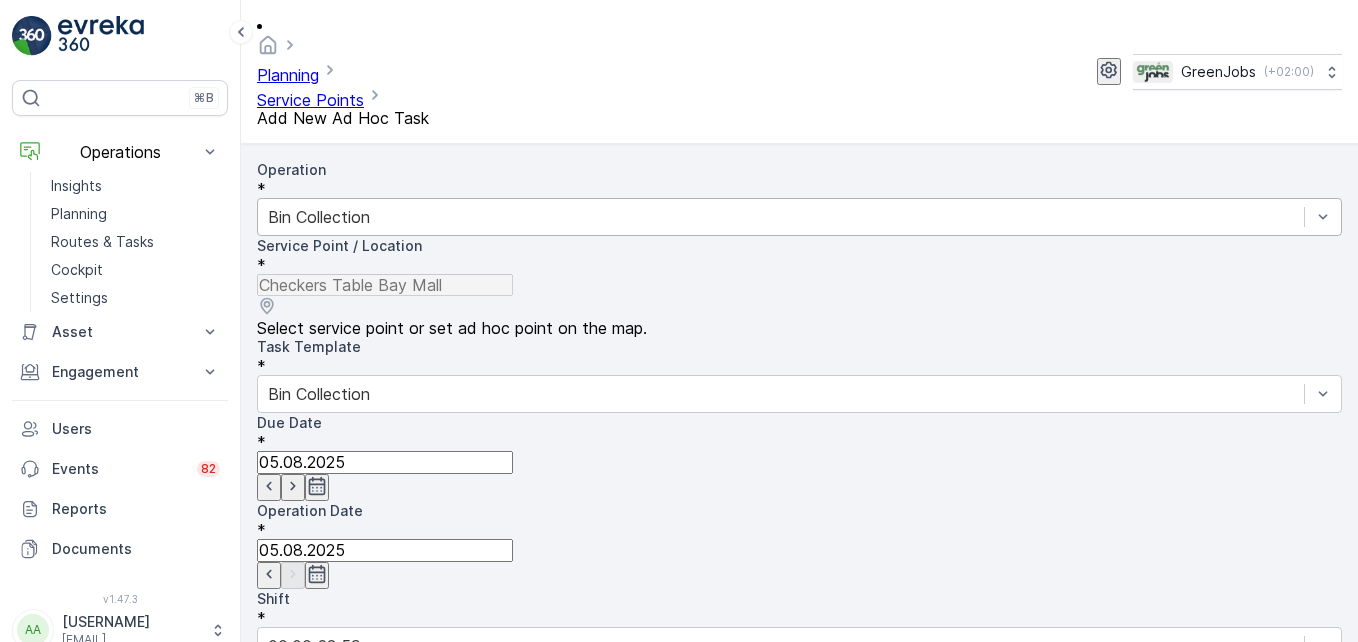 scroll, scrollTop: 0, scrollLeft: 0, axis: both 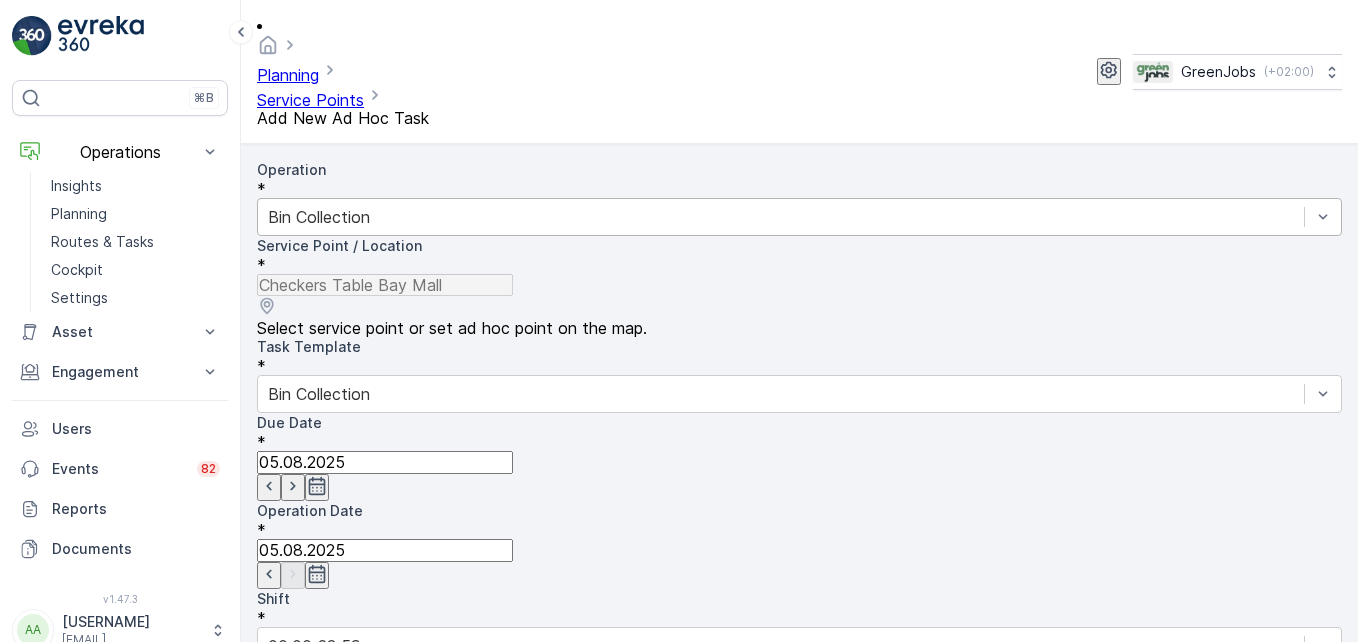 click on "[PROVINCE] Route [NUMBER] (Upcoming) - [ROUTE_CODE] [PROVINCE] Route [NUMBER] (Upcoming) - [ROUTE_CODE] [PROVINCE] Route [NUMBER] (Upcoming) - [ROUTE_CODE] [CITY] Route [NUMBER] (Upcoming) - [ROUTE_CODE] [PROVINCE] Route [NUMBER] (Upcoming) - [ROUTE_CODE] [PROVINCE] Route [NUMBER] (Upcoming) - [ROUTE_CODE] [PROVINCE] Route [NUMBER] (Upcoming) - [ROUTE_CODE] [PROVINCE] Route [NUMBER] (Upcoming) - [ROUTE_CODE] [PROVINCE] Route [NUMBER] (Upcoming) - [ROUTE_CODE]" at bounding box center [799, 846] 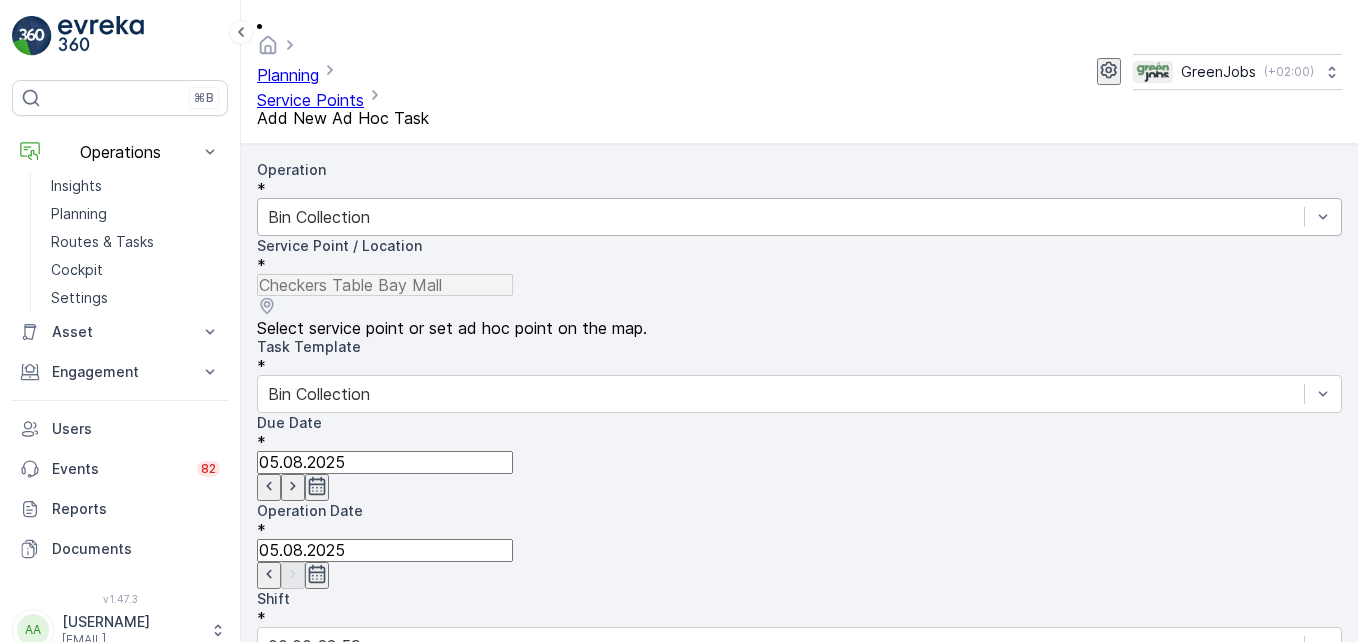 scroll, scrollTop: 71, scrollLeft: 0, axis: vertical 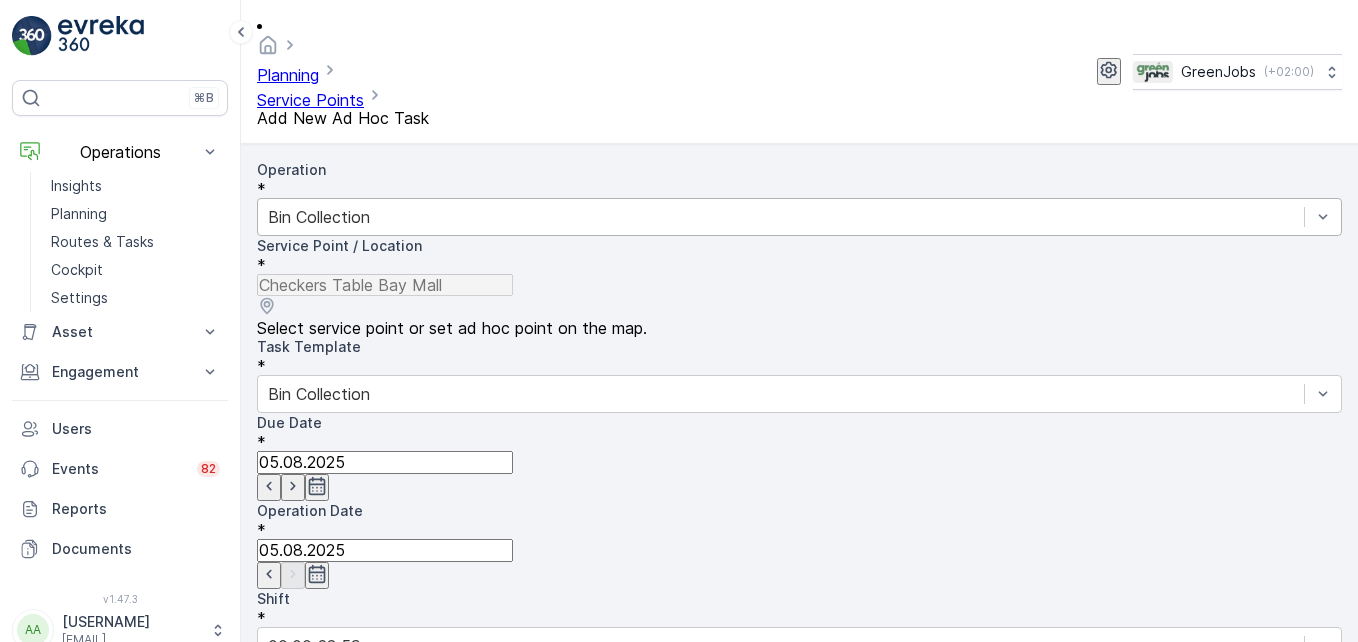 click on "[PROVINCE] Route [NUMBER] (Upcoming) - [ROUTE_CODE]" at bounding box center (486, 801) 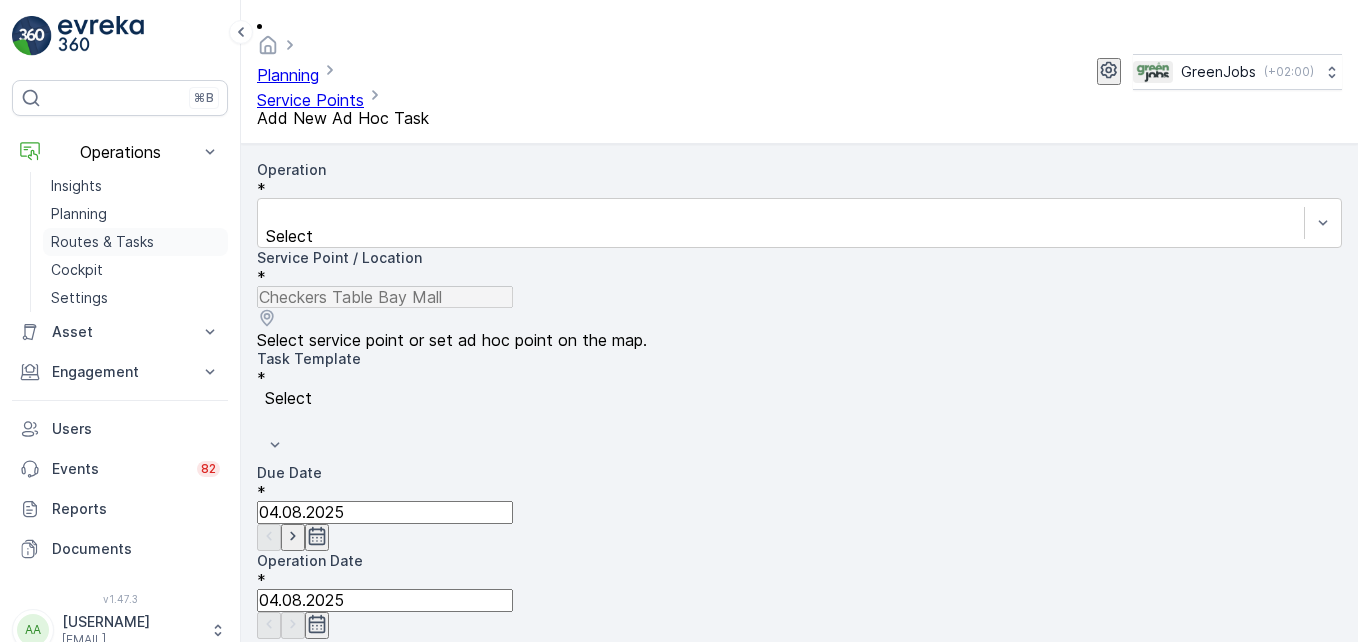 click on "Routes & Tasks" at bounding box center (102, 242) 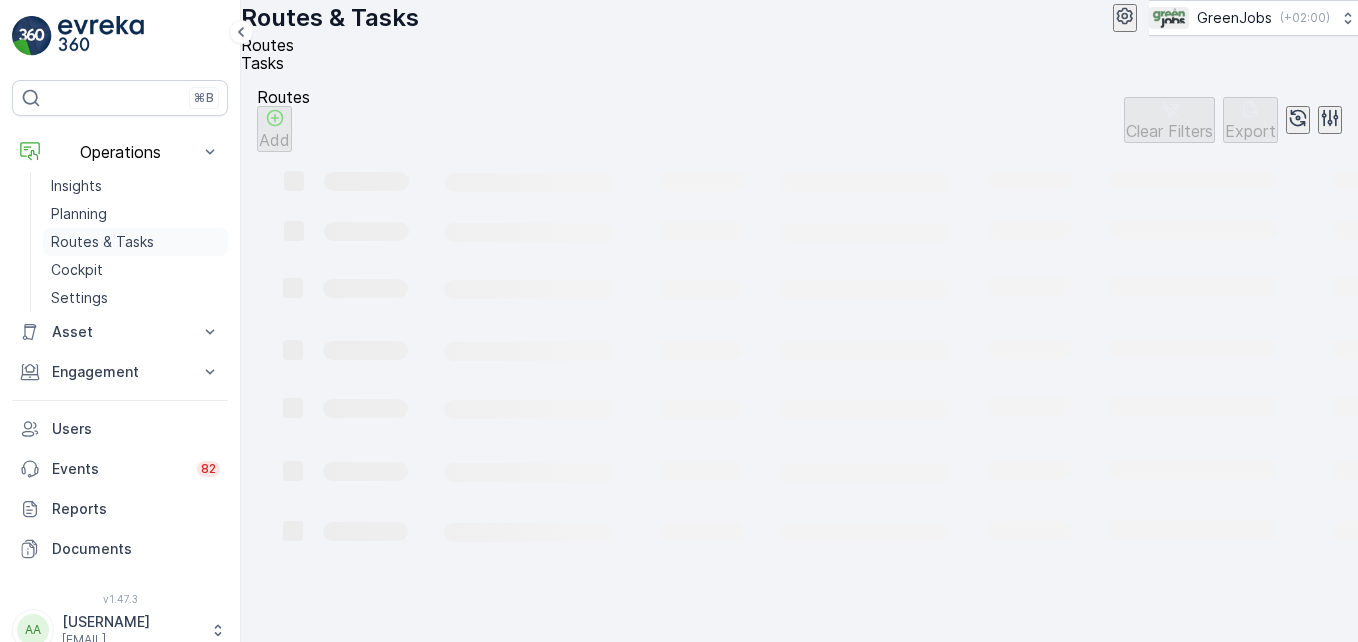 click on "Routes & Tasks" at bounding box center (102, 242) 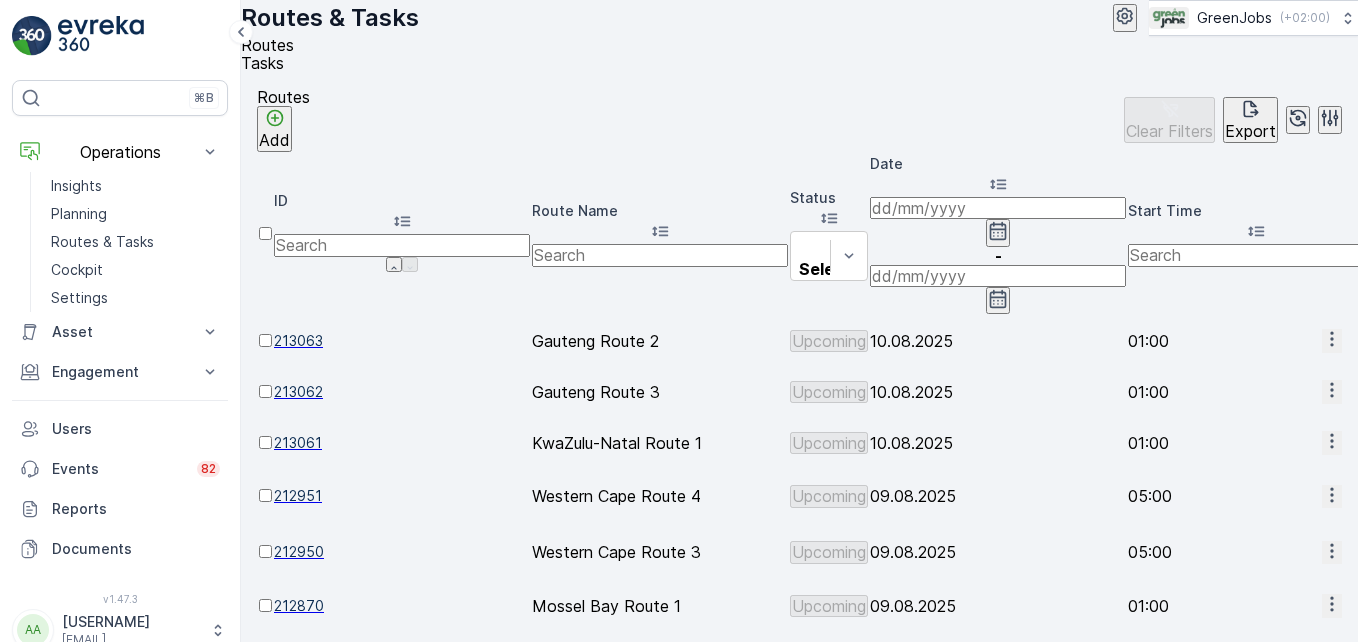 click at bounding box center [998, 208] 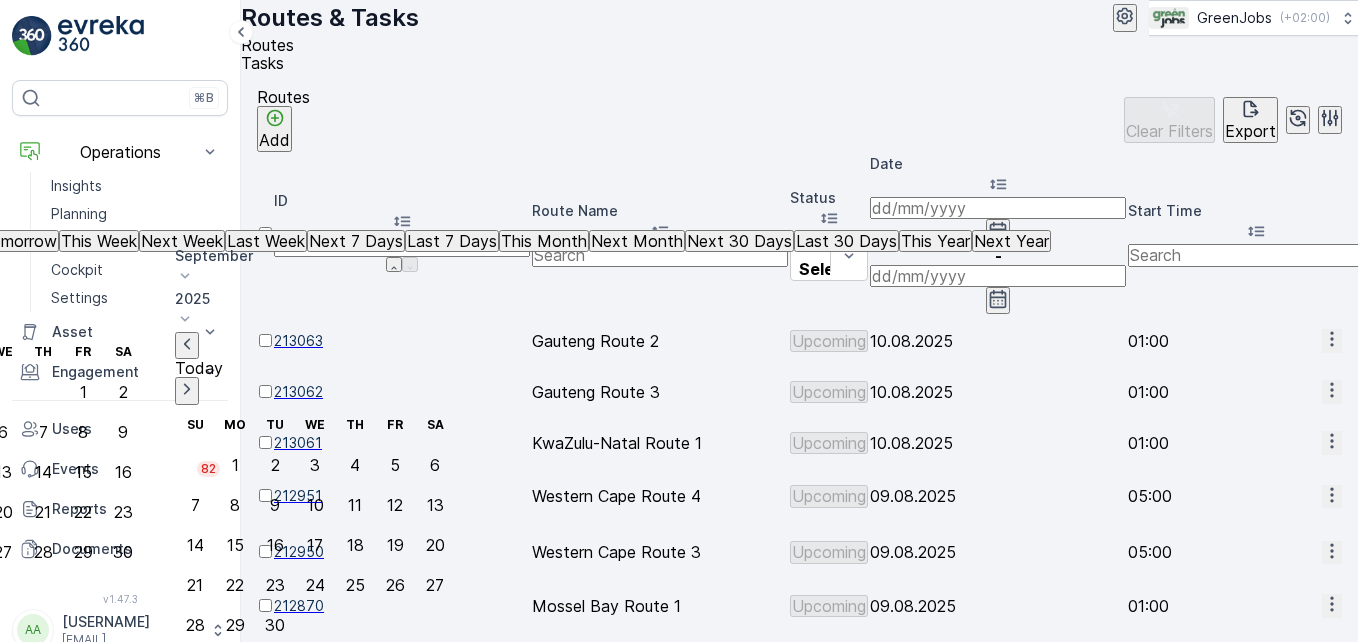click on "5" at bounding box center [-37, 432] 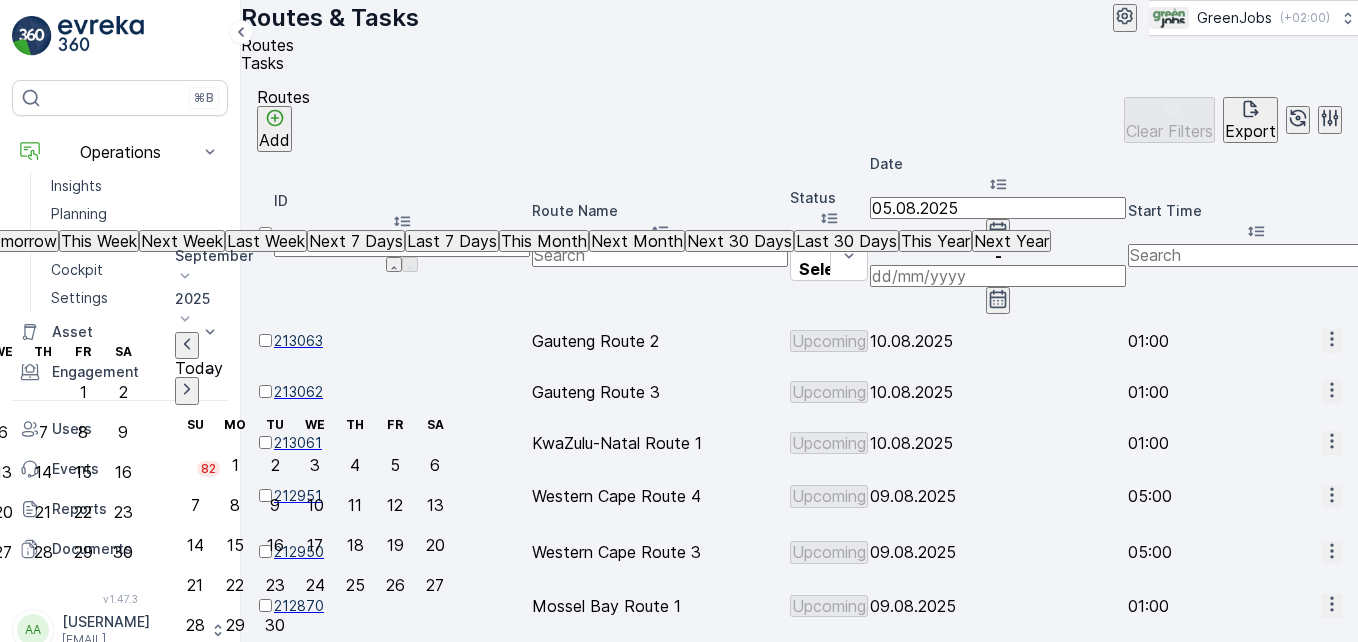 type on "05.08.2025" 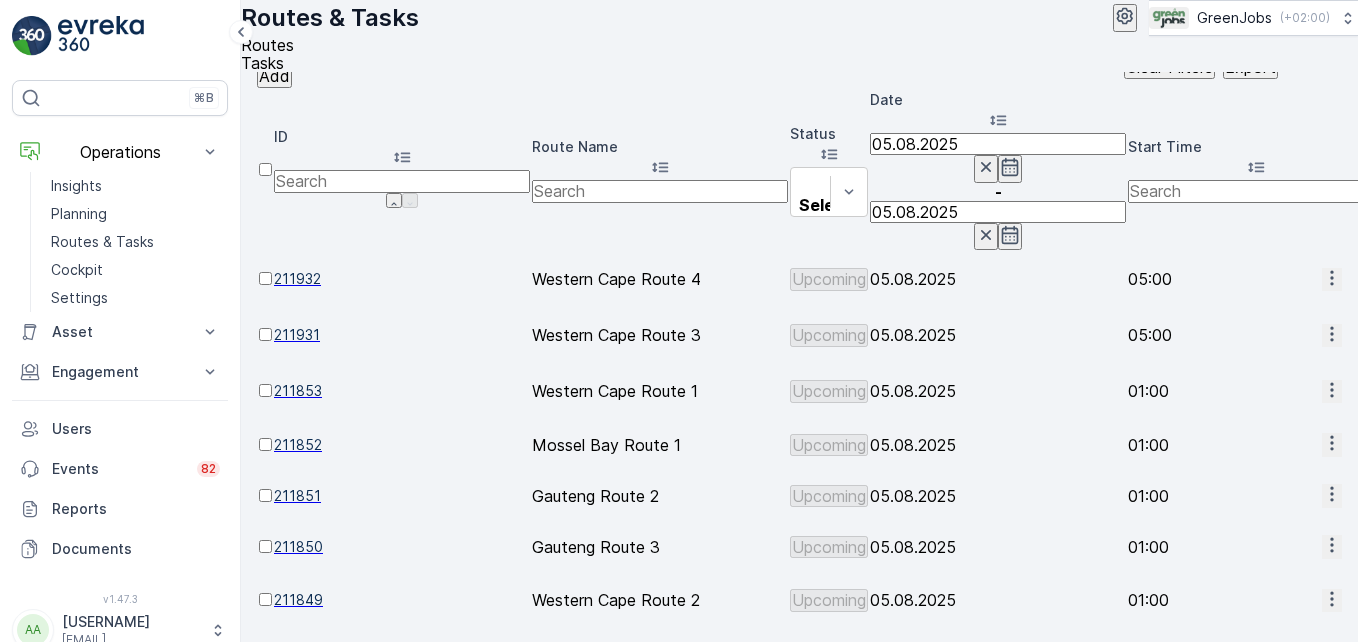 scroll, scrollTop: 155, scrollLeft: 0, axis: vertical 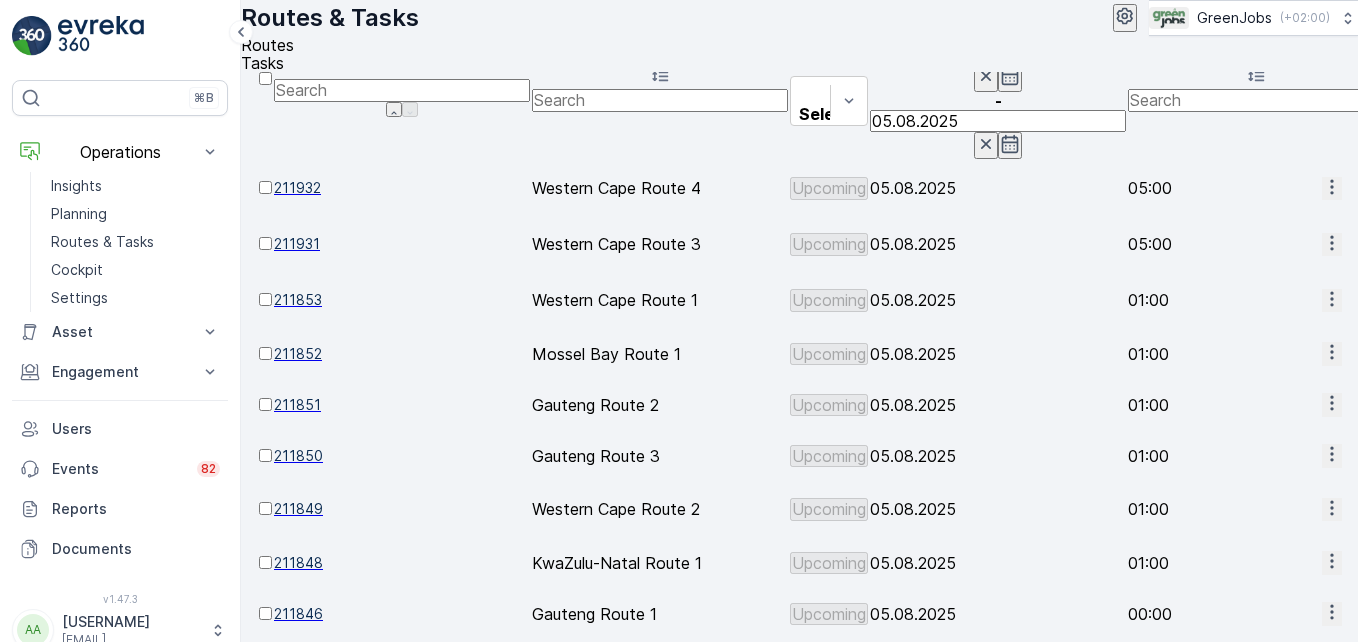 click 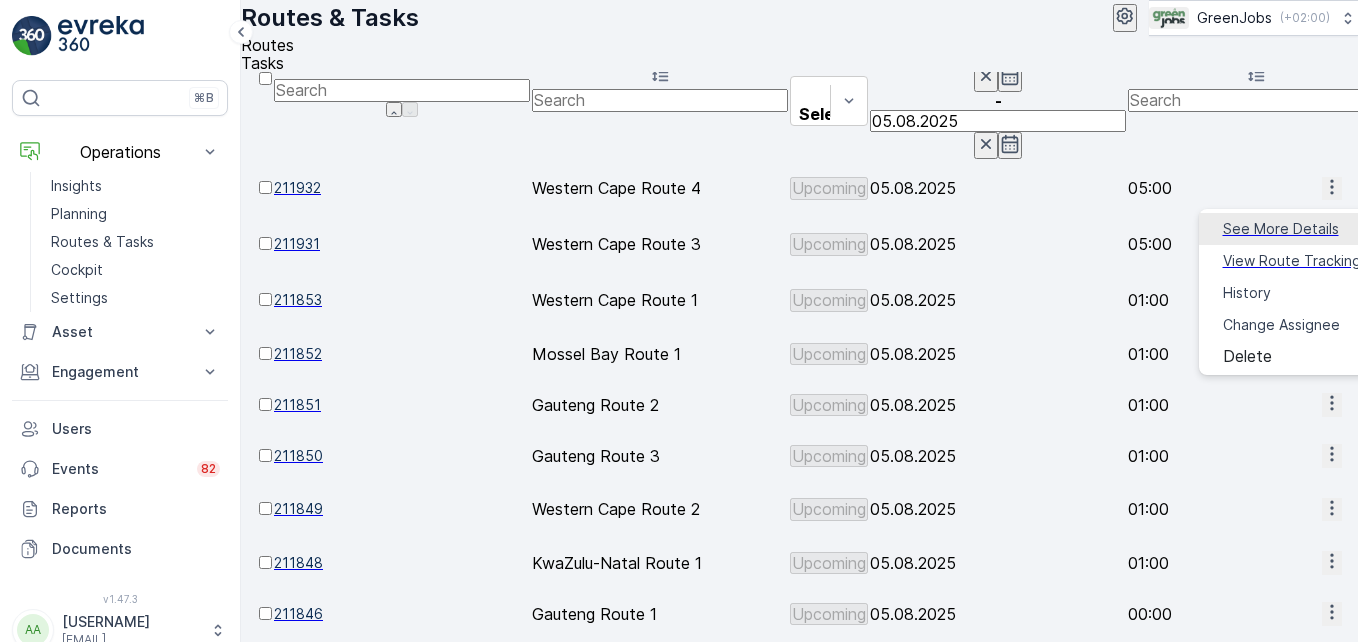 click on "See More Details" at bounding box center (1281, 229) 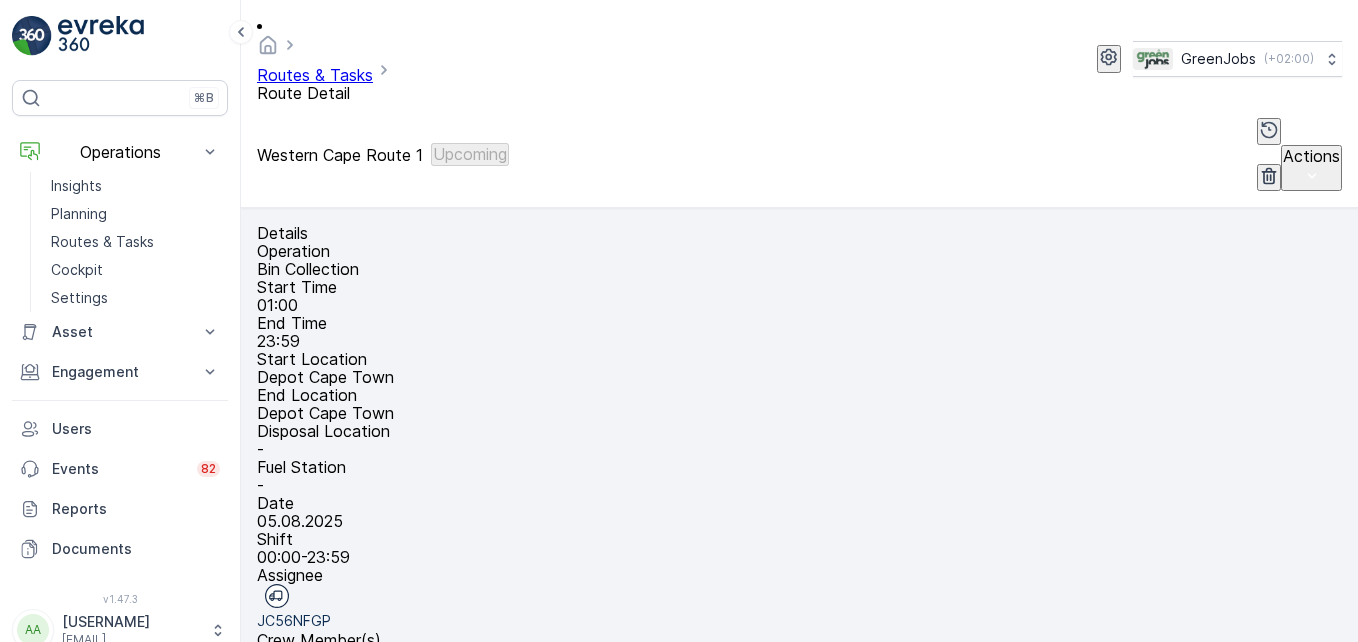 scroll, scrollTop: 607, scrollLeft: 0, axis: vertical 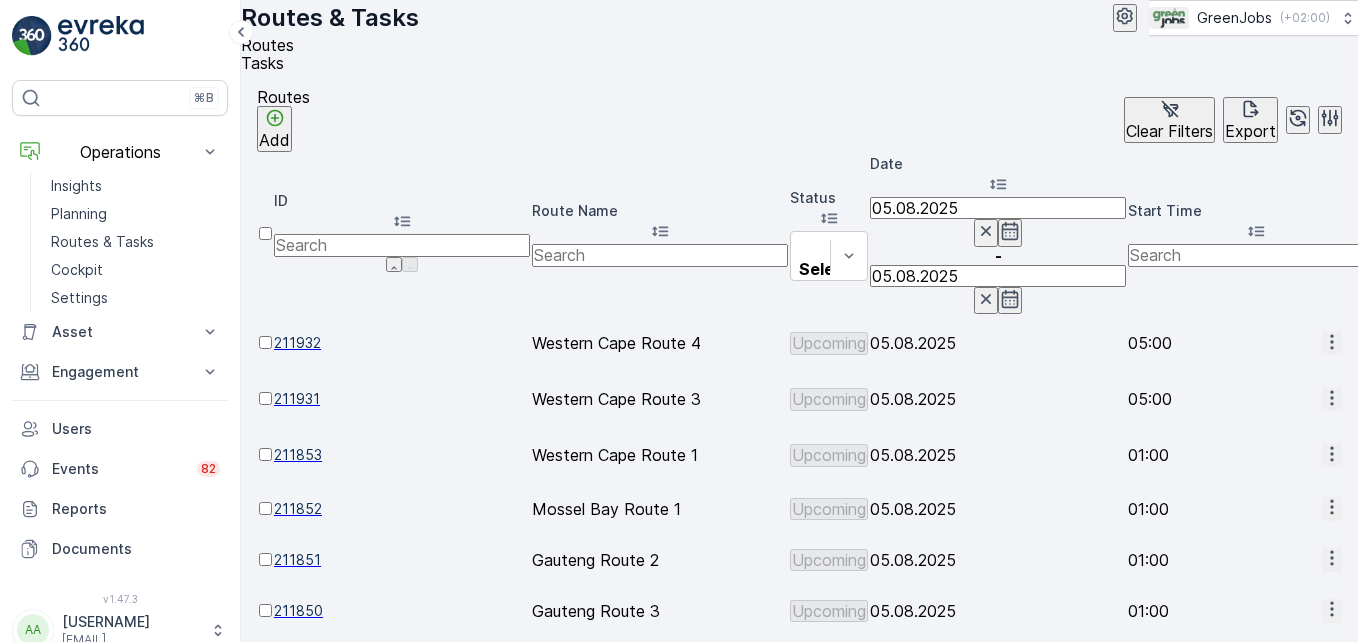 click 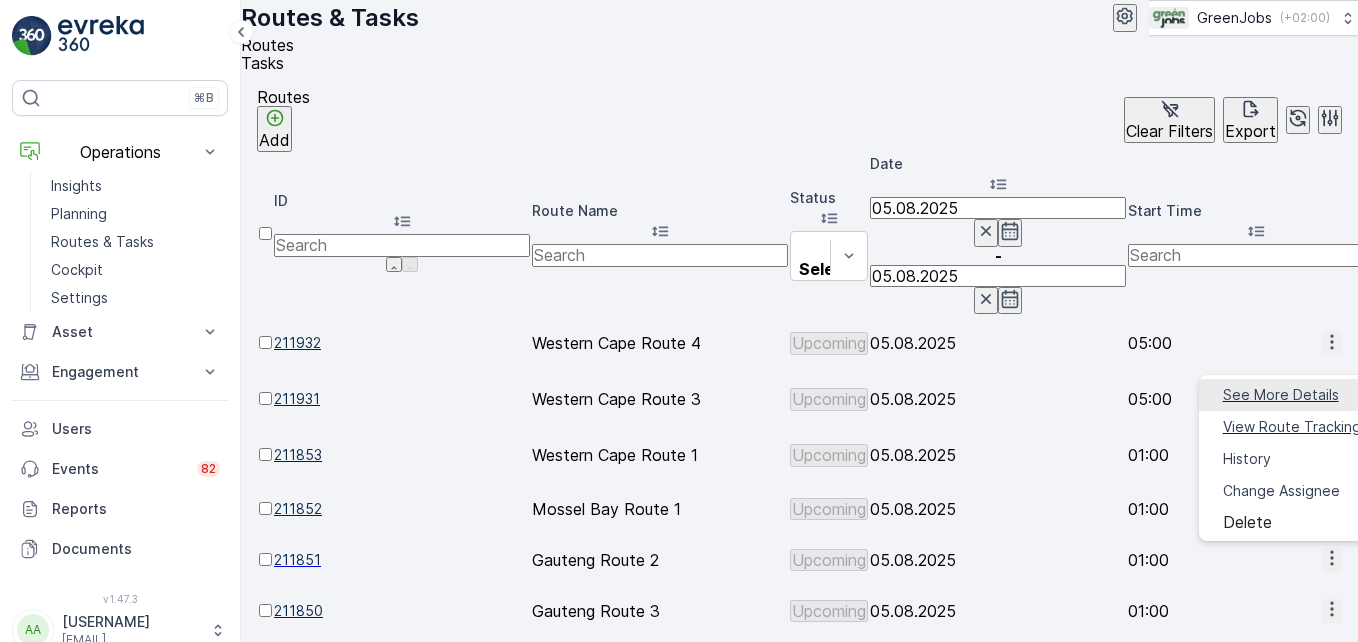 click on "See More Details" at bounding box center [1281, 395] 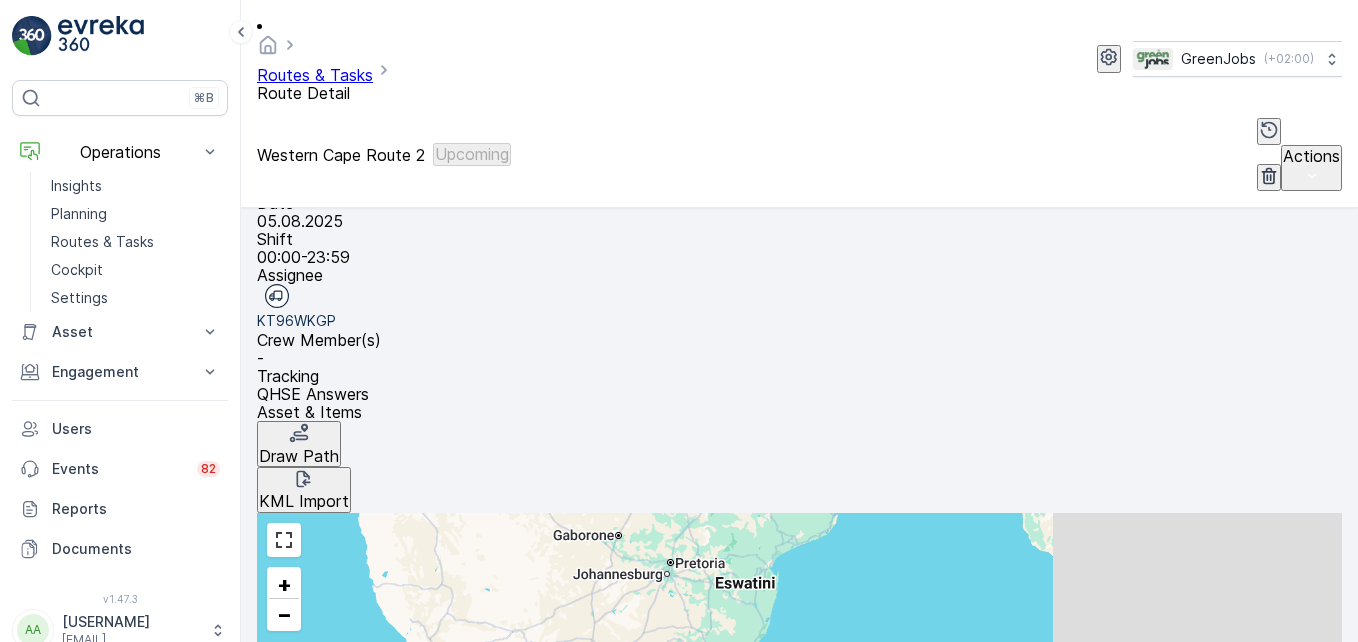 scroll, scrollTop: 600, scrollLeft: 0, axis: vertical 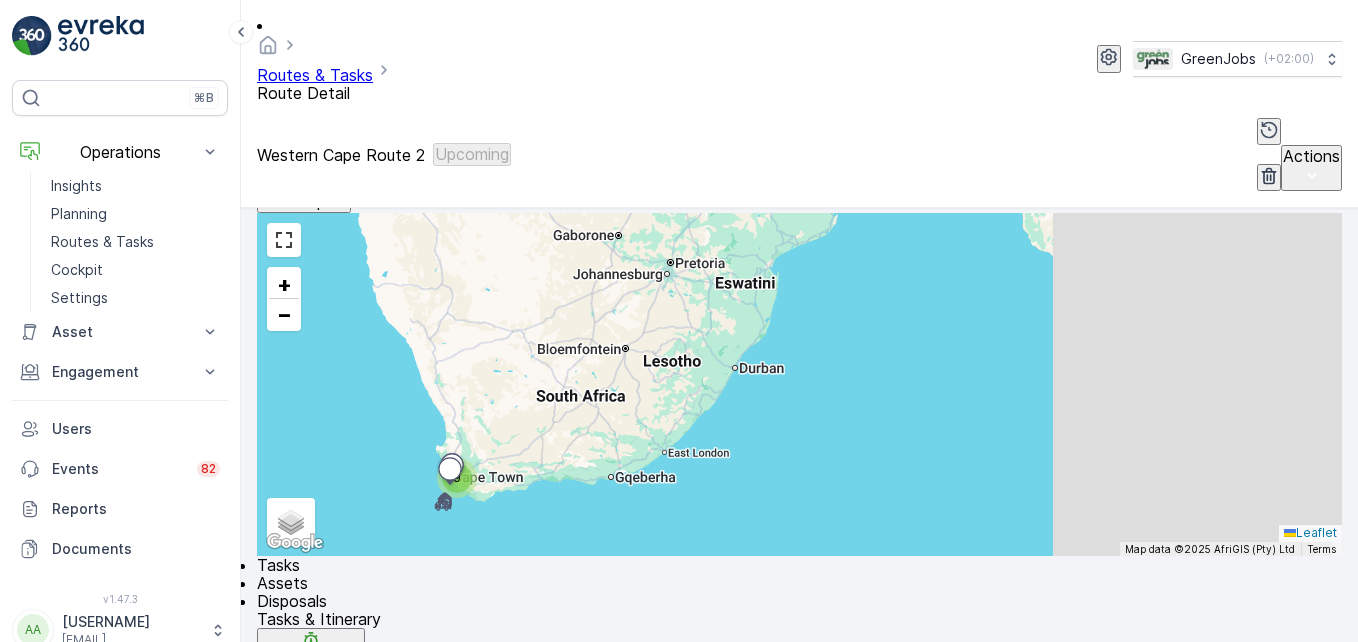 click 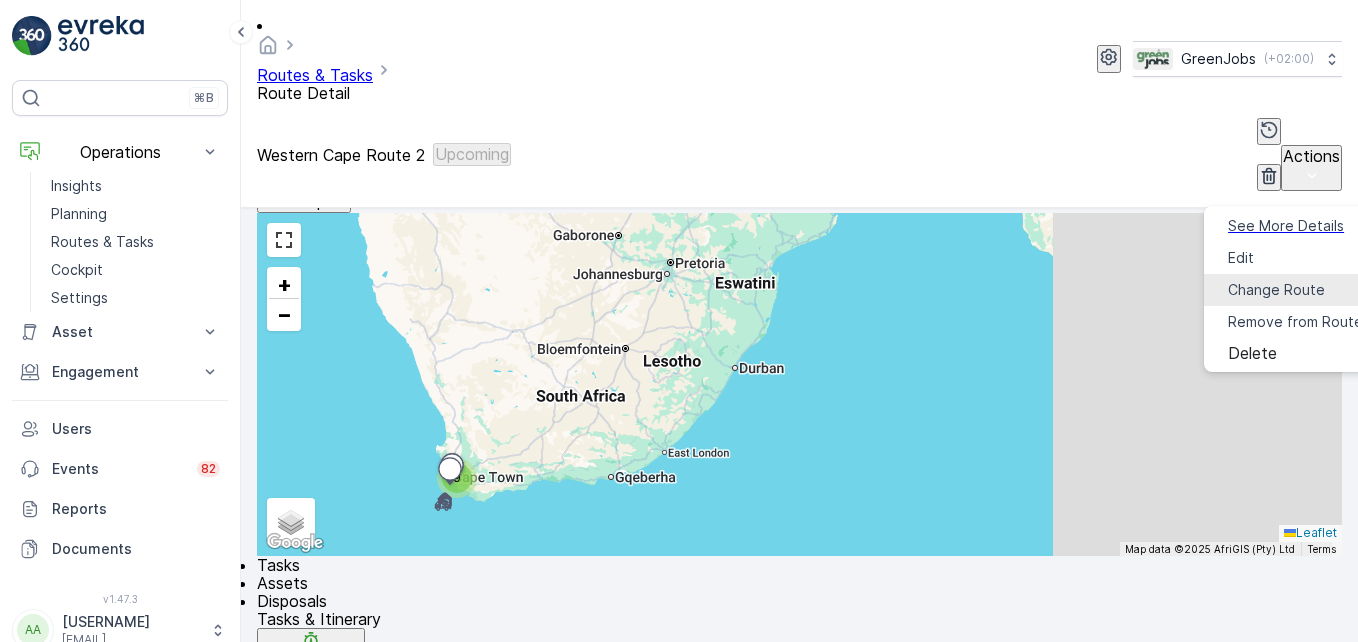 click on "Change Route" at bounding box center [1276, 290] 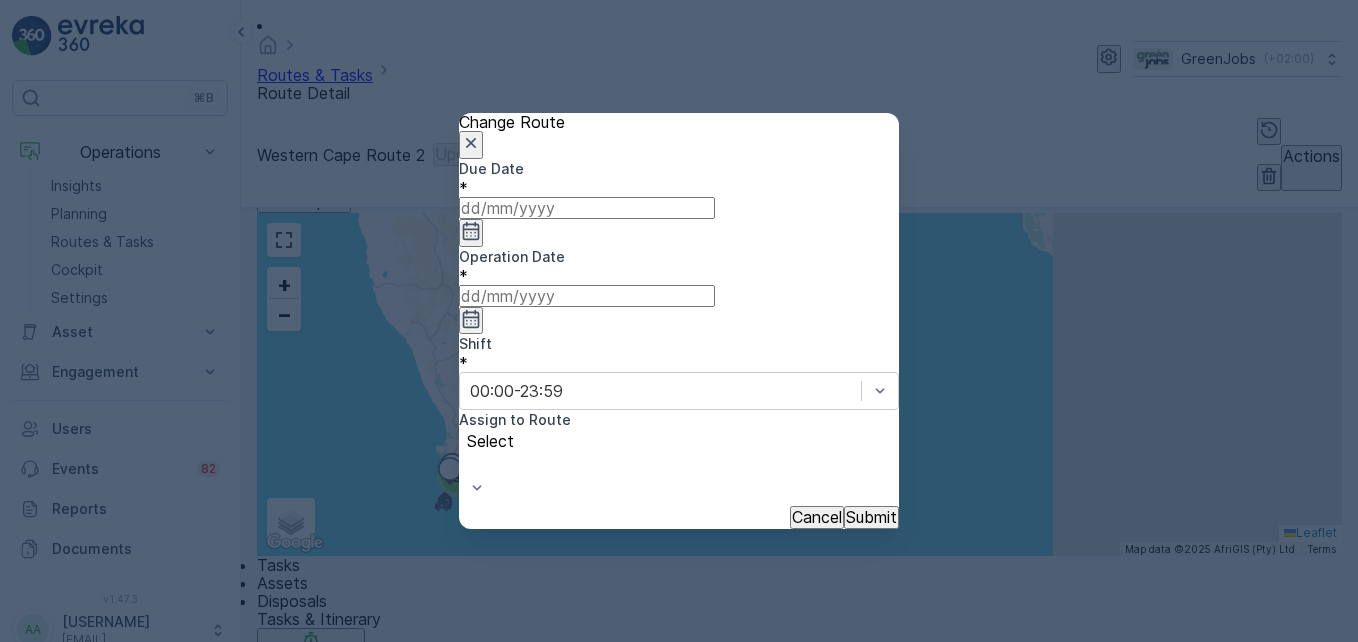 type on "05.08.2025" 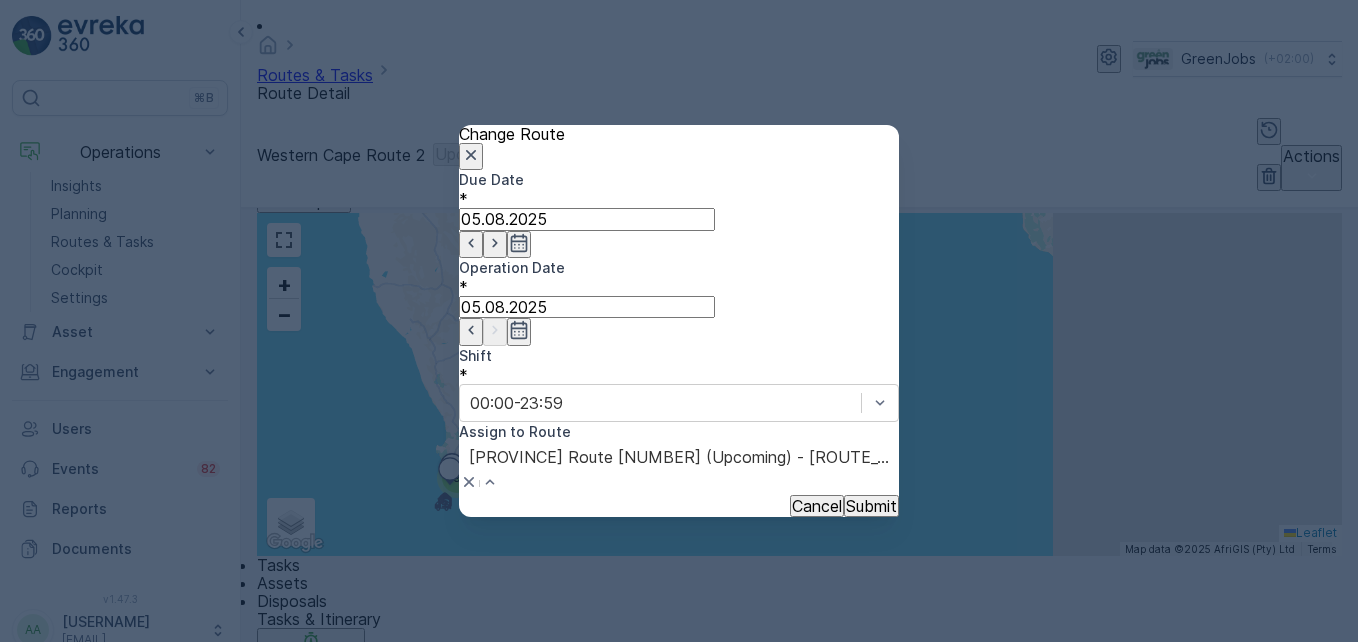 click on "[PROVINCE] Route [NUMBER] (Upcoming) - [ROUTE_CODE]" at bounding box center (229, 651) 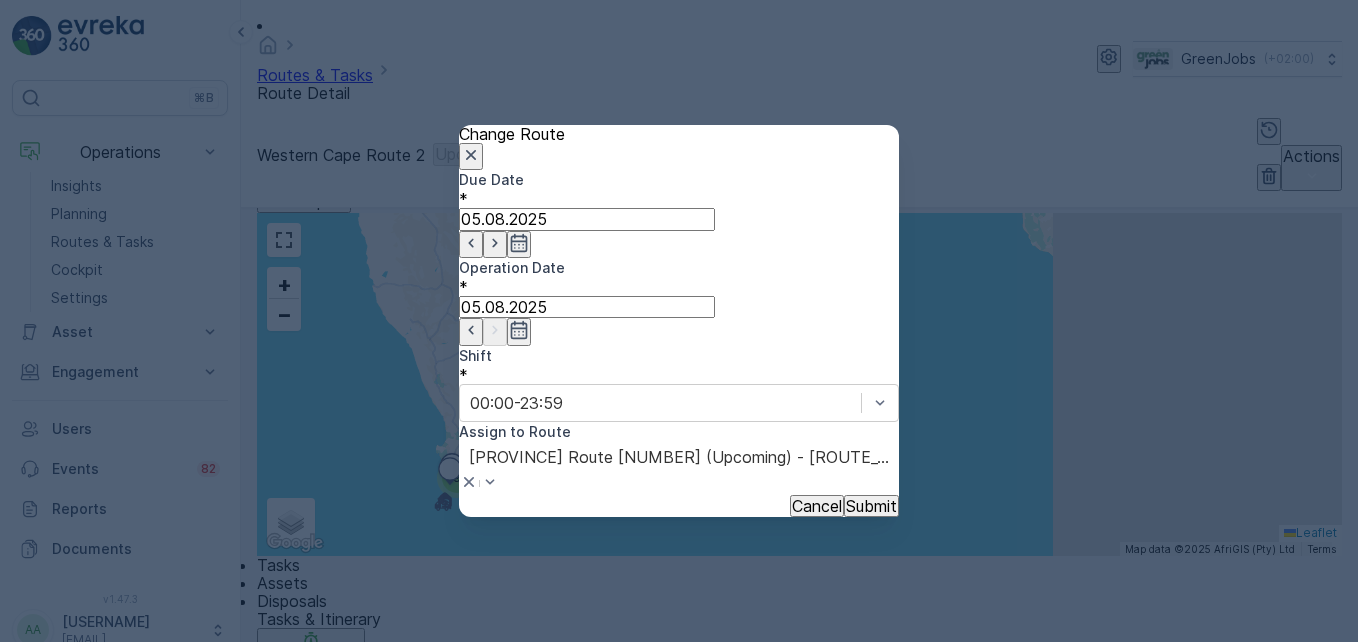 click on "Submit" at bounding box center (871, 506) 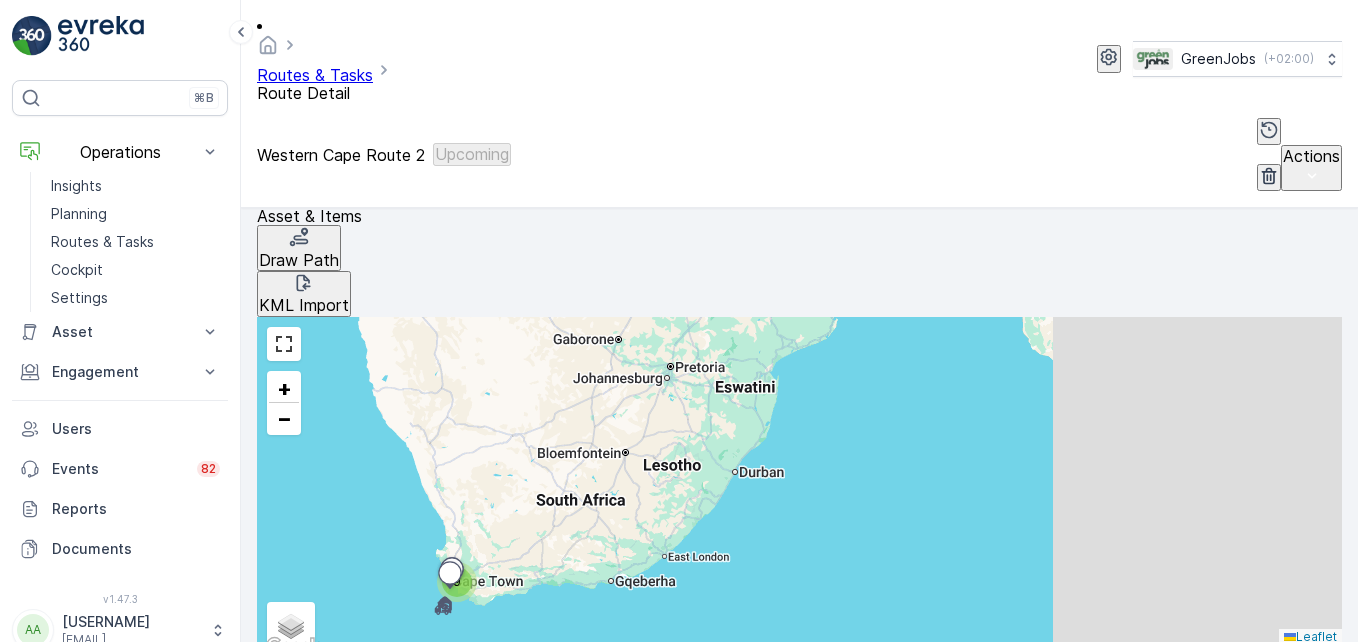 scroll, scrollTop: 461, scrollLeft: 0, axis: vertical 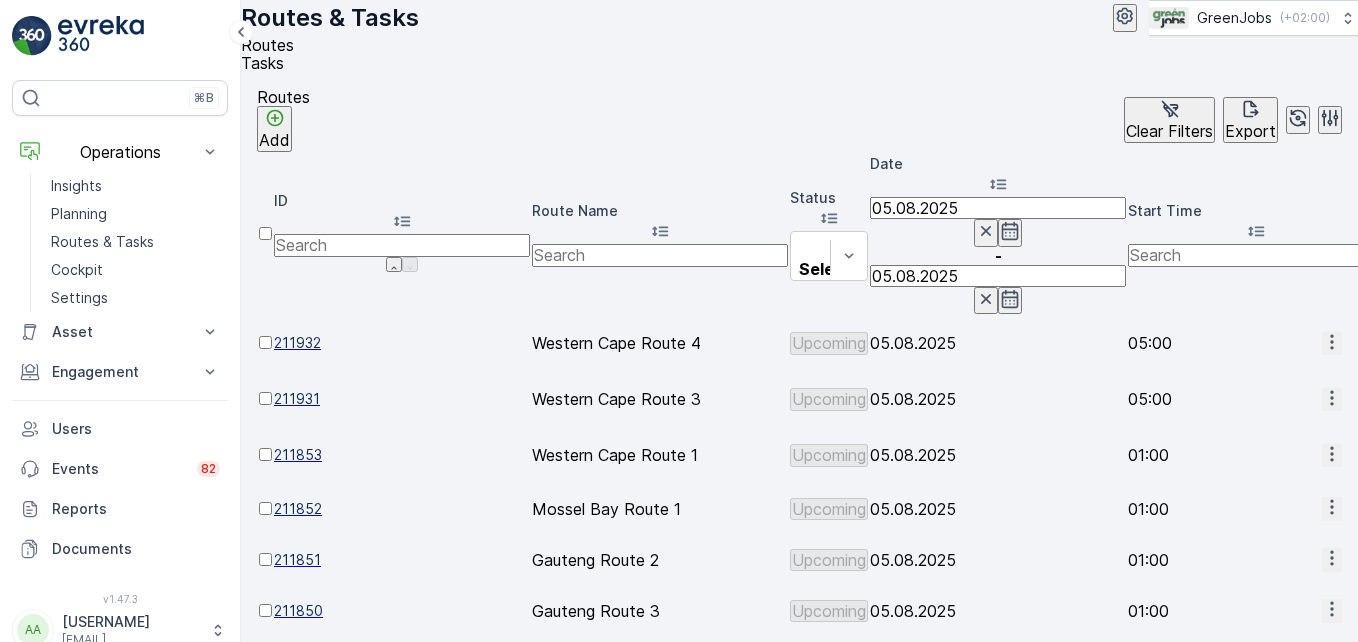 drag, startPoint x: 1305, startPoint y: 250, endPoint x: 1305, endPoint y: 262, distance: 12 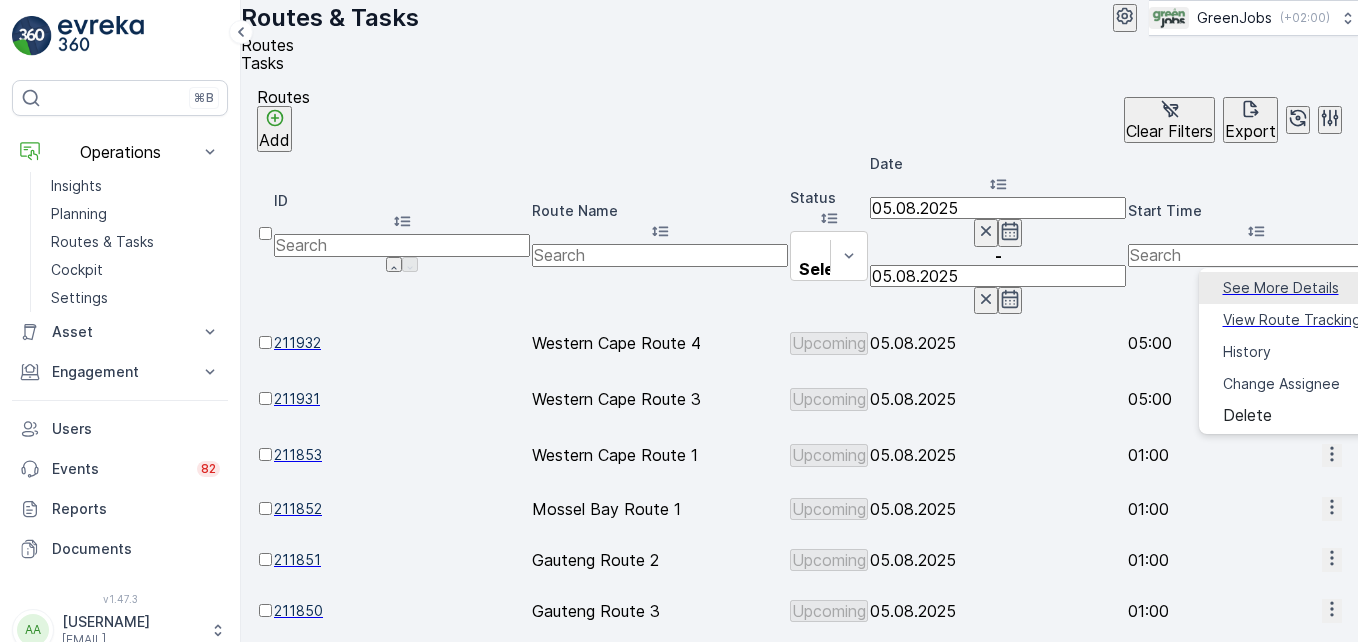 click on "See More Details" at bounding box center (1281, 288) 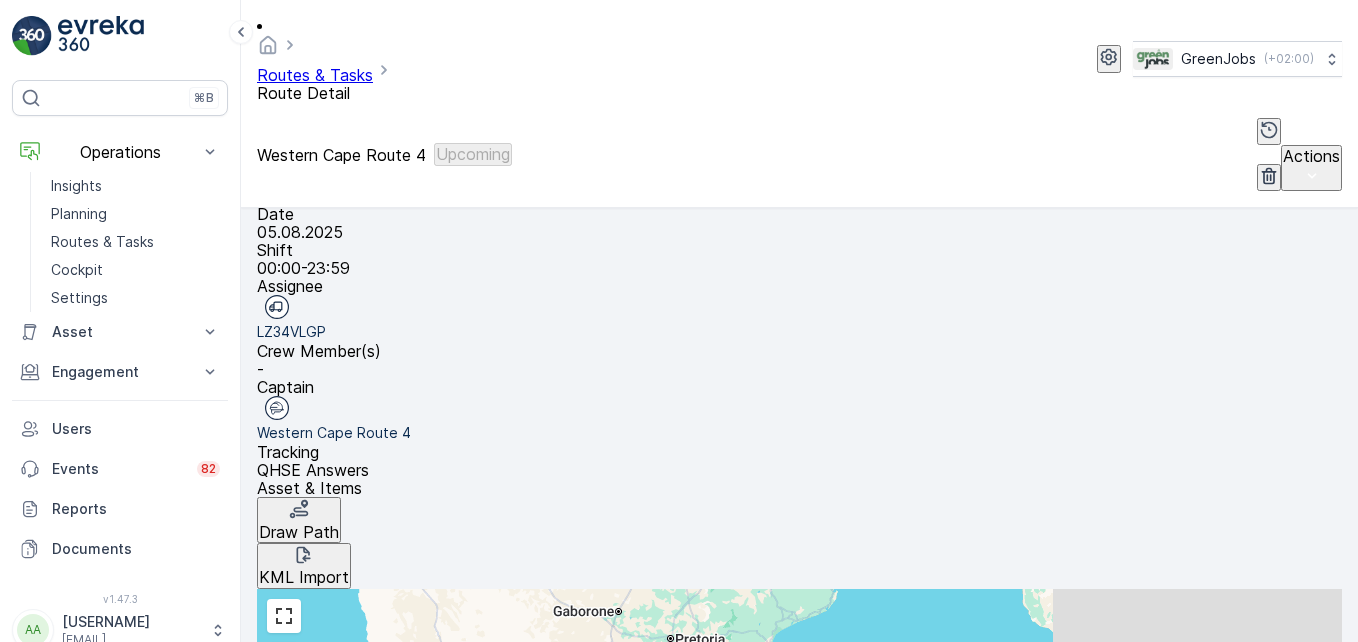 scroll, scrollTop: 463, scrollLeft: 0, axis: vertical 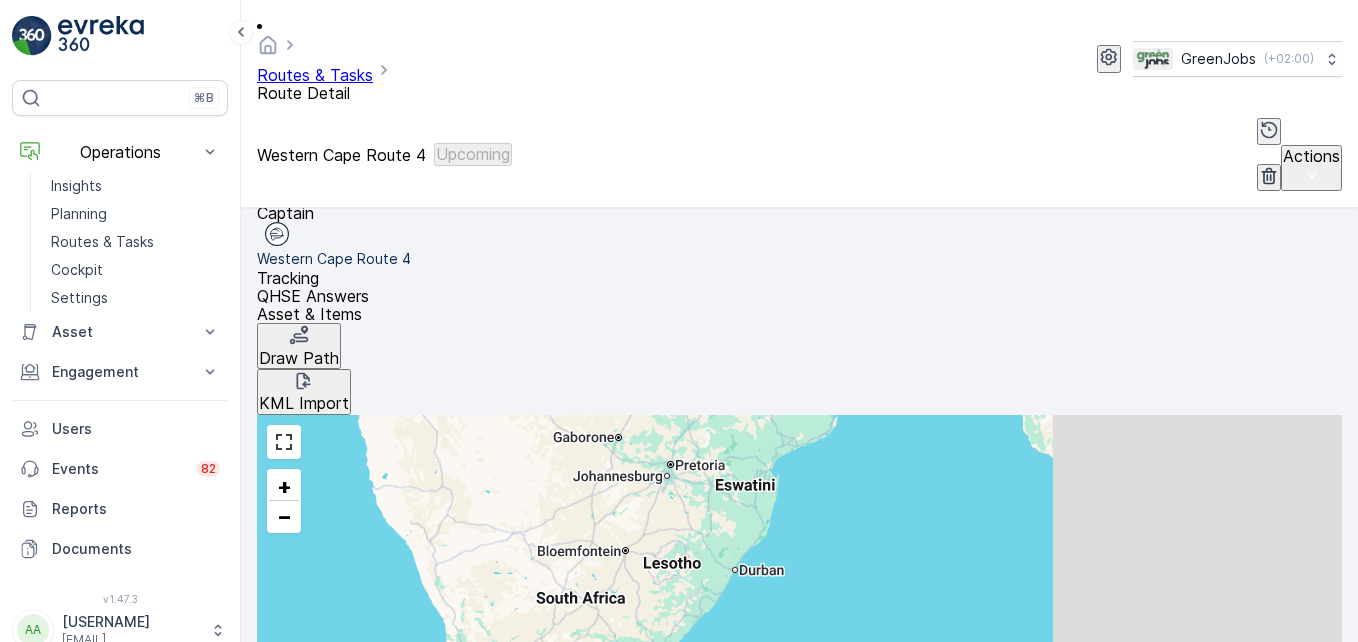 click at bounding box center (1240, 1105) 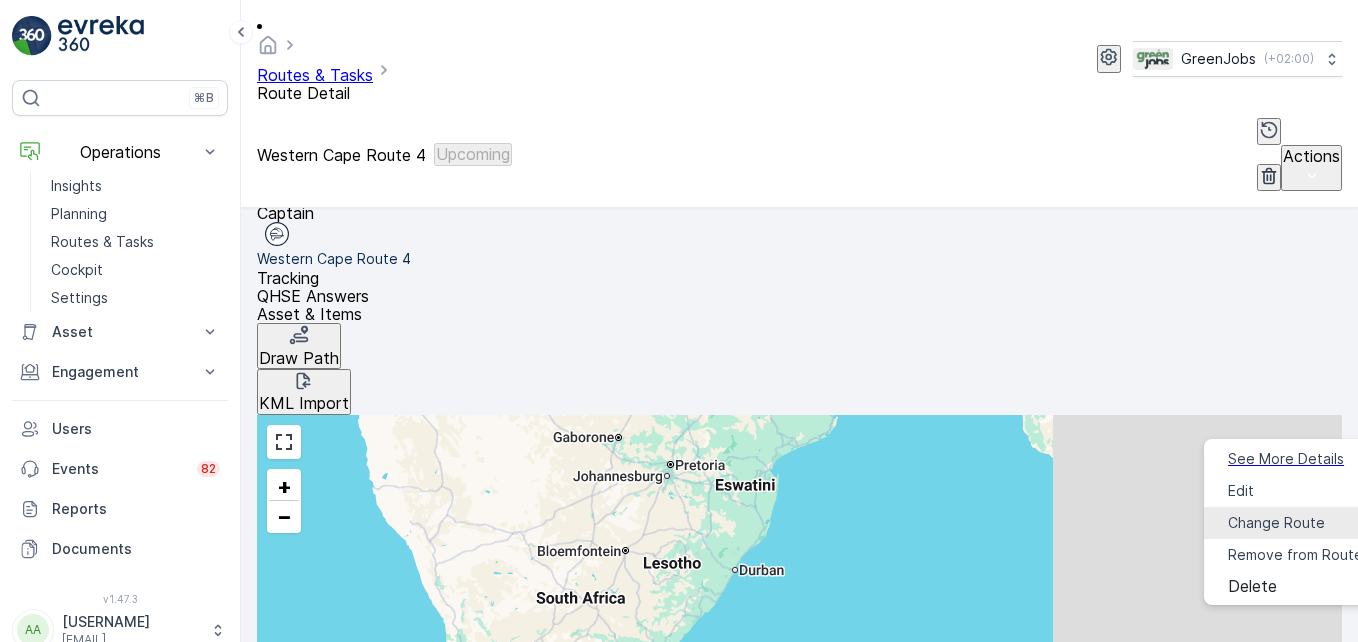 click on "Change Route" at bounding box center (1276, 523) 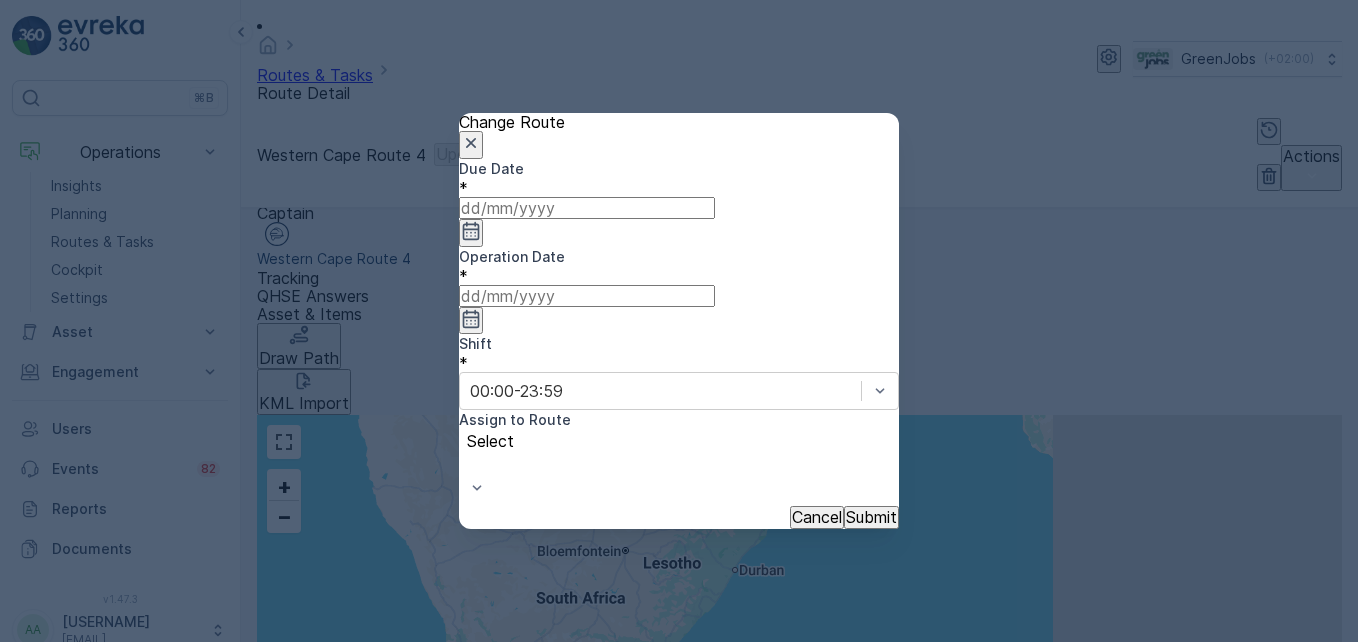 type on "05.08.2025" 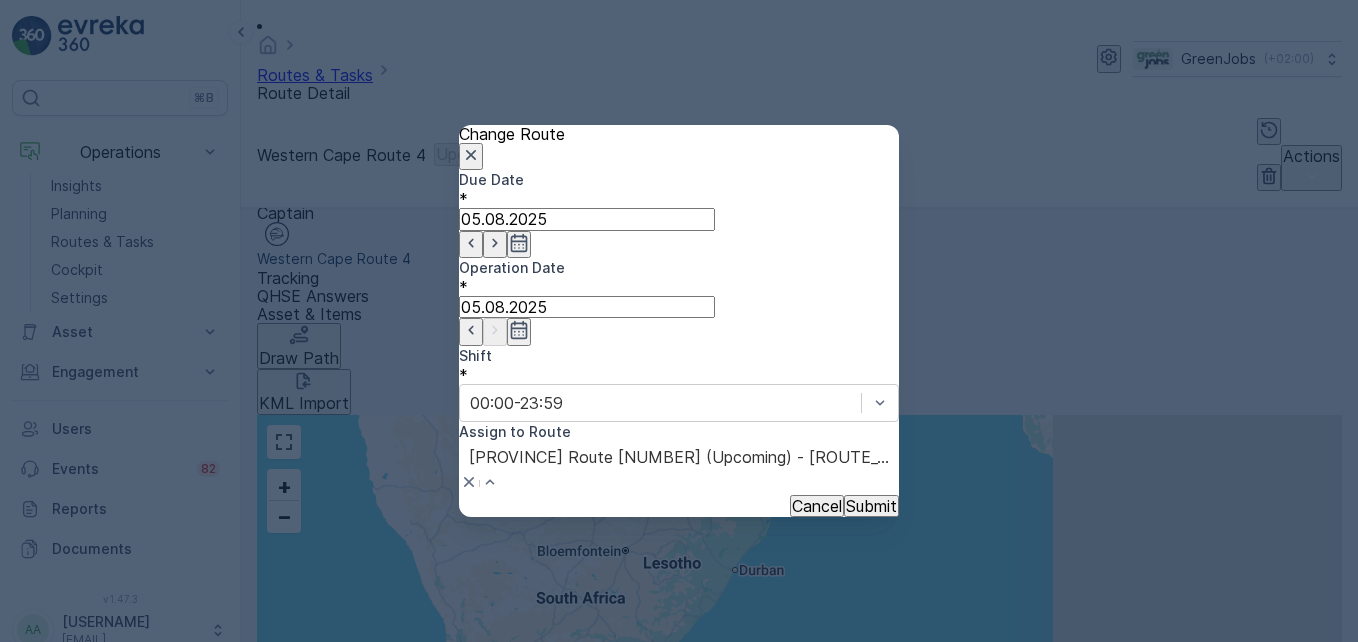 scroll, scrollTop: 473, scrollLeft: 0, axis: vertical 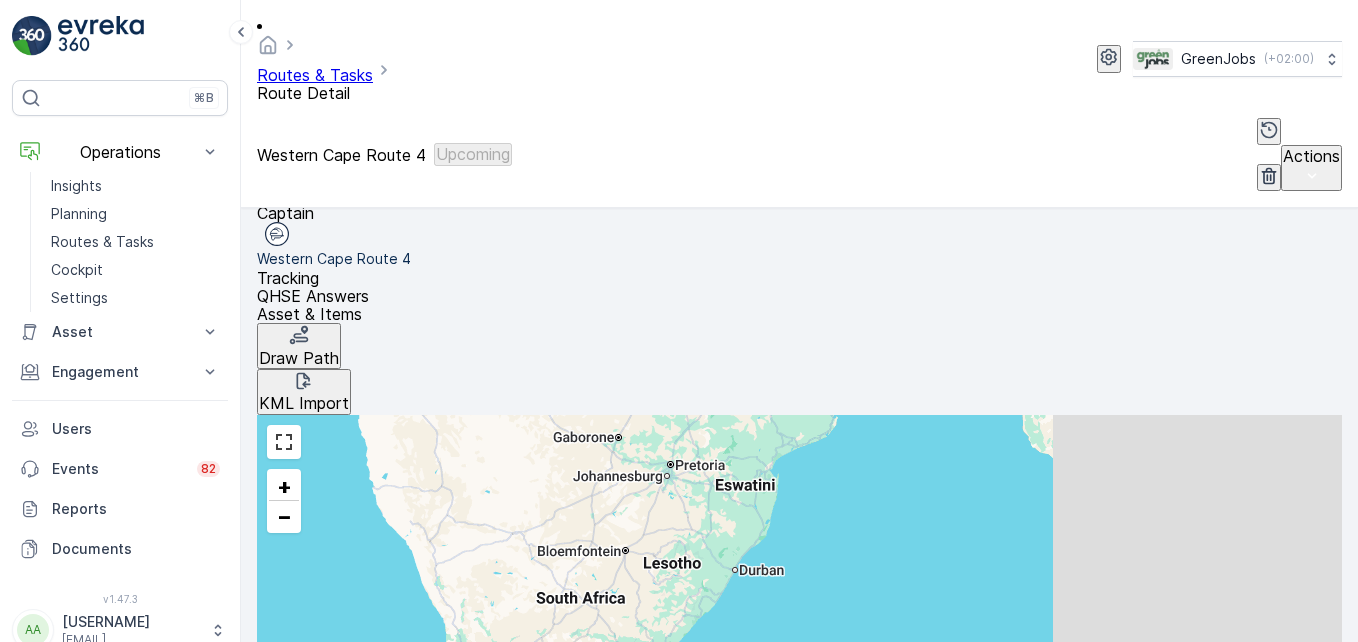 drag, startPoint x: 1015, startPoint y: 343, endPoint x: 1012, endPoint y: 376, distance: 33.13608 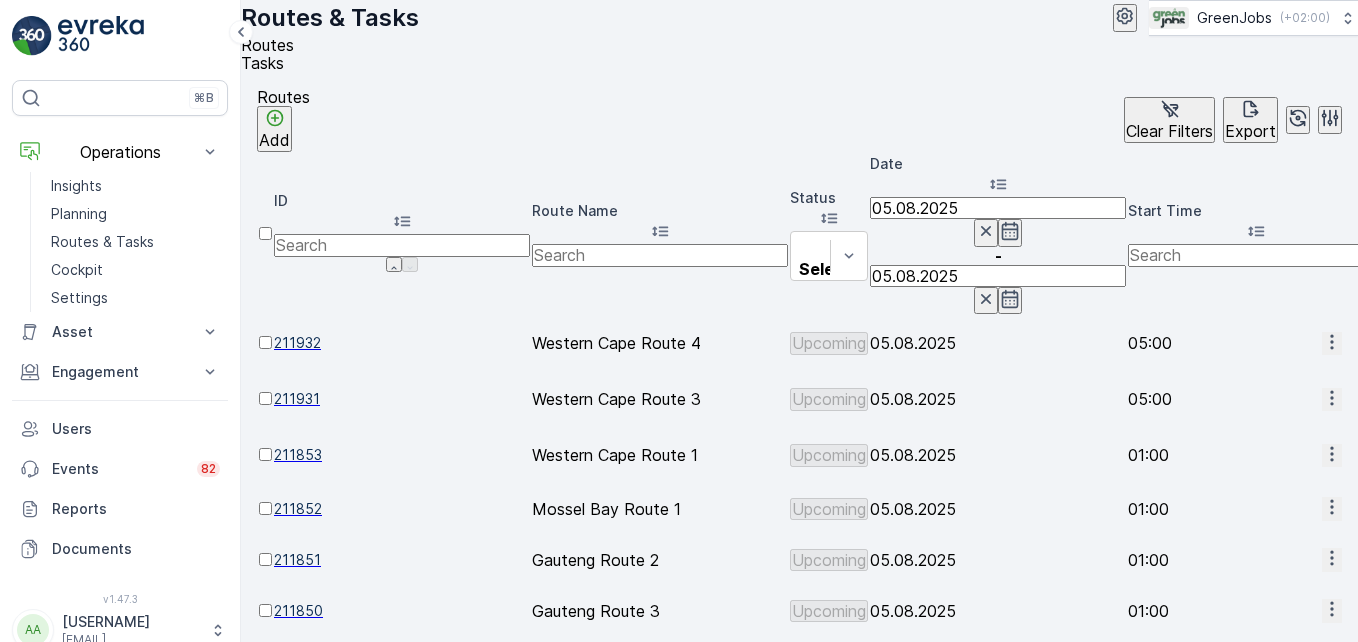 click on "05.08.2025" at bounding box center (998, 208) 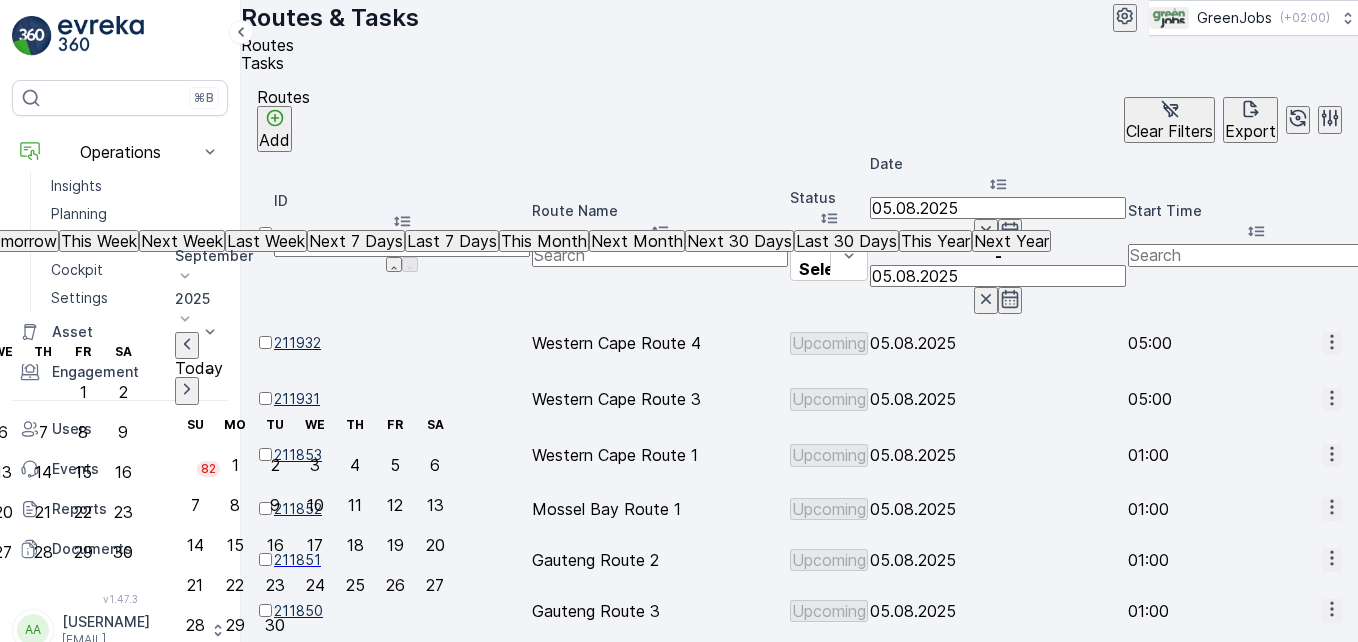 click on "4" at bounding box center (-77, 432) 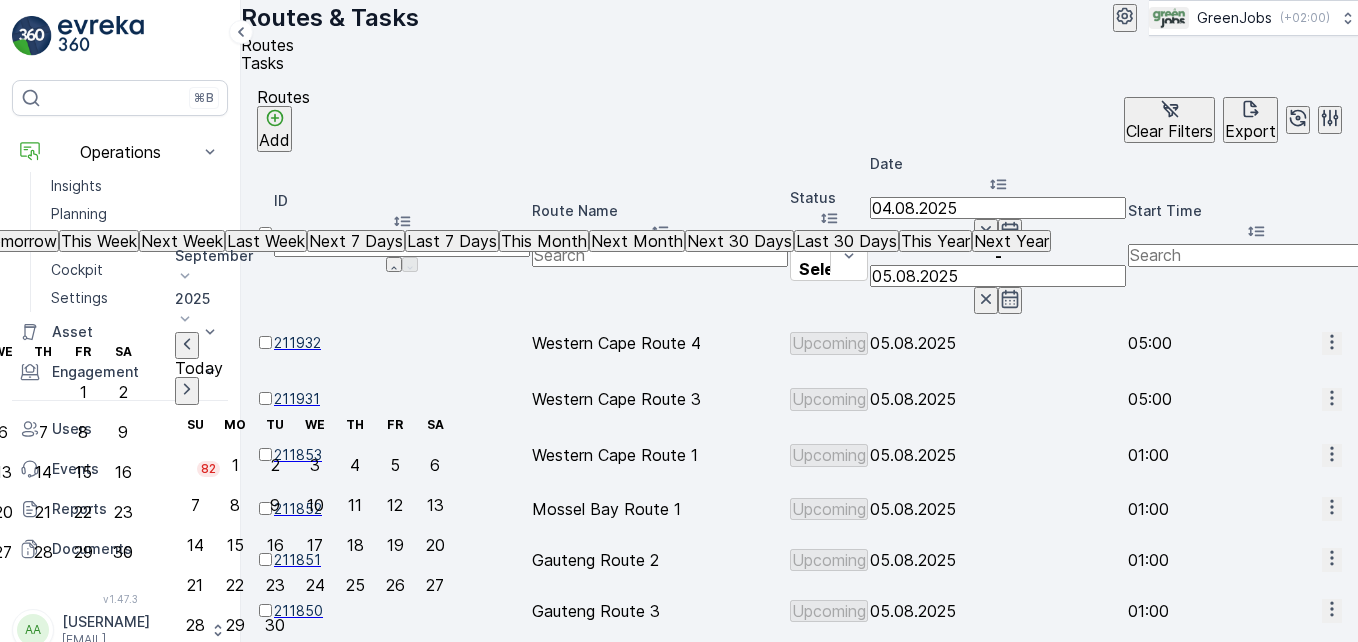 click on "4" at bounding box center [-77, 432] 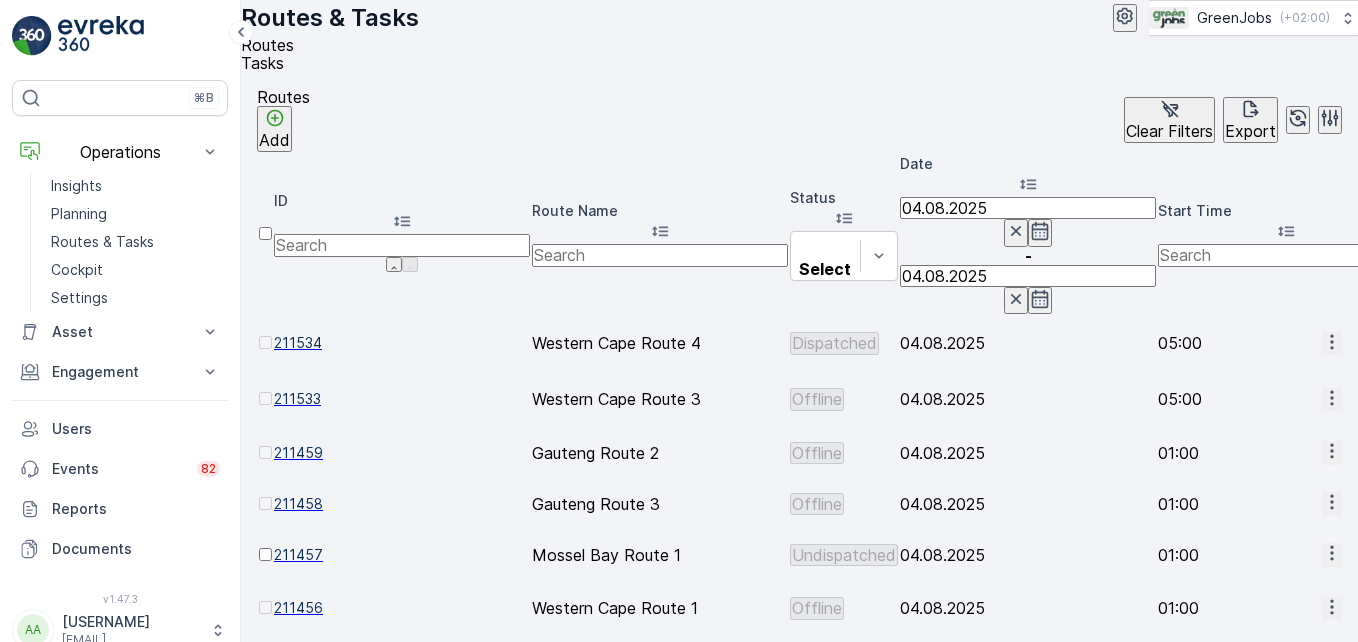 click at bounding box center [1332, 664] 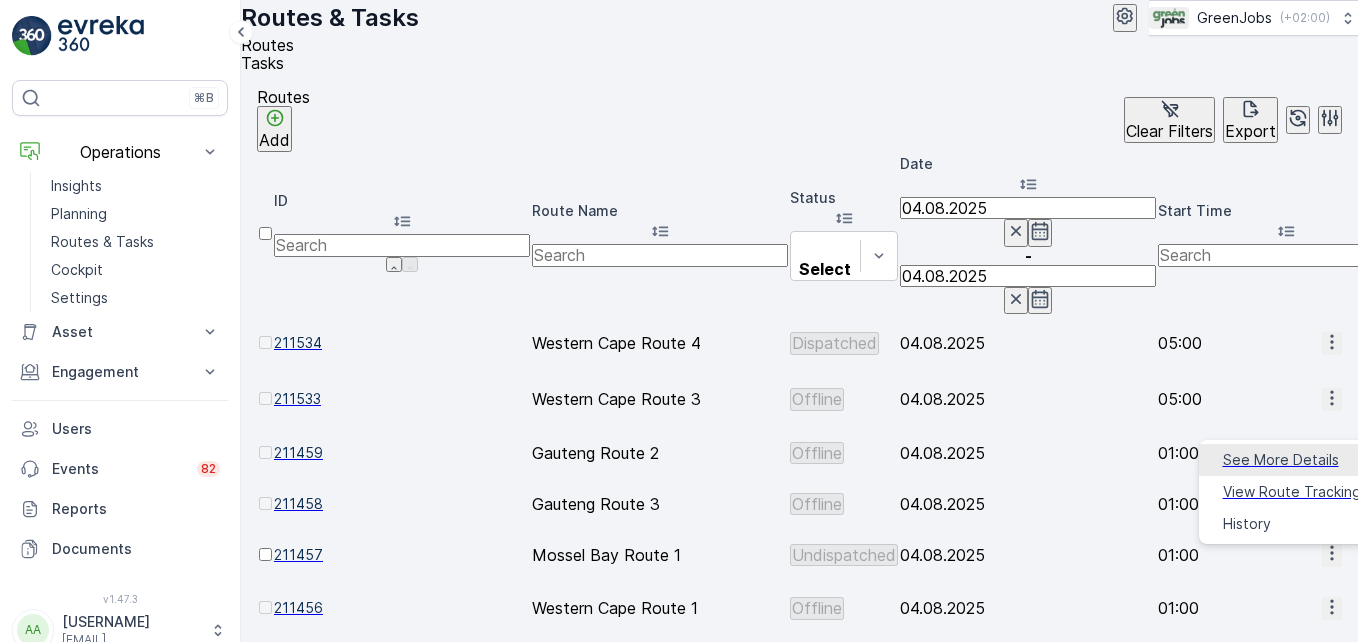 click on "See More Details" at bounding box center [1281, 460] 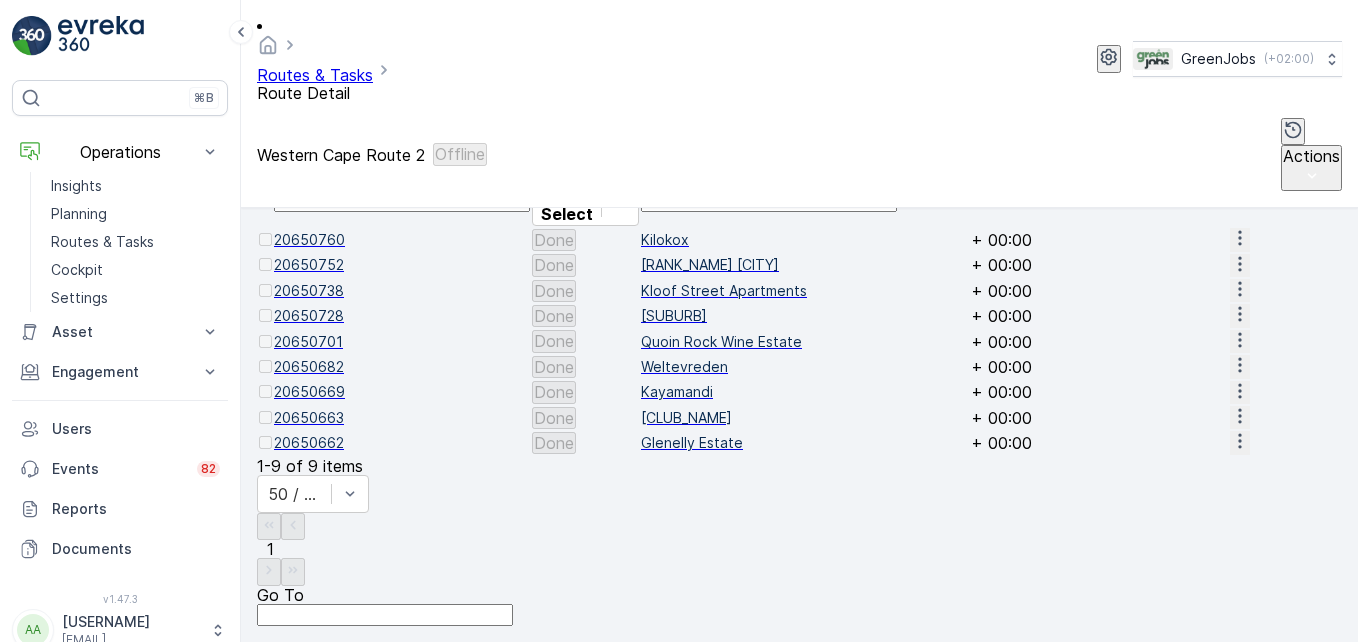 scroll, scrollTop: 607, scrollLeft: 0, axis: vertical 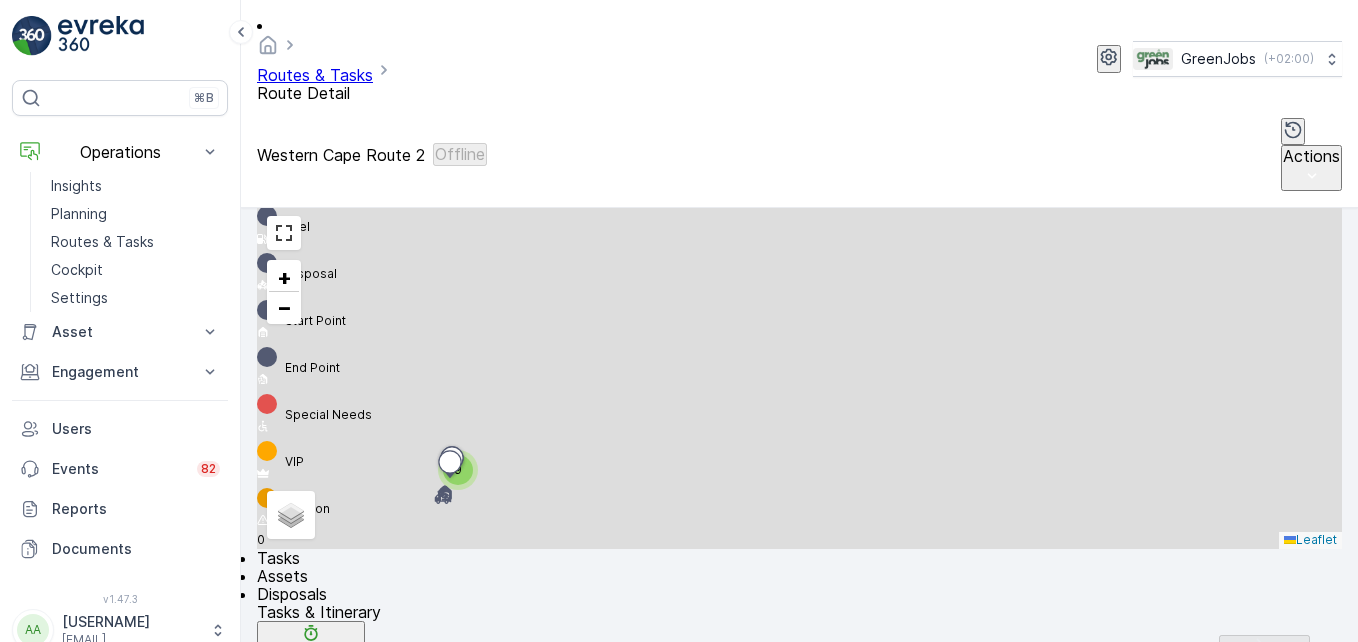 click 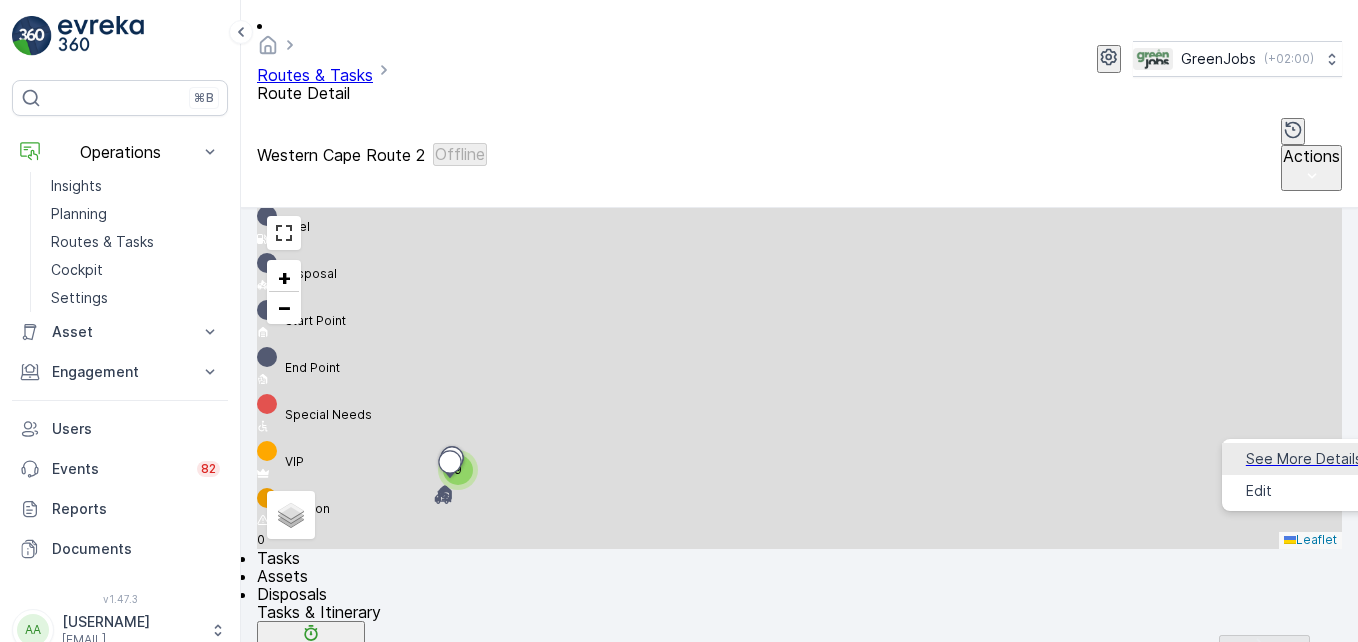 click on "See More Details" at bounding box center (1304, 459) 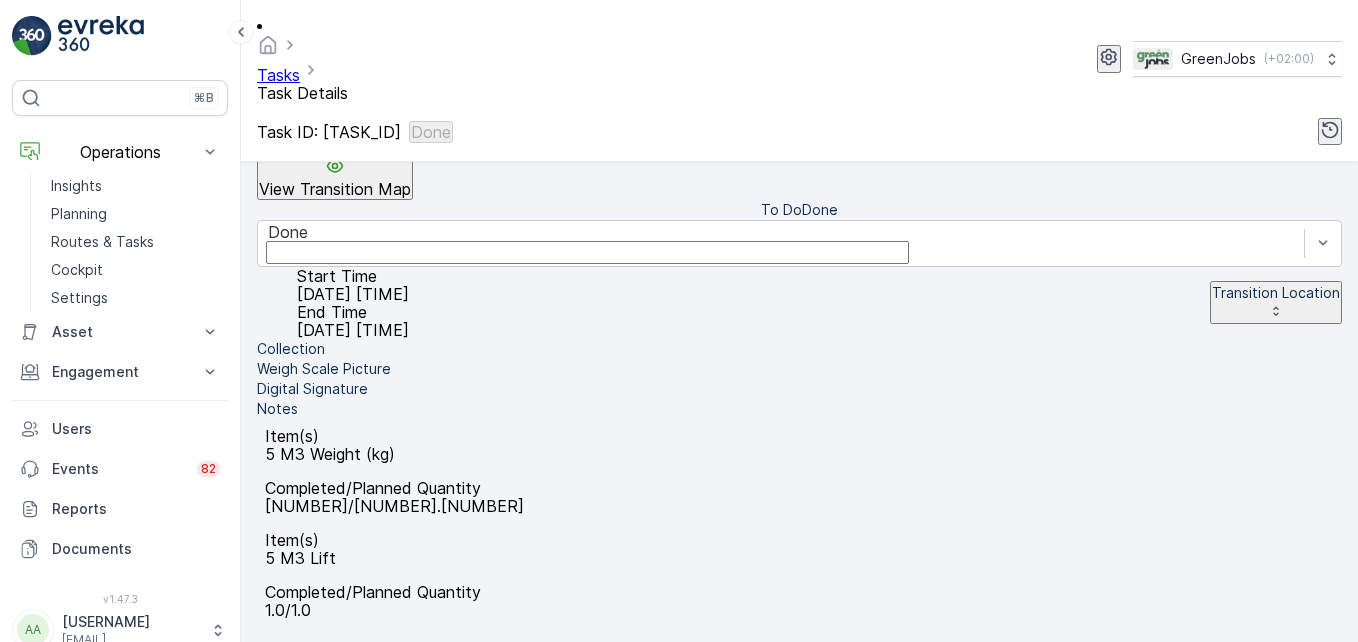scroll, scrollTop: 600, scrollLeft: 0, axis: vertical 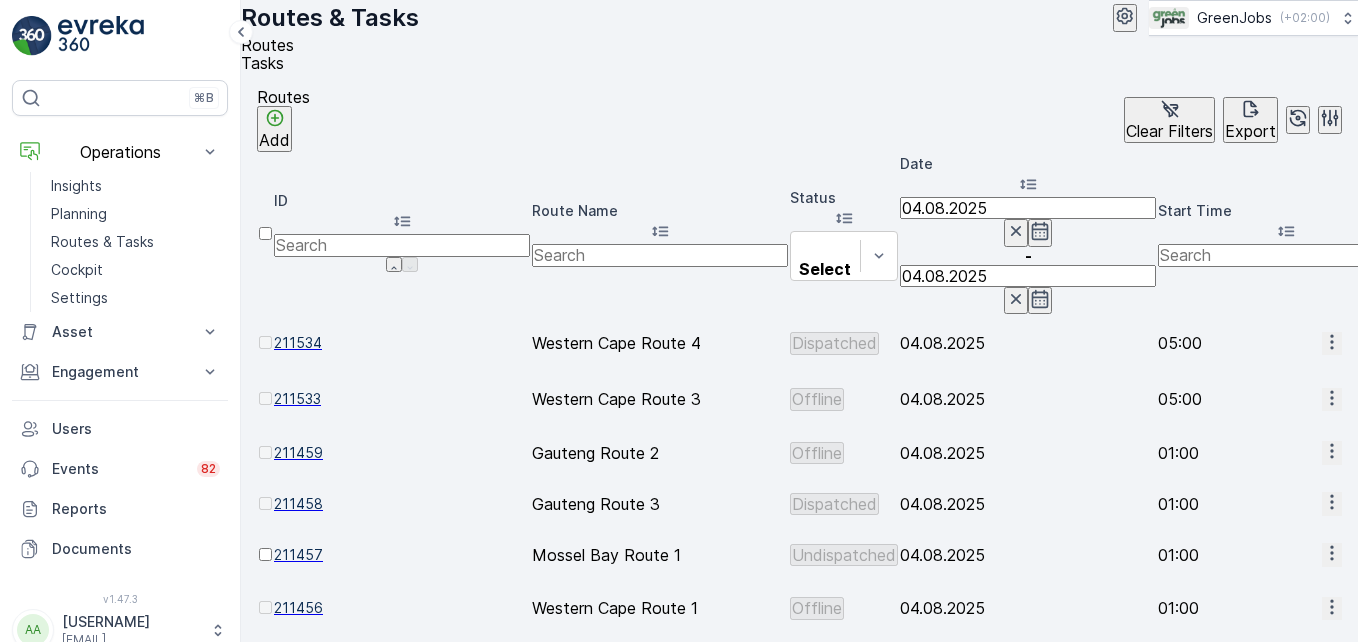 click 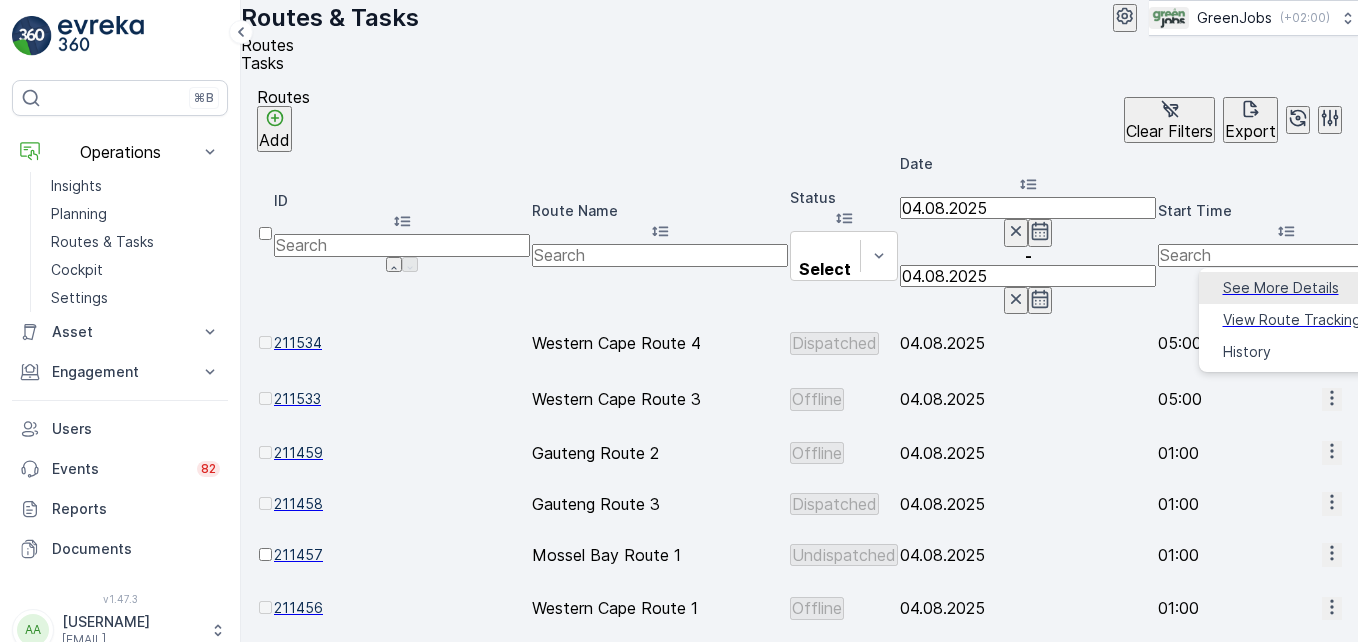 click on "See More Details" at bounding box center [1281, 288] 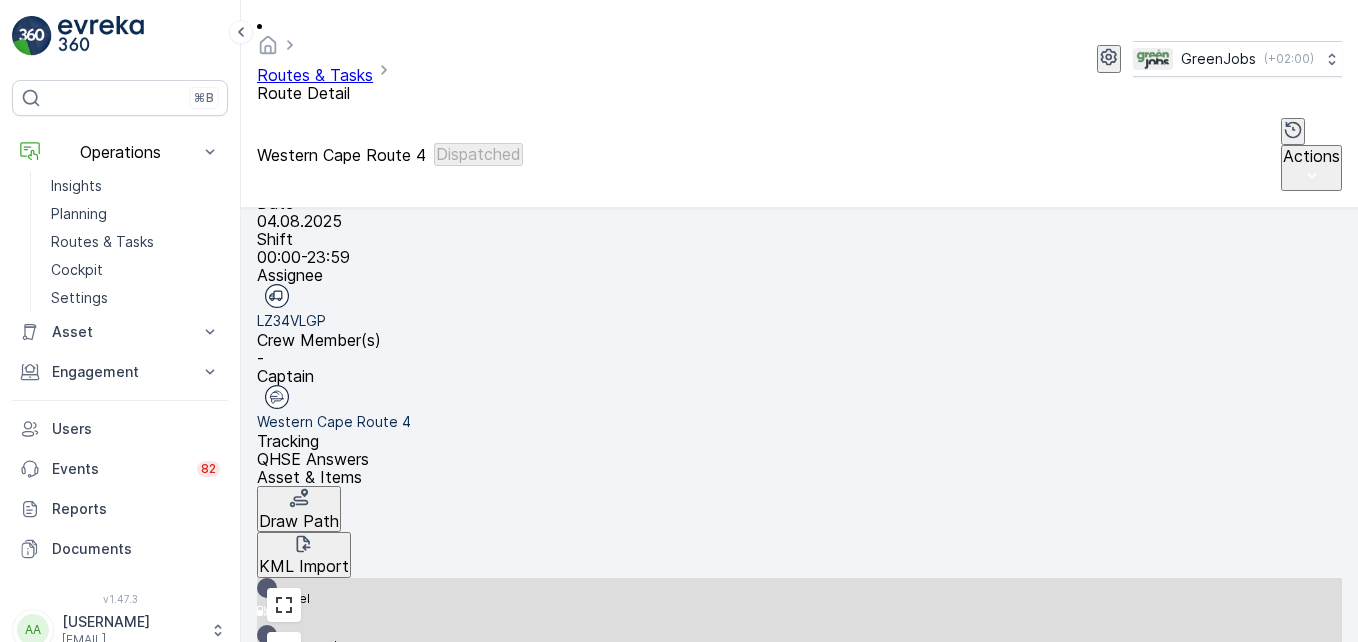 scroll, scrollTop: 560, scrollLeft: 0, axis: vertical 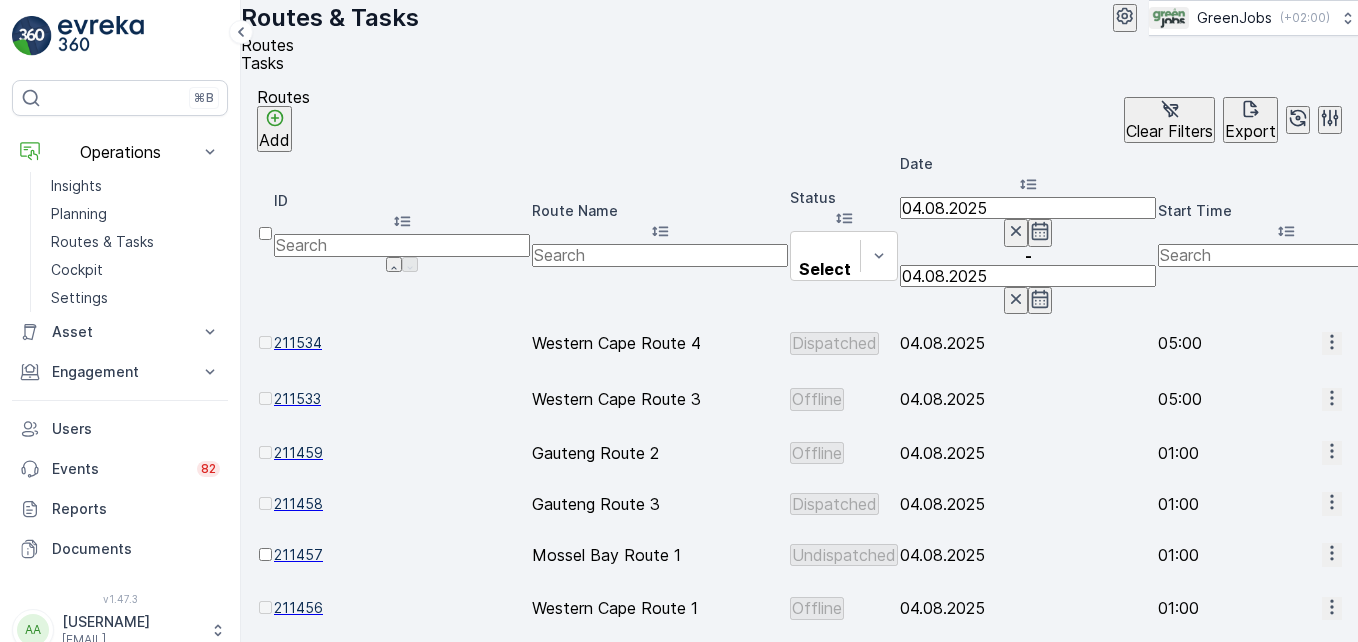click on "Date" at bounding box center (1028, 164) 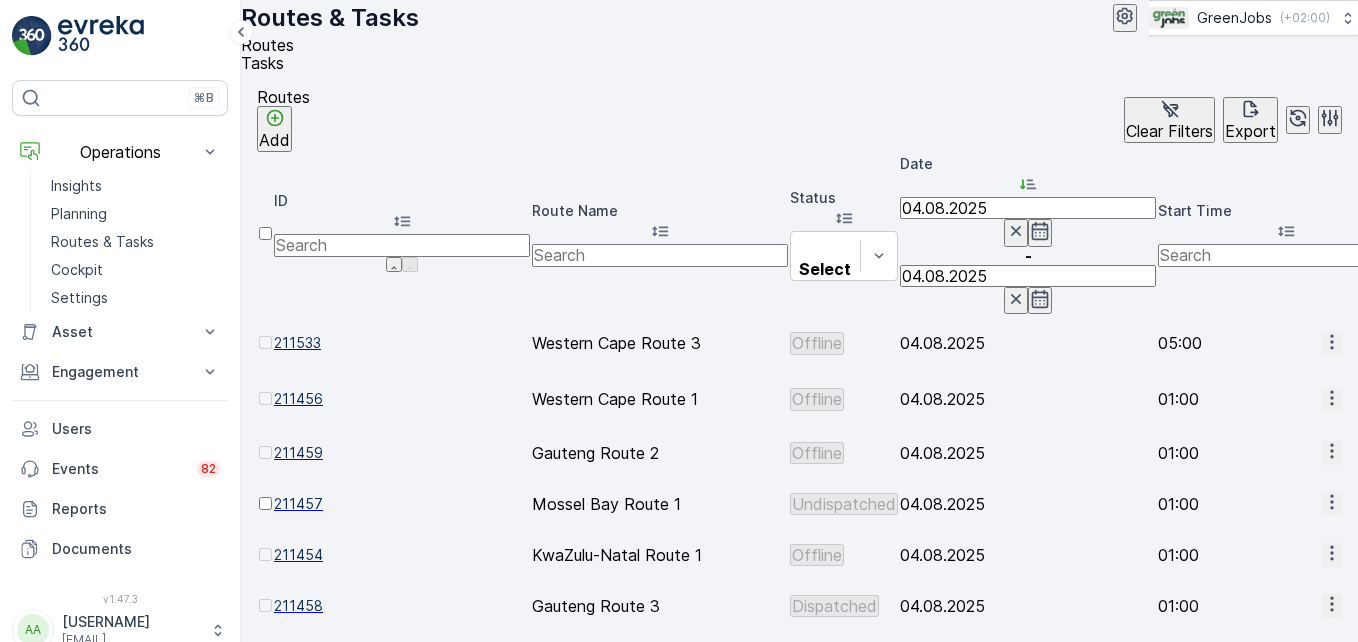 drag, startPoint x: 963, startPoint y: 196, endPoint x: 975, endPoint y: 217, distance: 24.186773 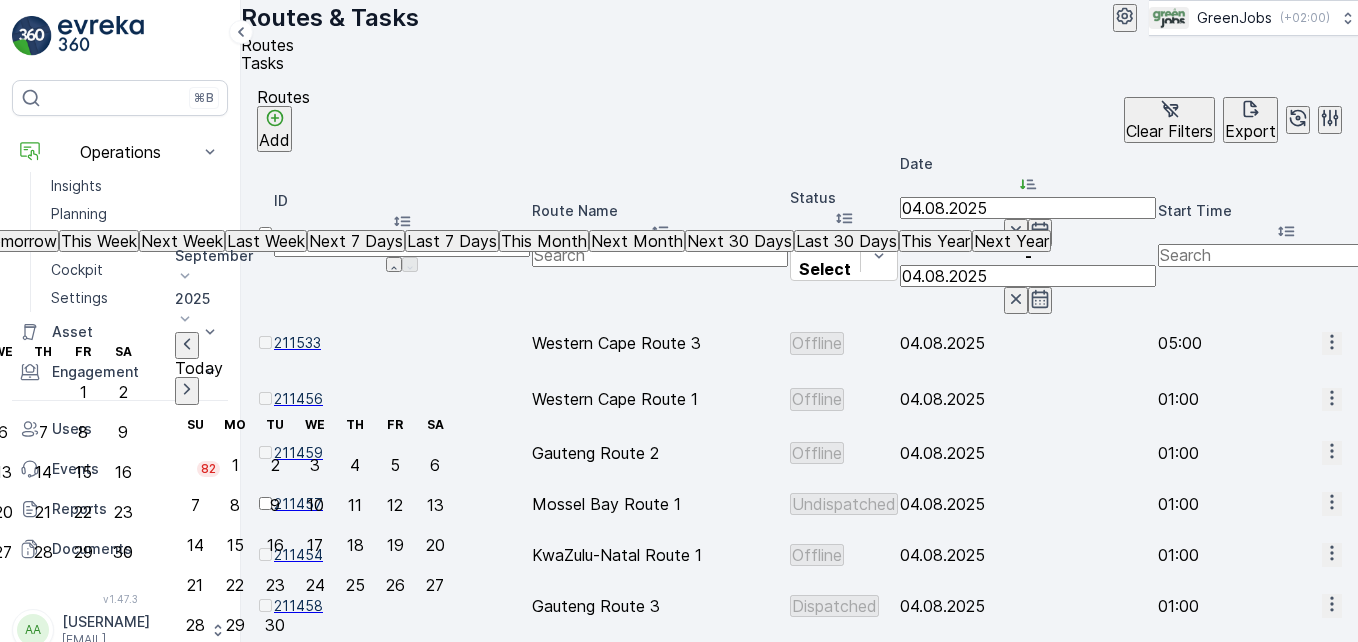 click on "5" at bounding box center [-37, 432] 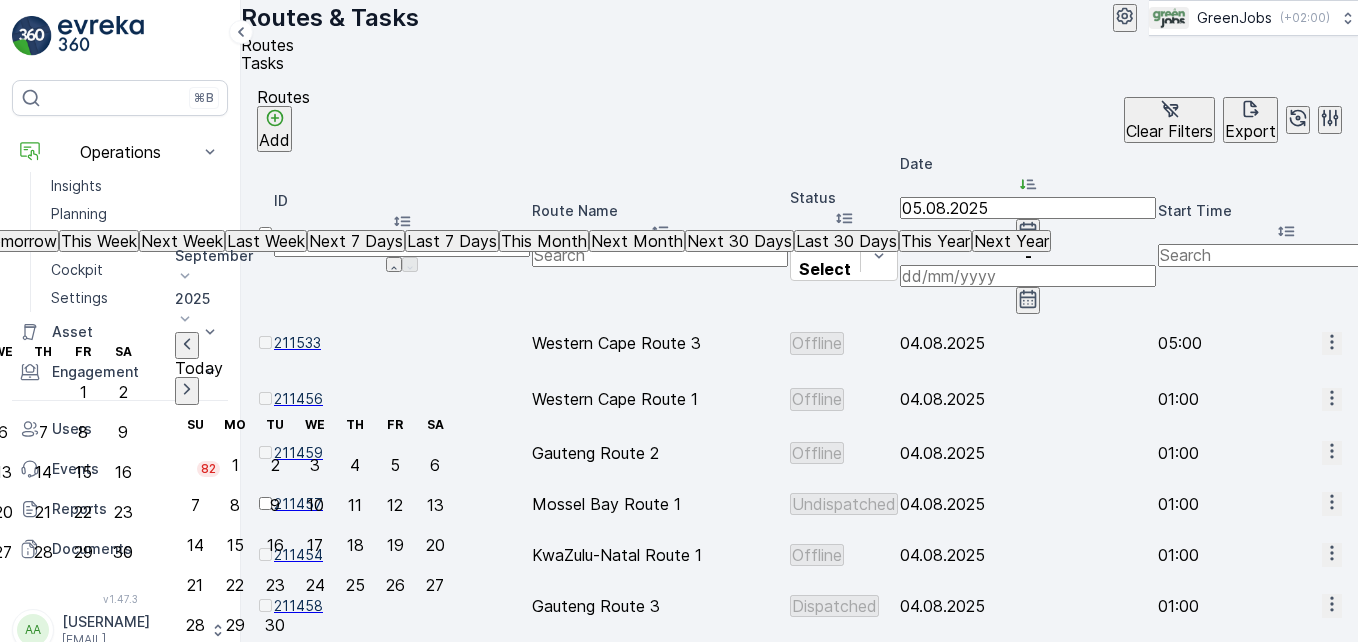 click on "5" at bounding box center (-37, 432) 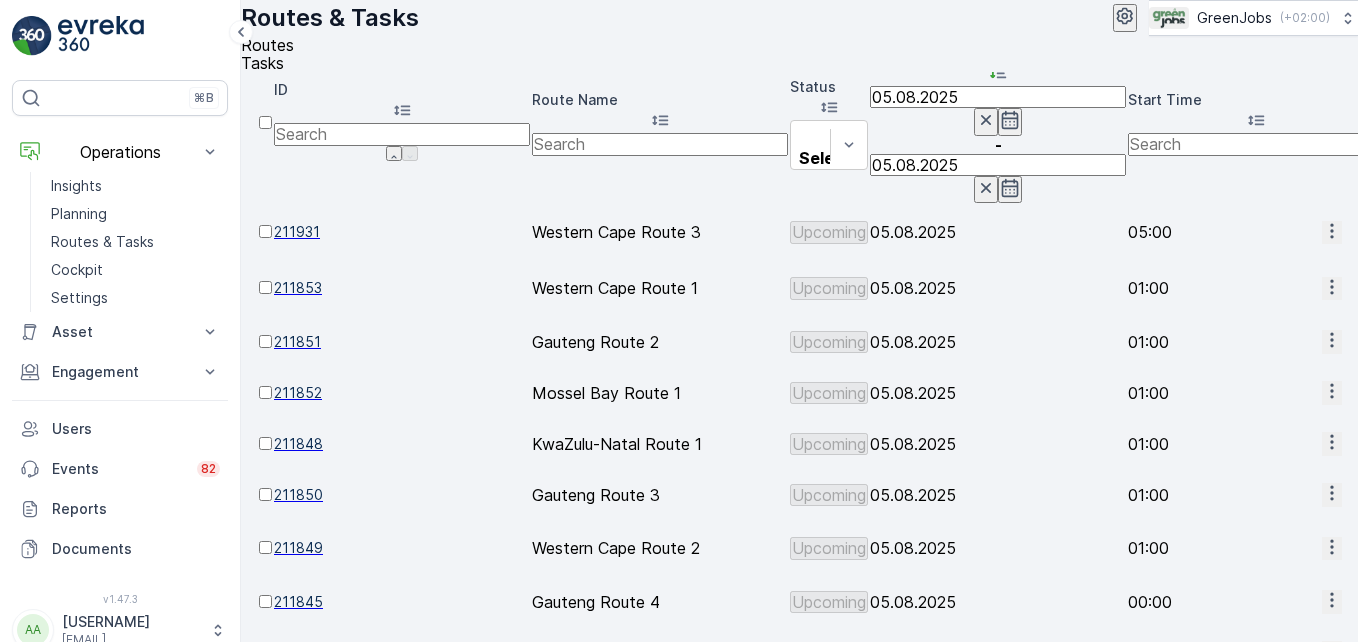 scroll, scrollTop: 155, scrollLeft: 0, axis: vertical 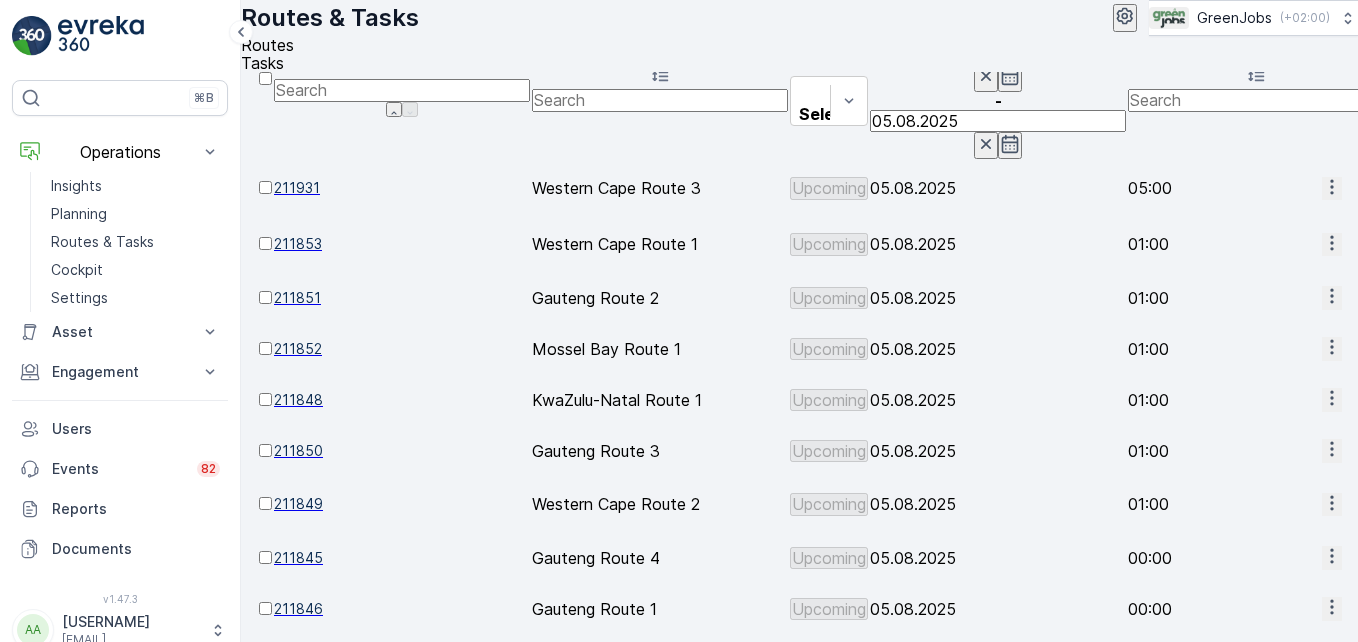 click 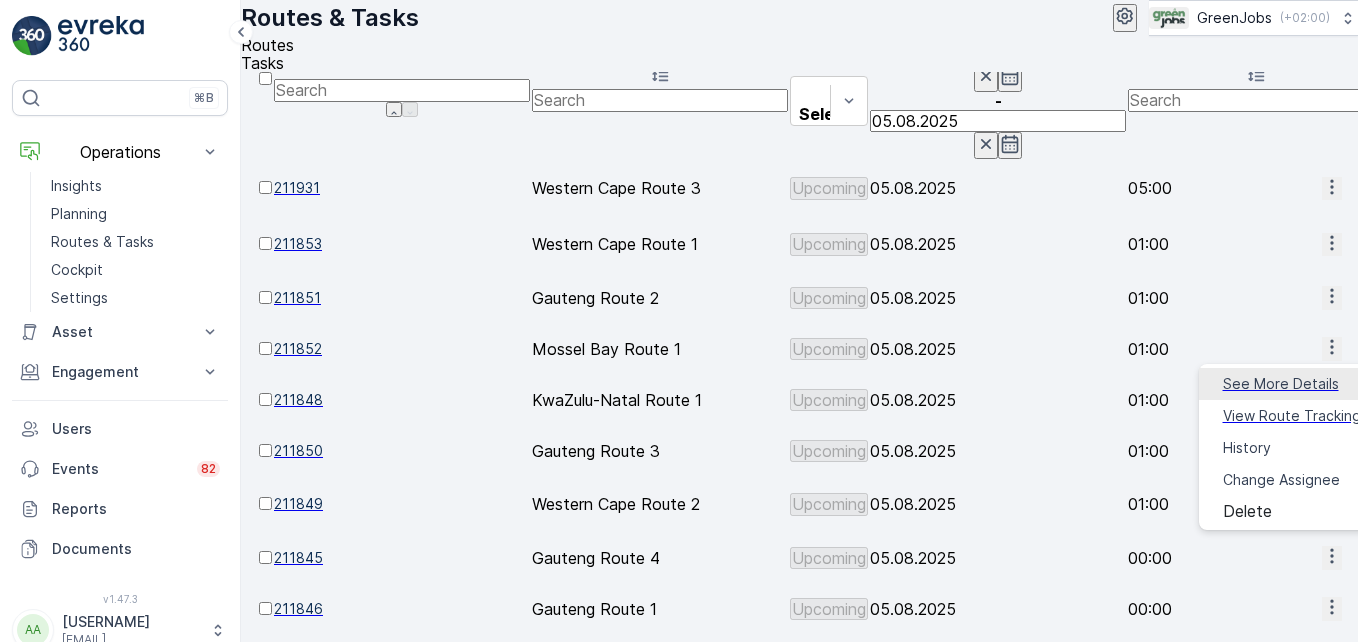 click on "See More Details" at bounding box center (1281, 384) 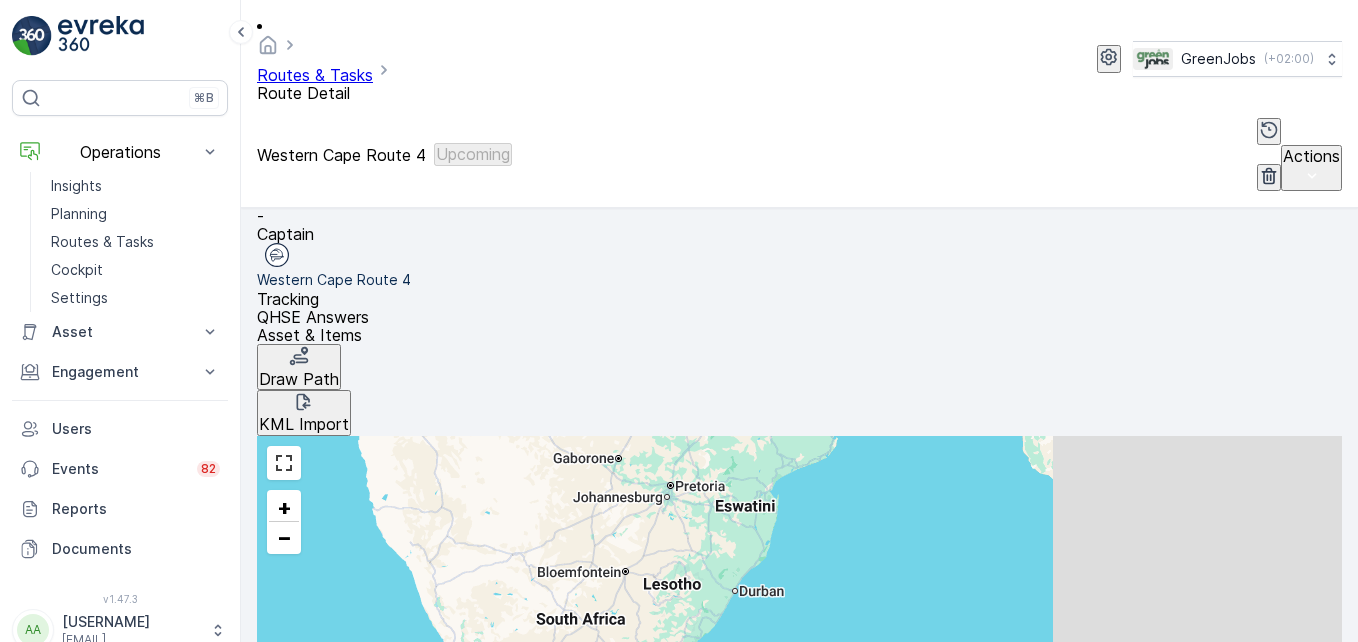 scroll, scrollTop: 463, scrollLeft: 0, axis: vertical 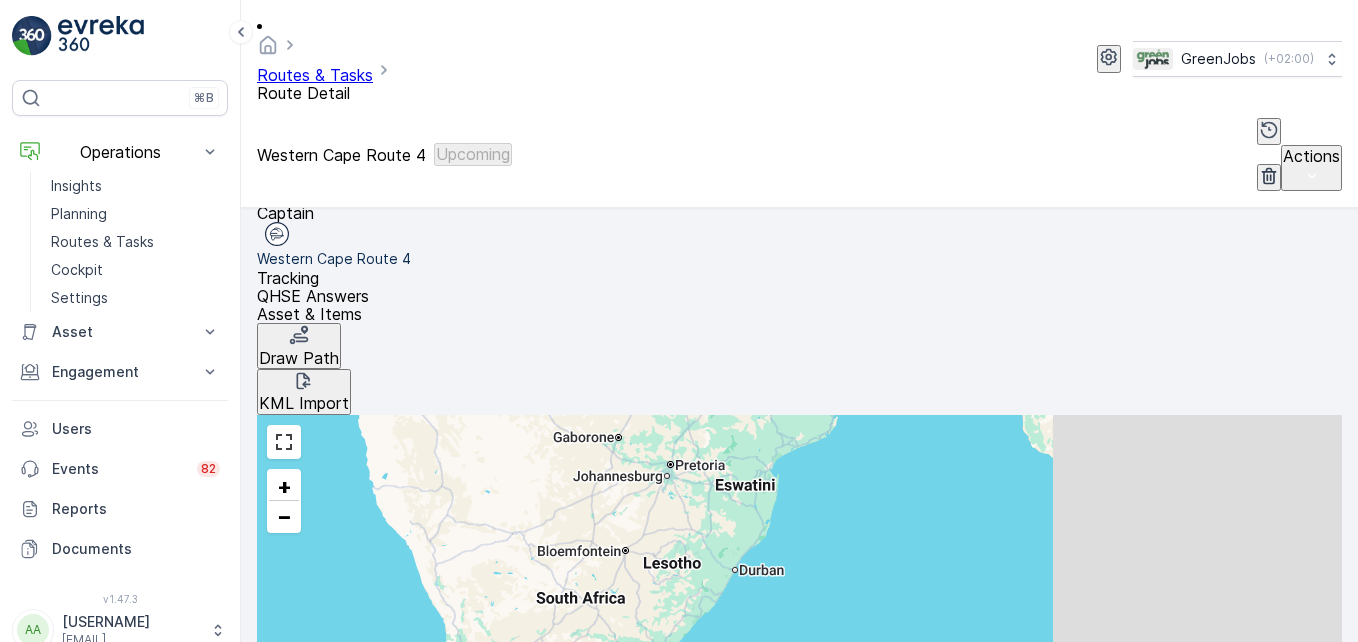 click at bounding box center [934, 1105] 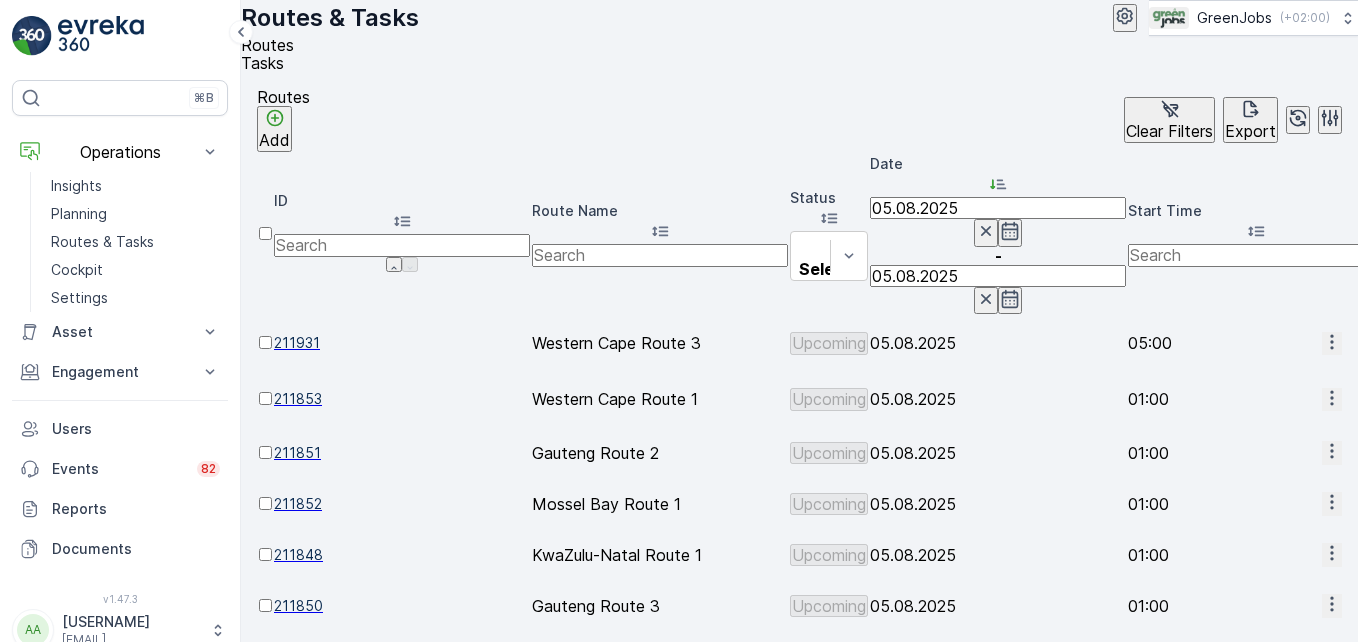 click 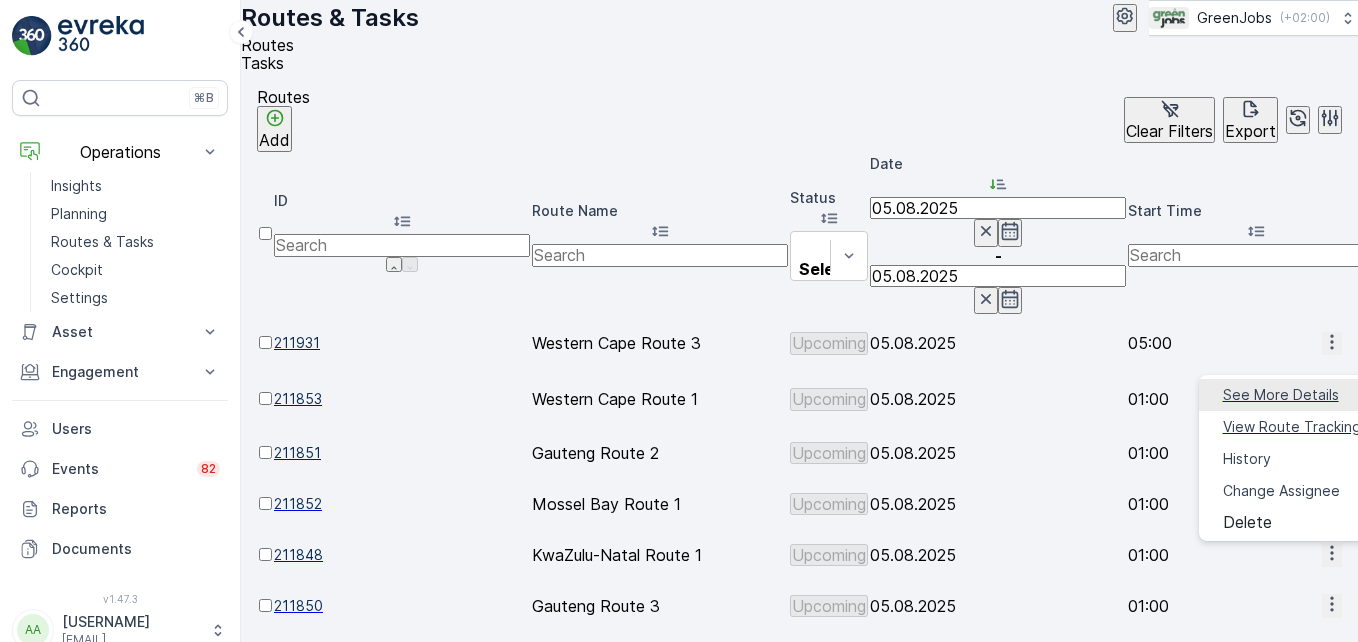 click on "See More Details" at bounding box center (1281, 395) 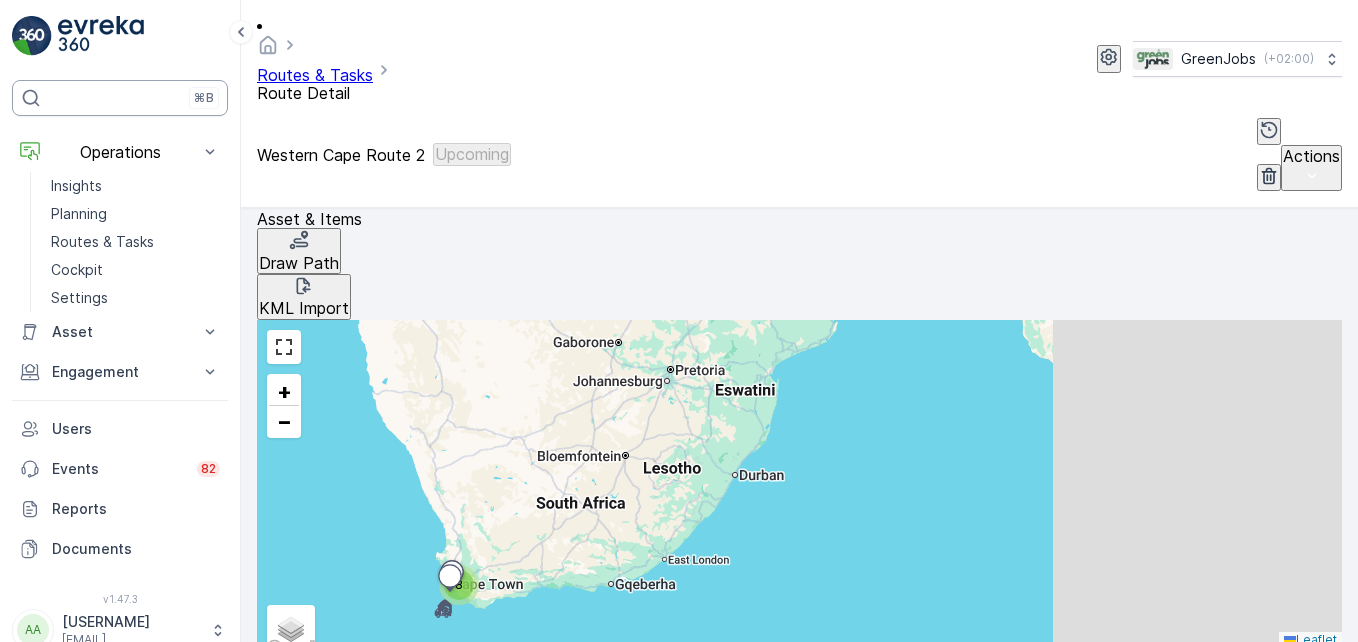 scroll, scrollTop: 461, scrollLeft: 0, axis: vertical 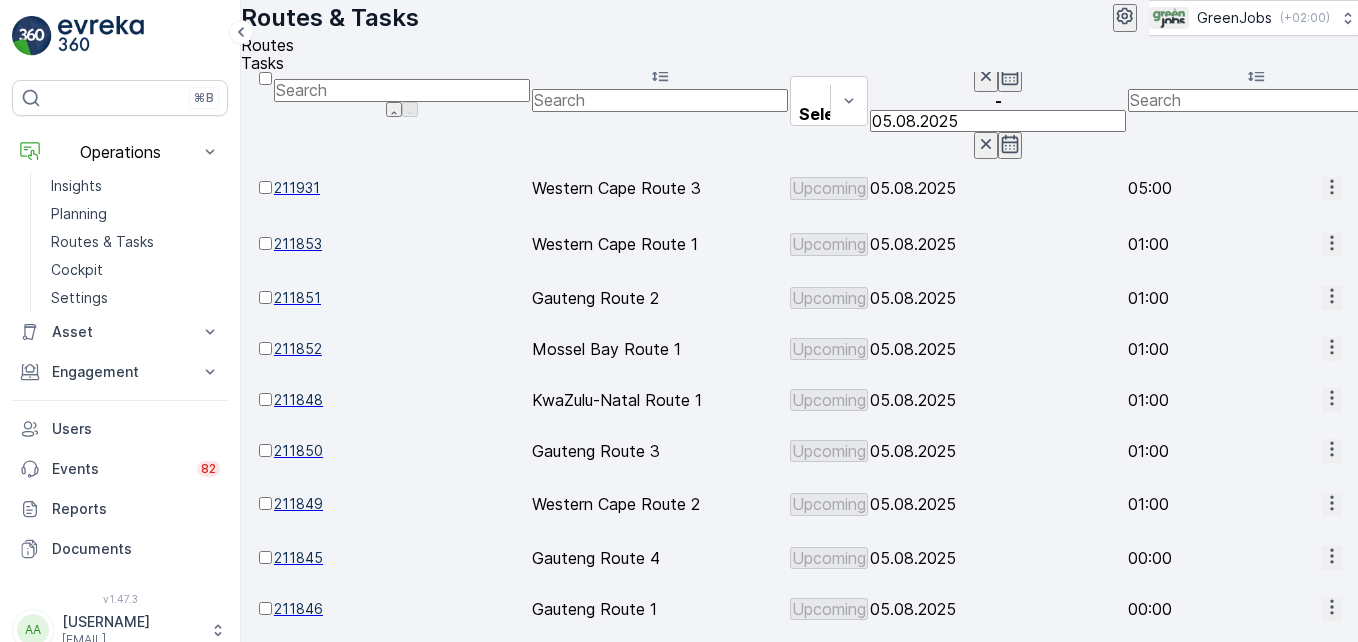 click 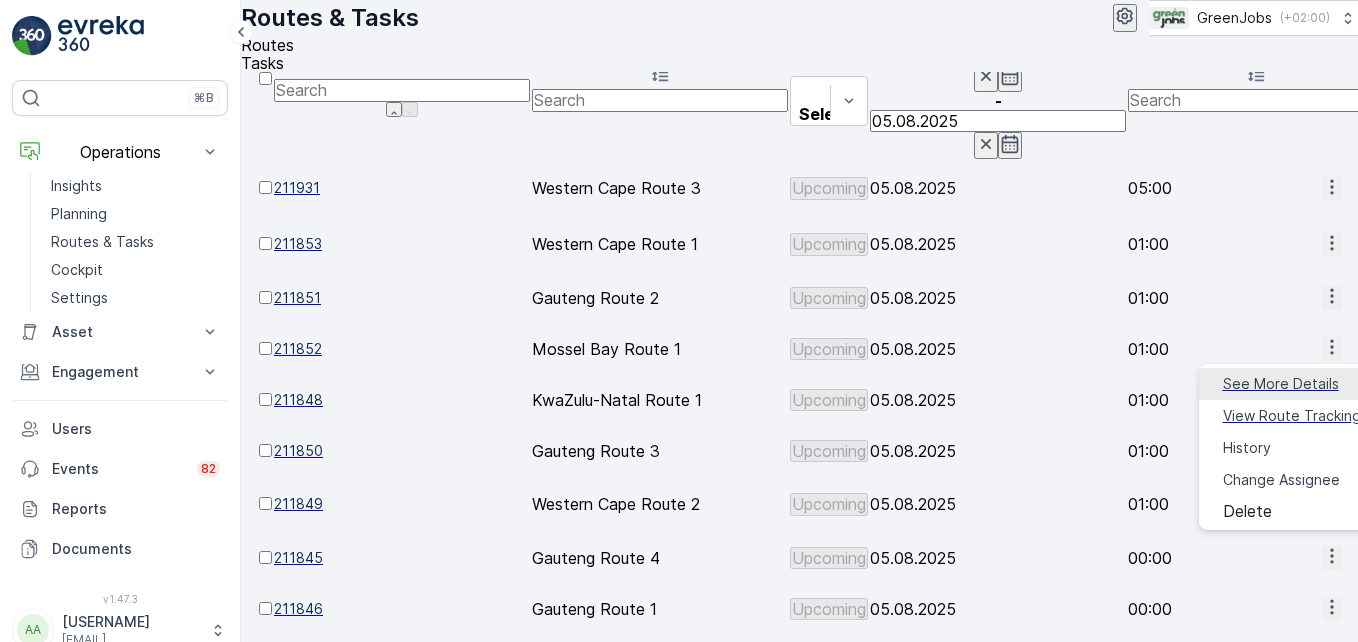 click on "See More Details" at bounding box center [1281, 384] 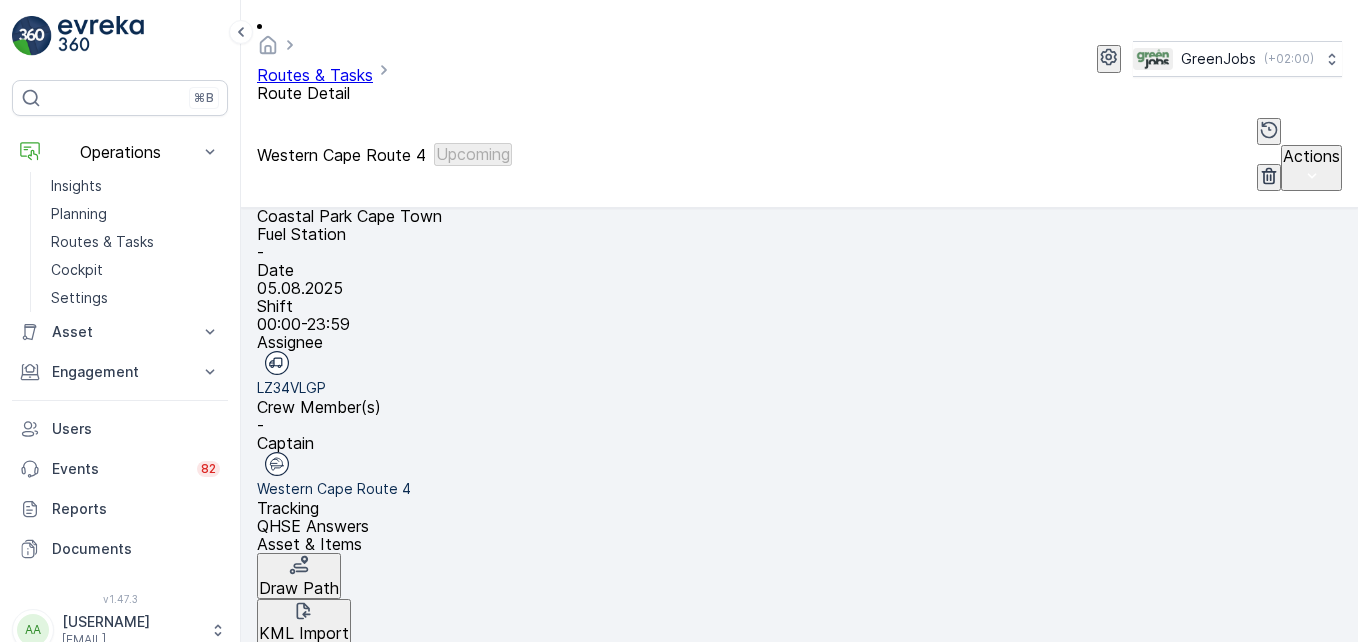 scroll, scrollTop: 463, scrollLeft: 0, axis: vertical 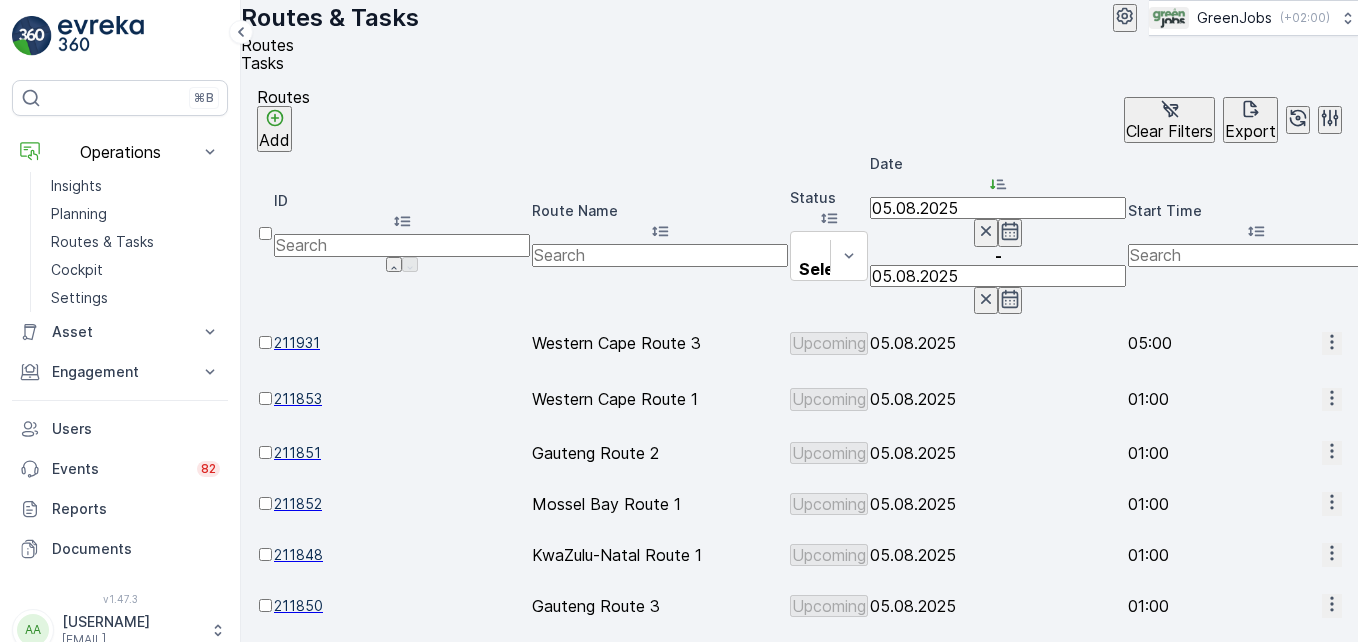 click 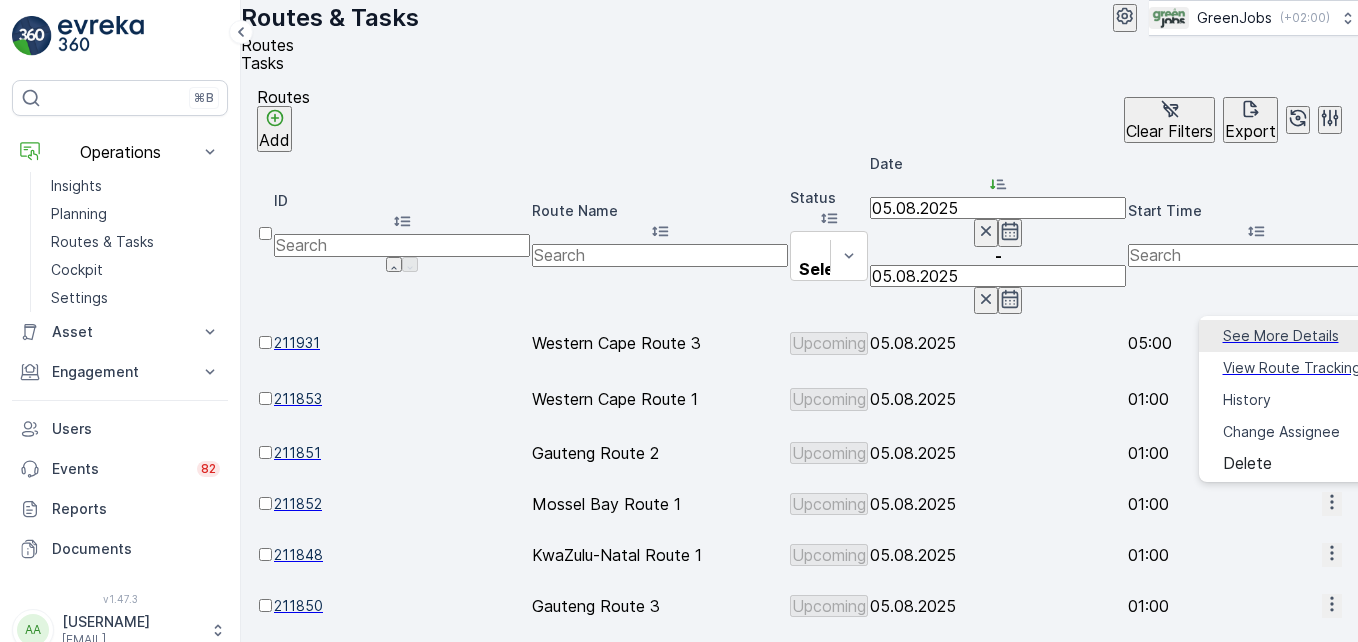 click on "See More Details" at bounding box center (1281, 336) 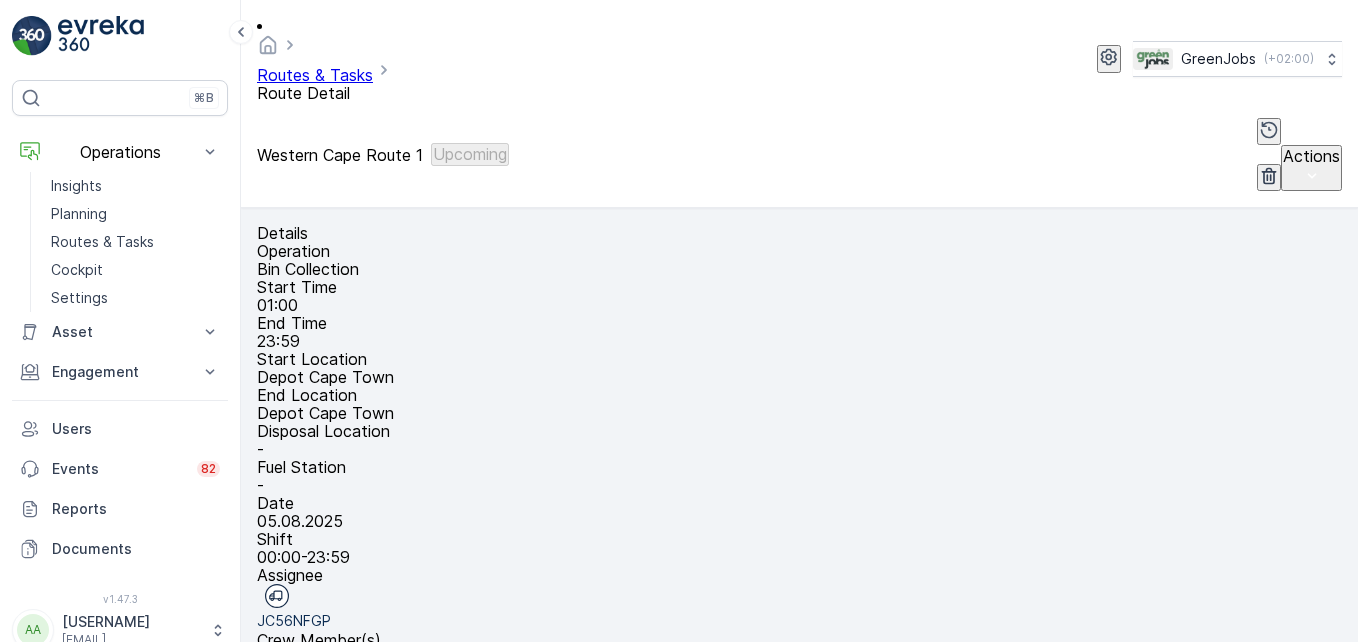 scroll, scrollTop: 607, scrollLeft: 0, axis: vertical 